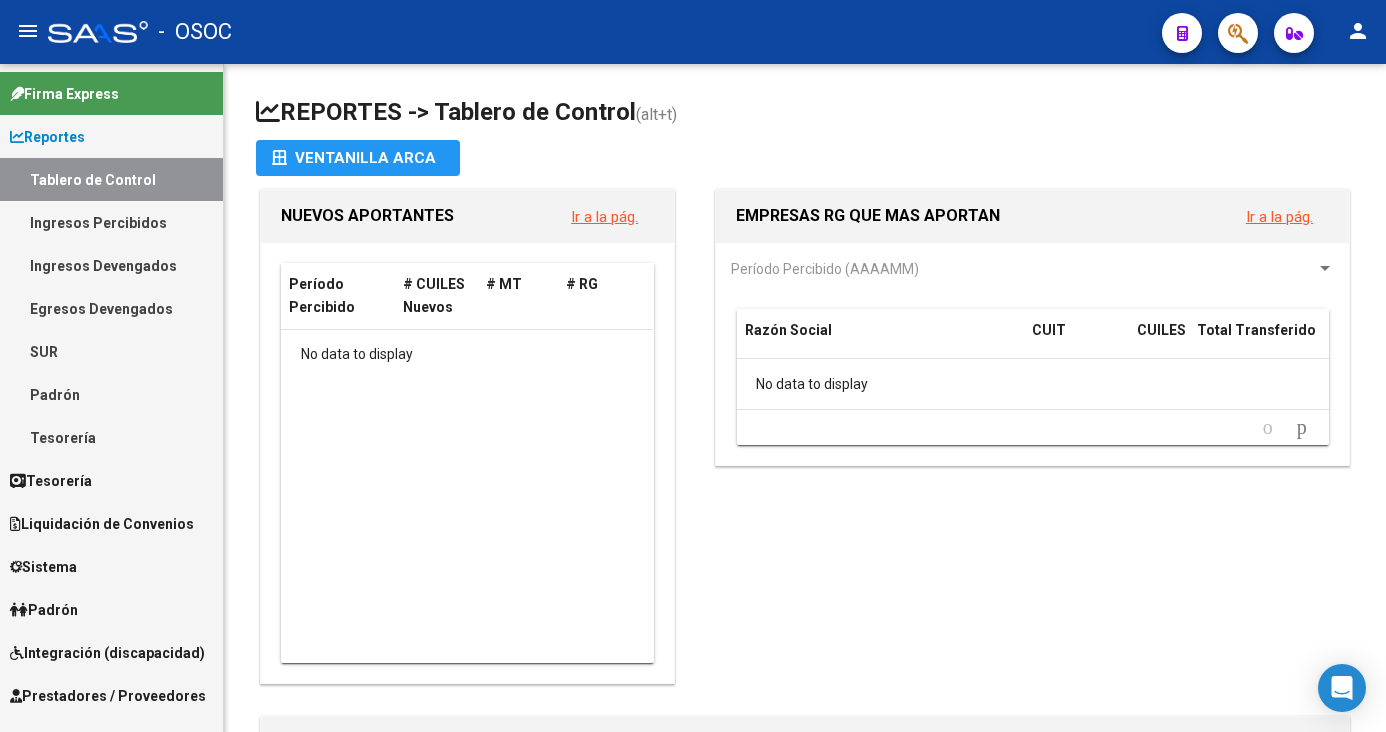 scroll, scrollTop: 0, scrollLeft: 0, axis: both 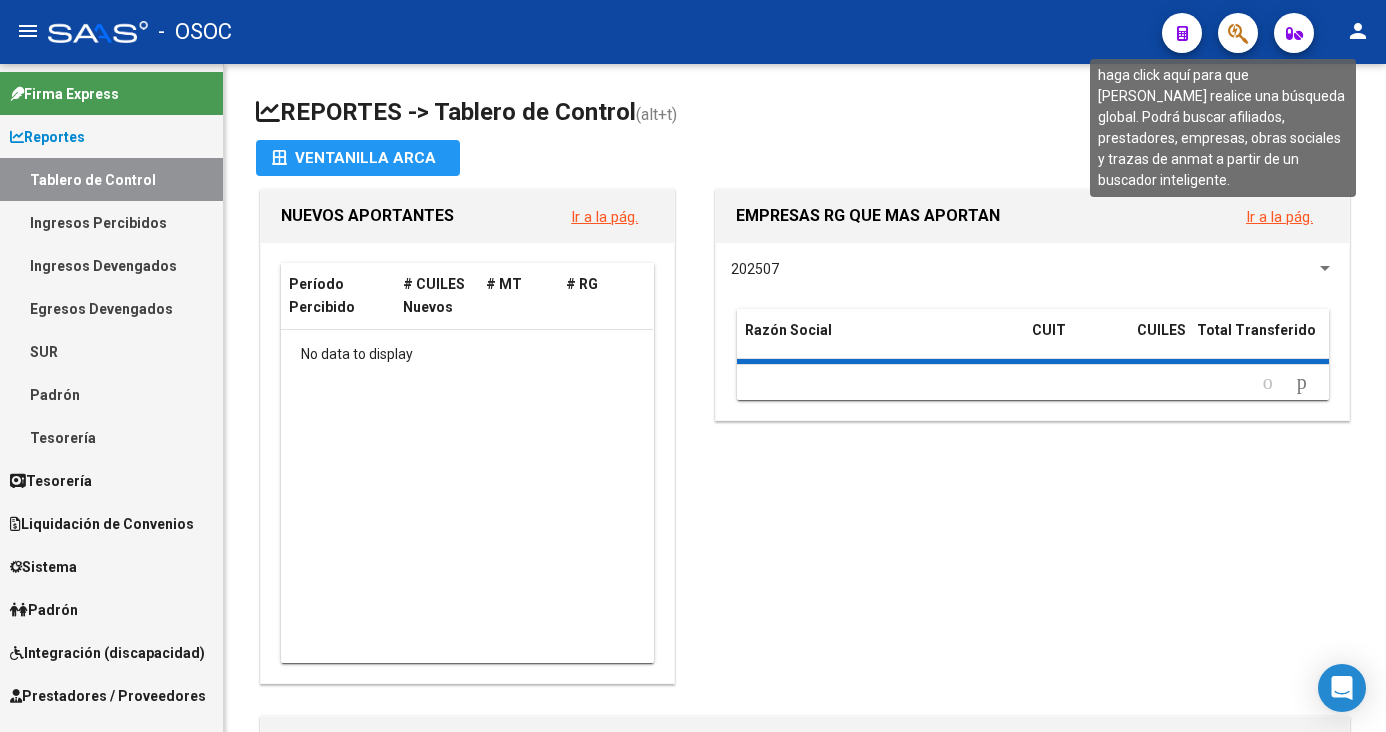 click 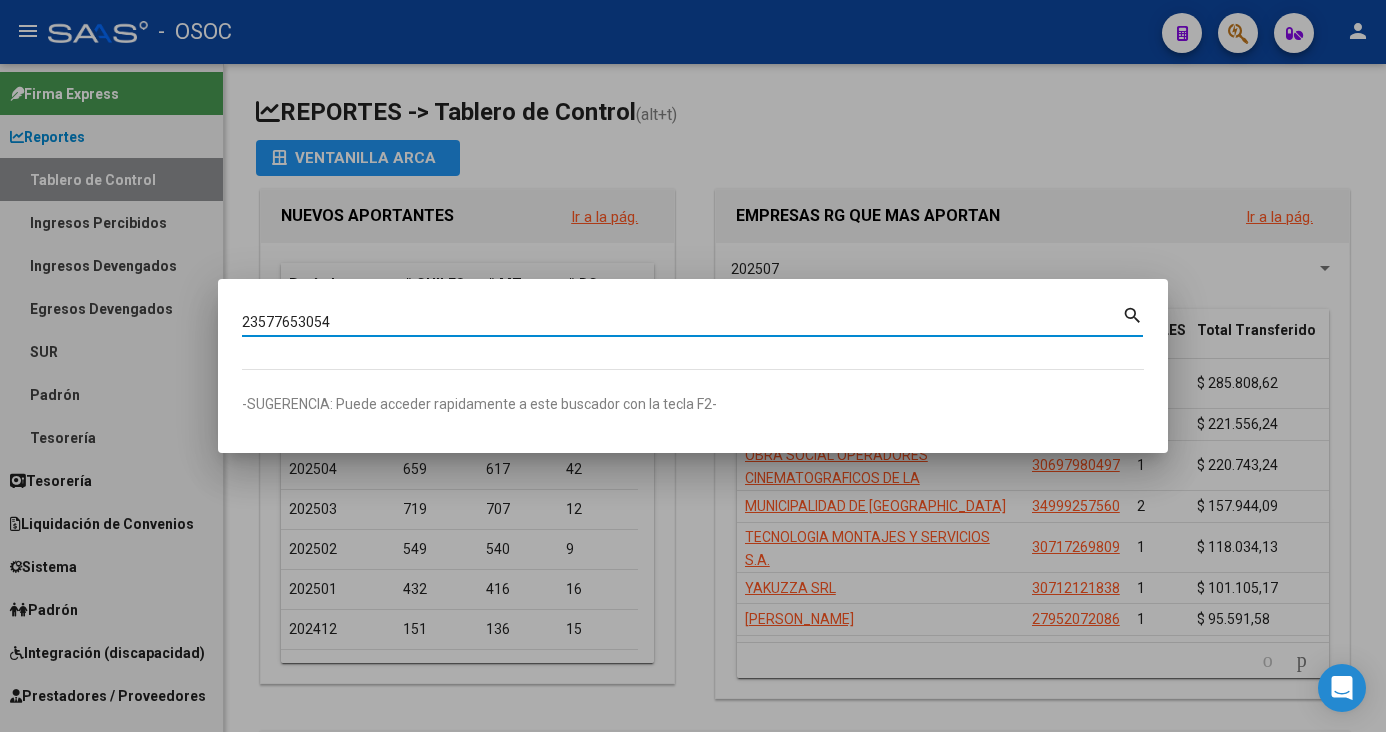 type on "23577653054" 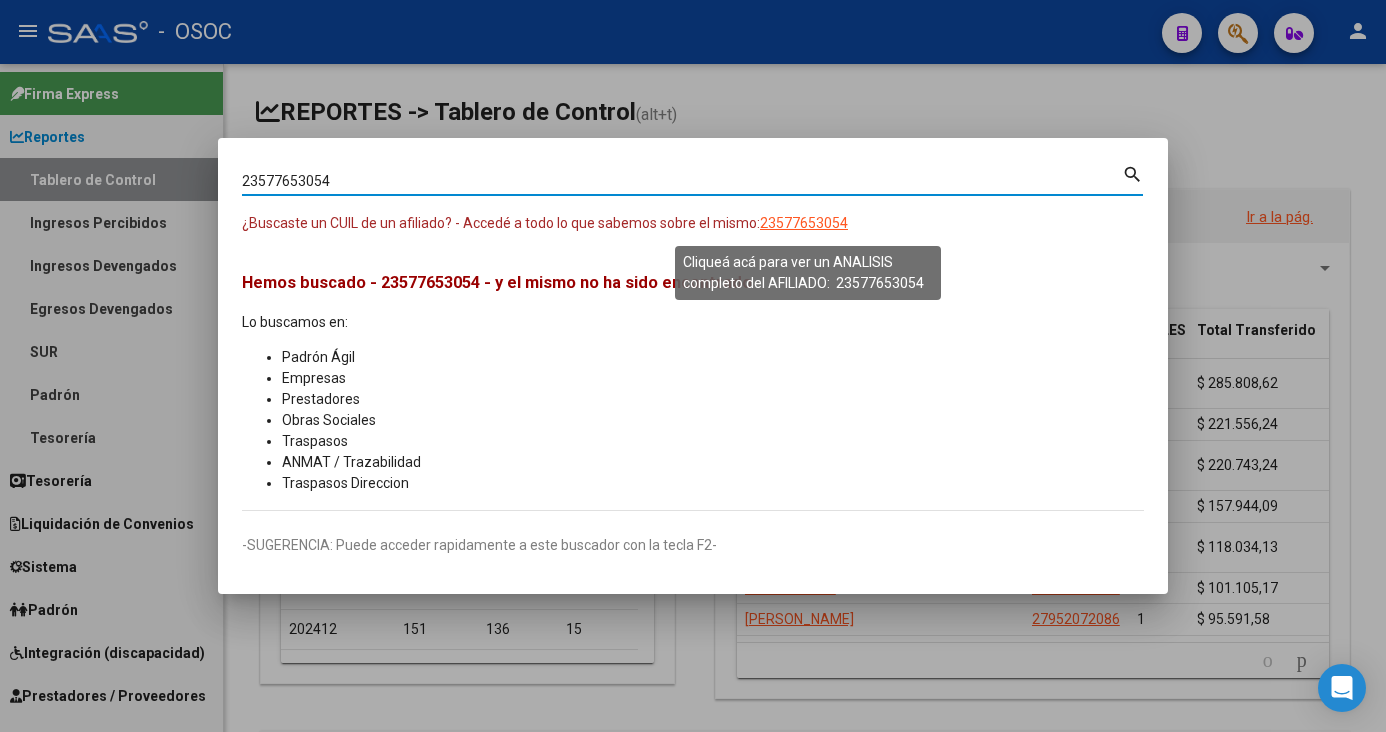click on "23577653054" at bounding box center (804, 223) 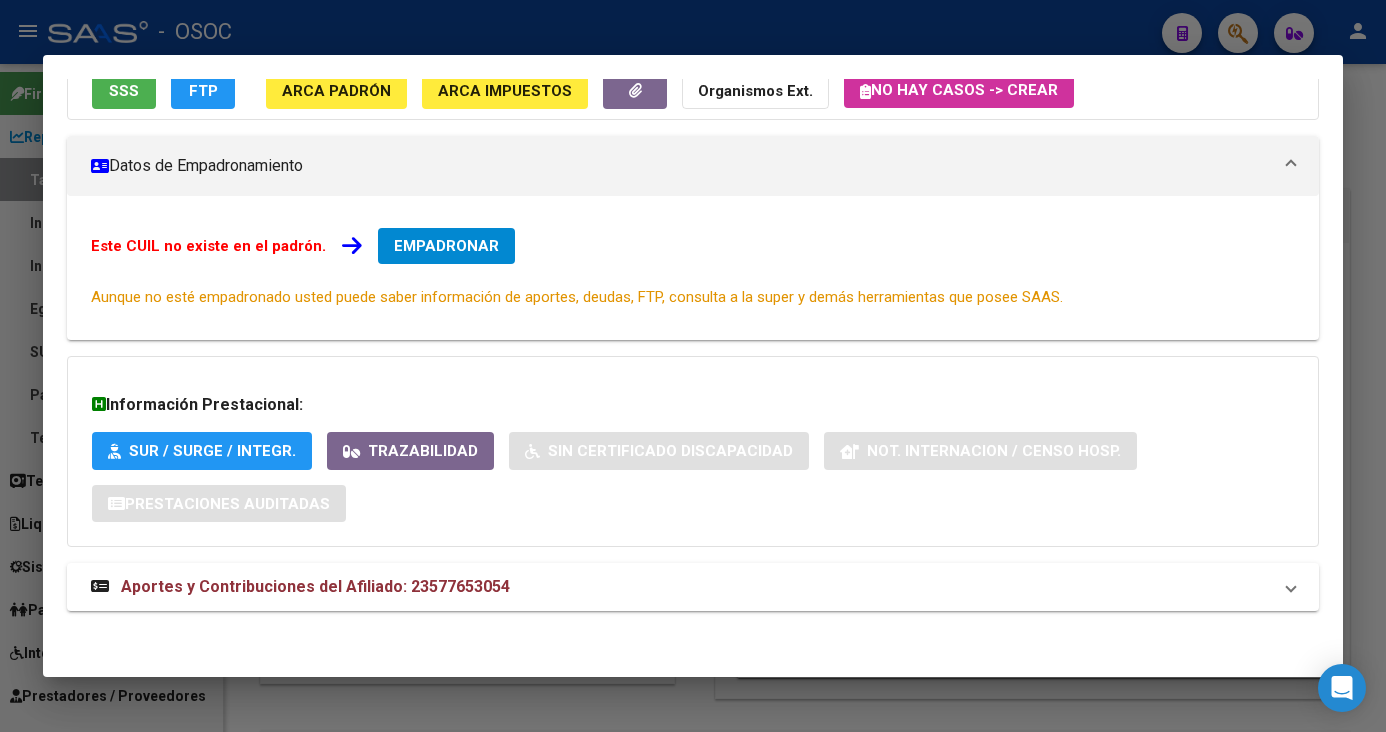 scroll, scrollTop: 213, scrollLeft: 0, axis: vertical 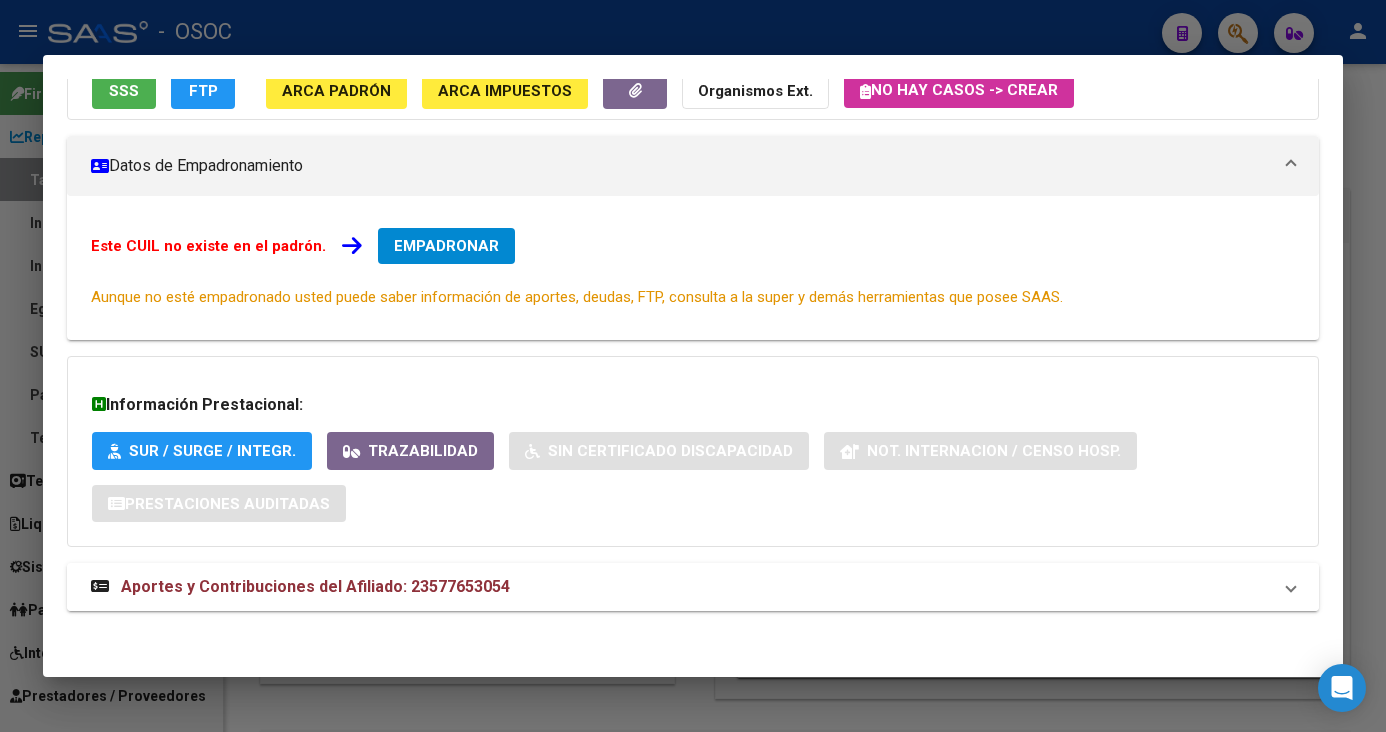 click on "Aportes y Contribuciones del Afiliado: 23577653054" at bounding box center (300, 587) 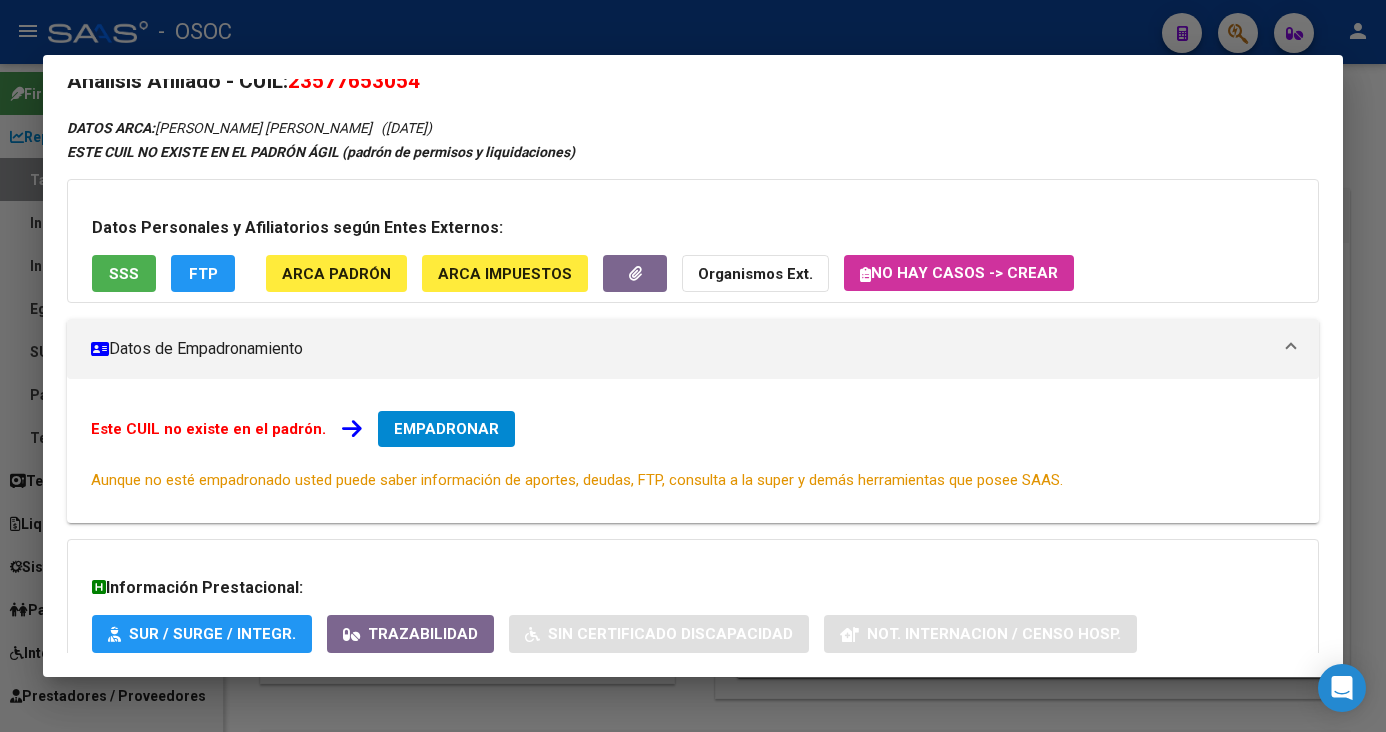 scroll, scrollTop: 24, scrollLeft: 0, axis: vertical 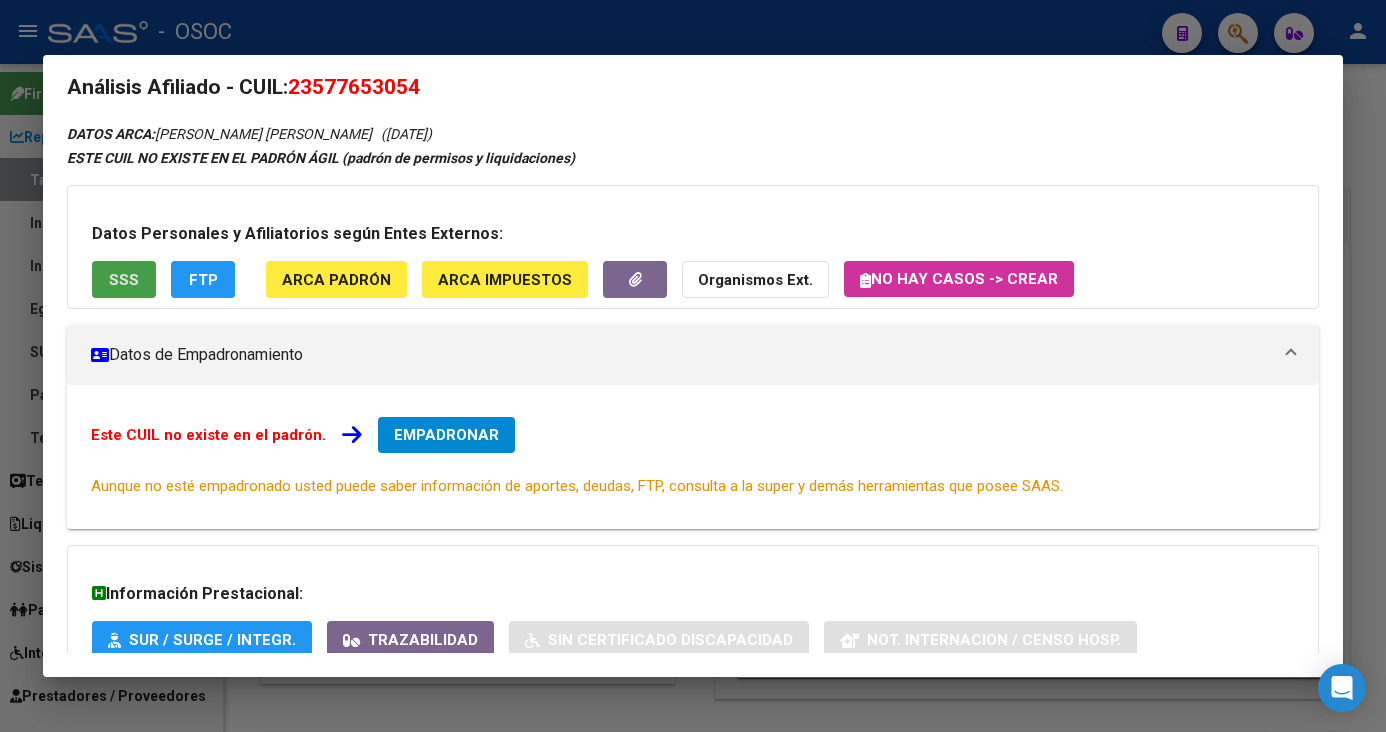 click on "SSS" at bounding box center (124, 280) 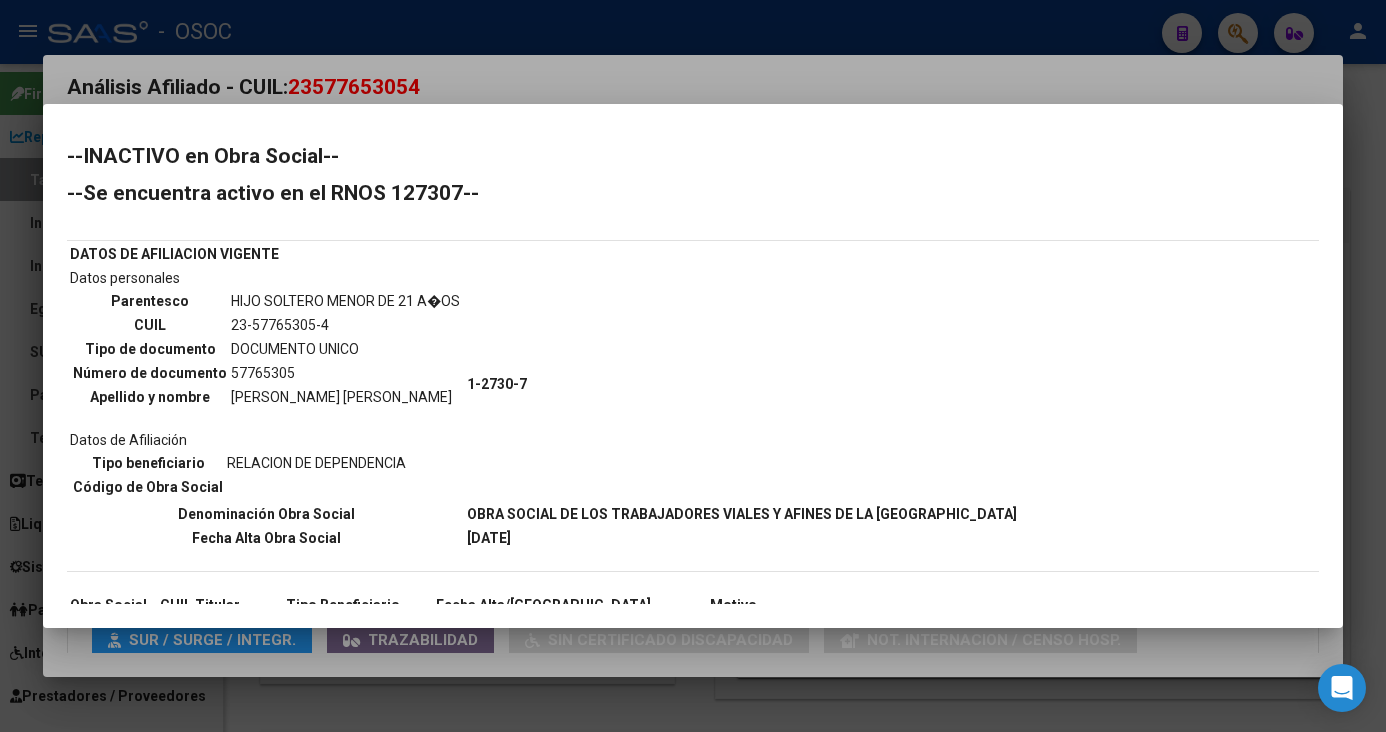 click at bounding box center (693, 366) 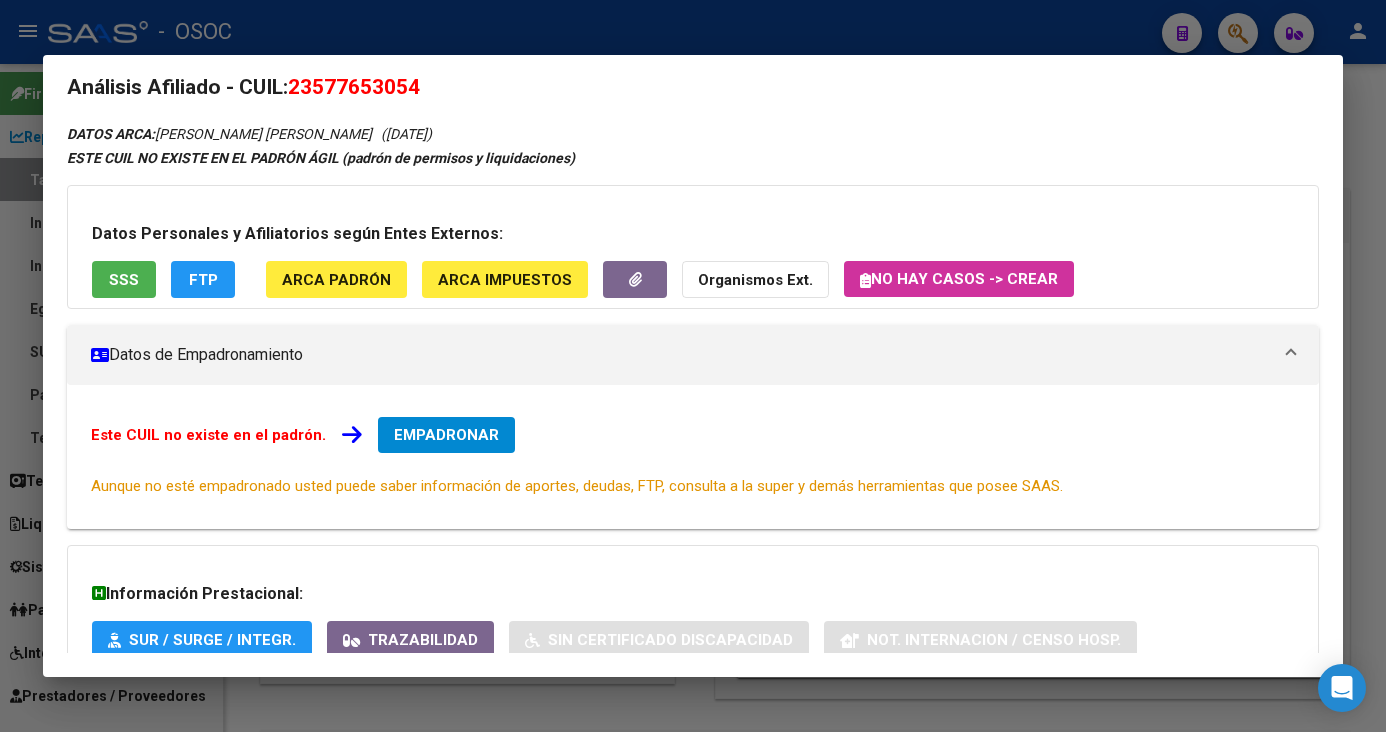 click on "23577653054 Buscar (apellido, dni, cuil, nro traspaso, cuit, obra social) search ¿Buscaste un CUIL de un afiliado? - Accedé a todo lo que sabemos sobre el mismo:   23577653054 Hemos buscado - 23577653054 - y el mismo no ha sido encontrado  Lo buscamos en:  Padrón Ágil Empresas Prestadores Obras Sociales Traspasos ANMAT / Trazabilidad Traspasos Direccion -SUGERENCIA: Puede acceder rapidamente a este buscador con la tecla F2- Análisis Afiliado - CUIL:  23577653054 DATOS ARCA:  HERNANDEZ MARTINEZ AINHOA MARISOL       (04/07/2019)  ESTE CUIL NO EXISTE EN EL PADRÓN ÁGIL (padrón de permisos y liquidaciones) Datos Personales y Afiliatorios según Entes Externos: SSS FTP ARCA Padrón ARCA Impuestos Organismos Ext.   No hay casos -> Crear
Datos de Empadronamiento  Este CUIL no existe en el padrón.   EMPADRONAR
Aunque no esté empadronado usted puede saber información de aportes, deudas, FTP, consulta a la super y demás herramientas que posee SAAS.   Información Prestacional:" at bounding box center [693, 366] 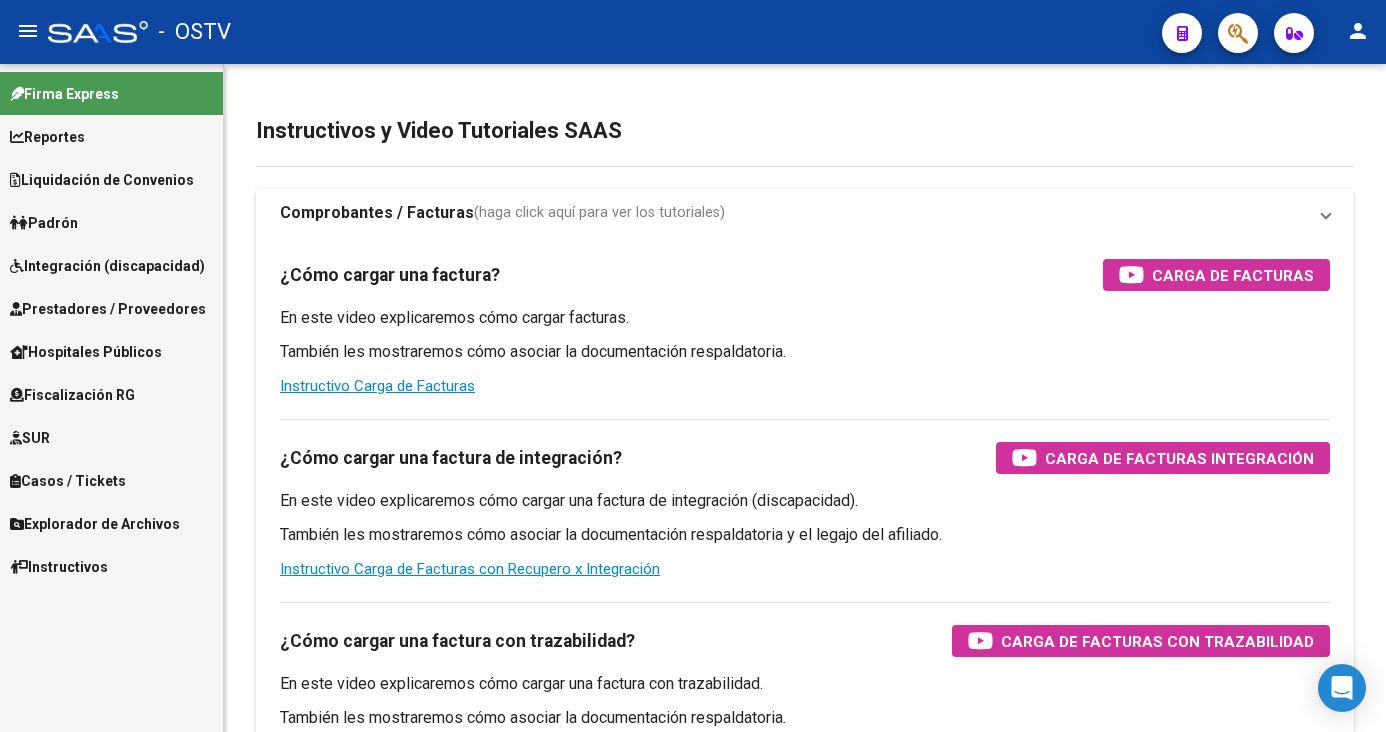 scroll, scrollTop: 0, scrollLeft: 0, axis: both 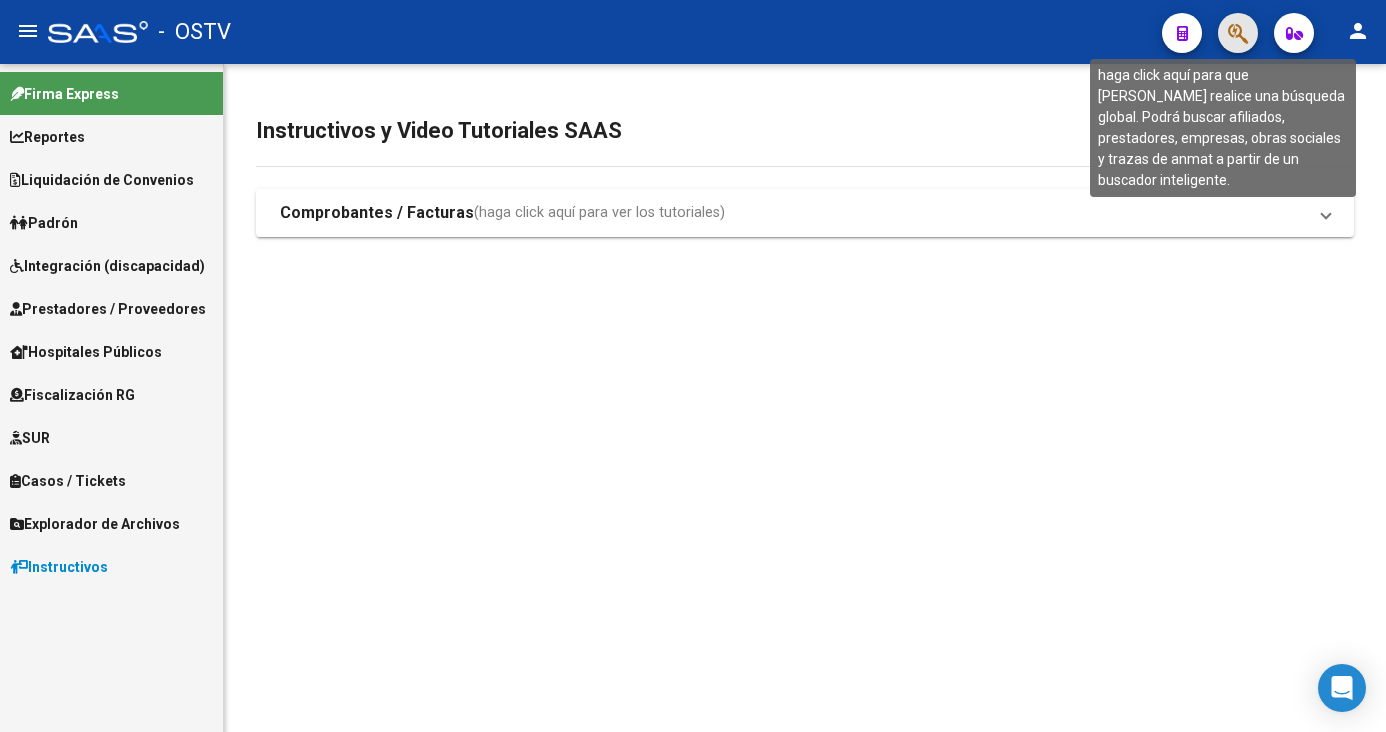 click 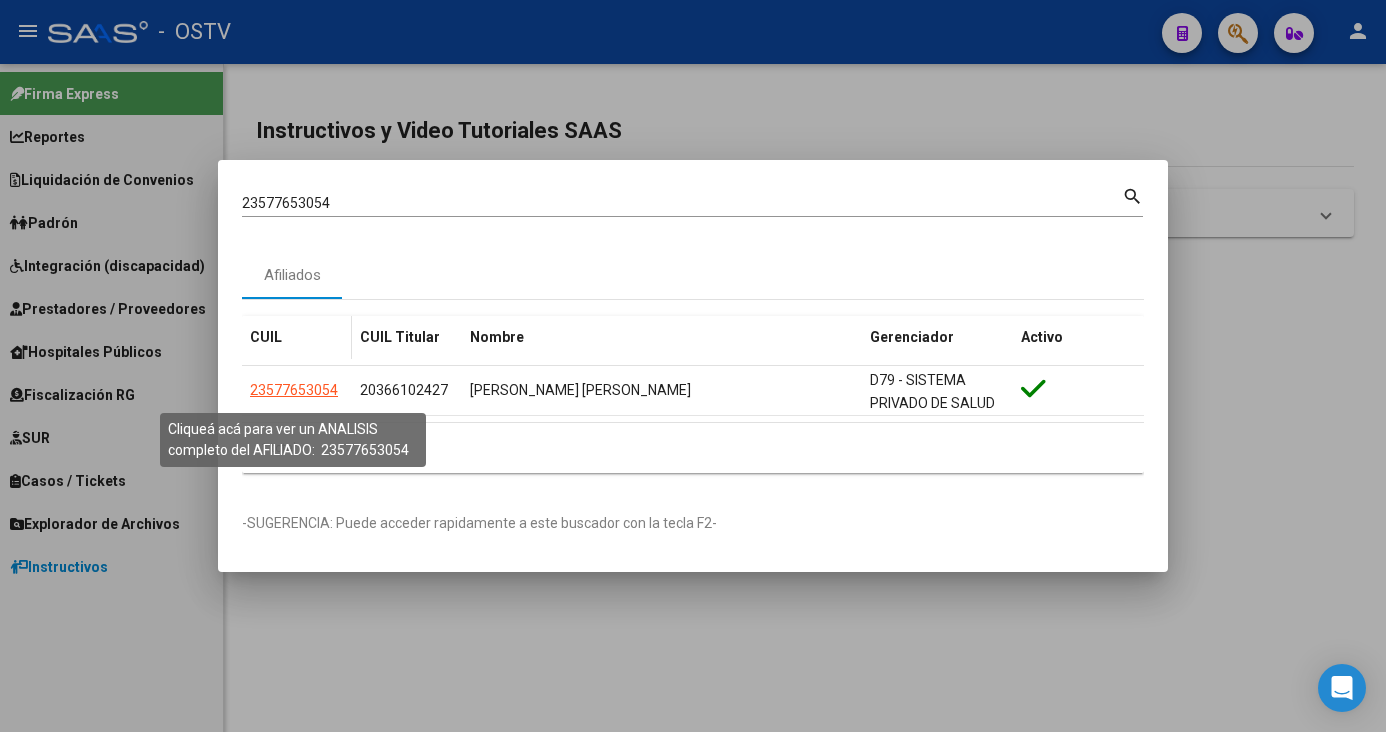 click on "23577653054" 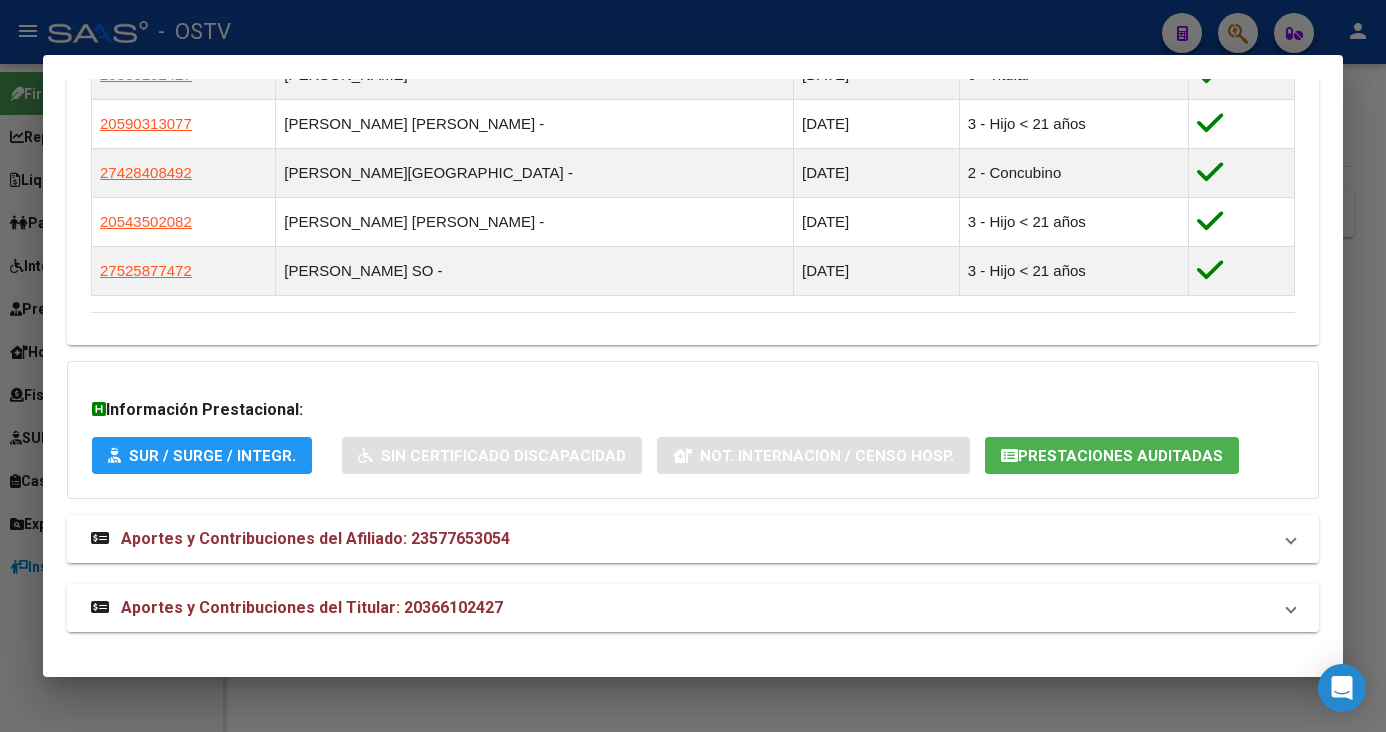 click on "Aportes y Contribuciones del Titular: 20366102427" at bounding box center [693, 608] 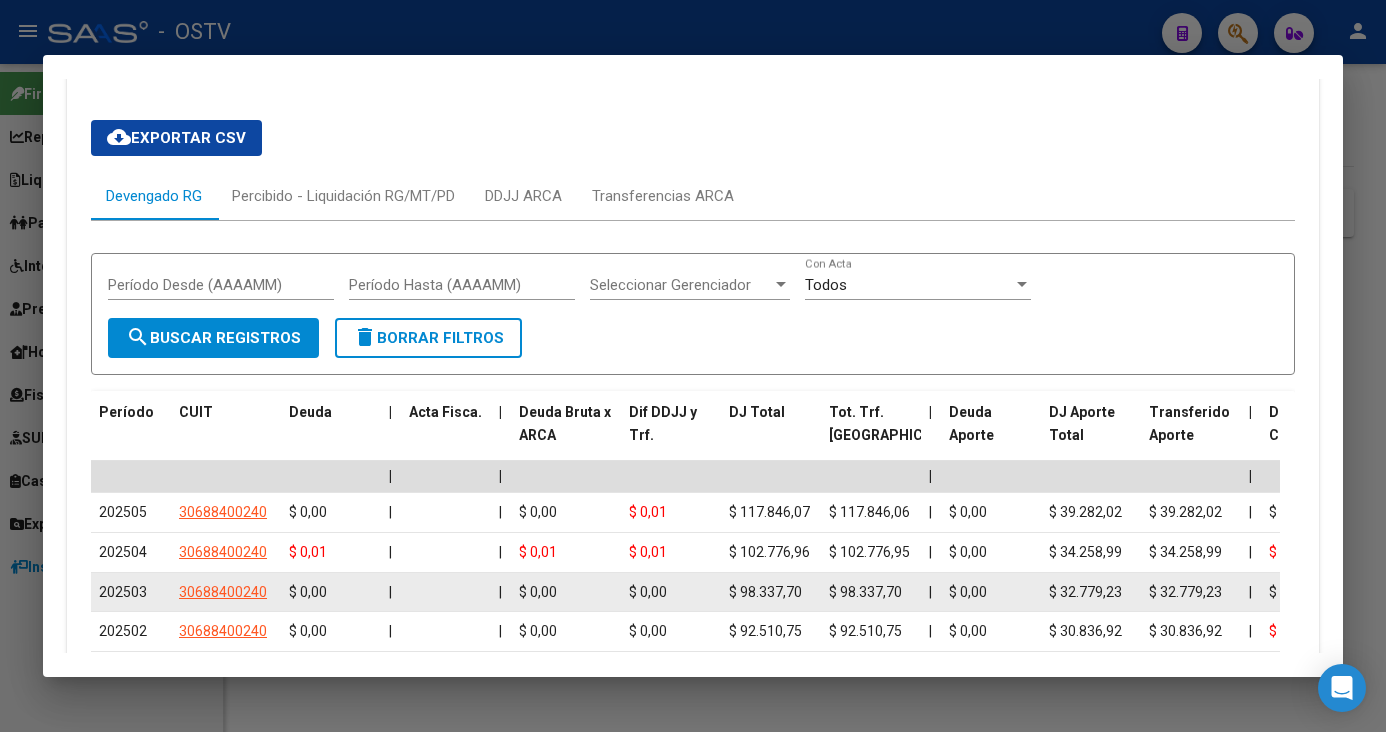 scroll, scrollTop: 1787, scrollLeft: 0, axis: vertical 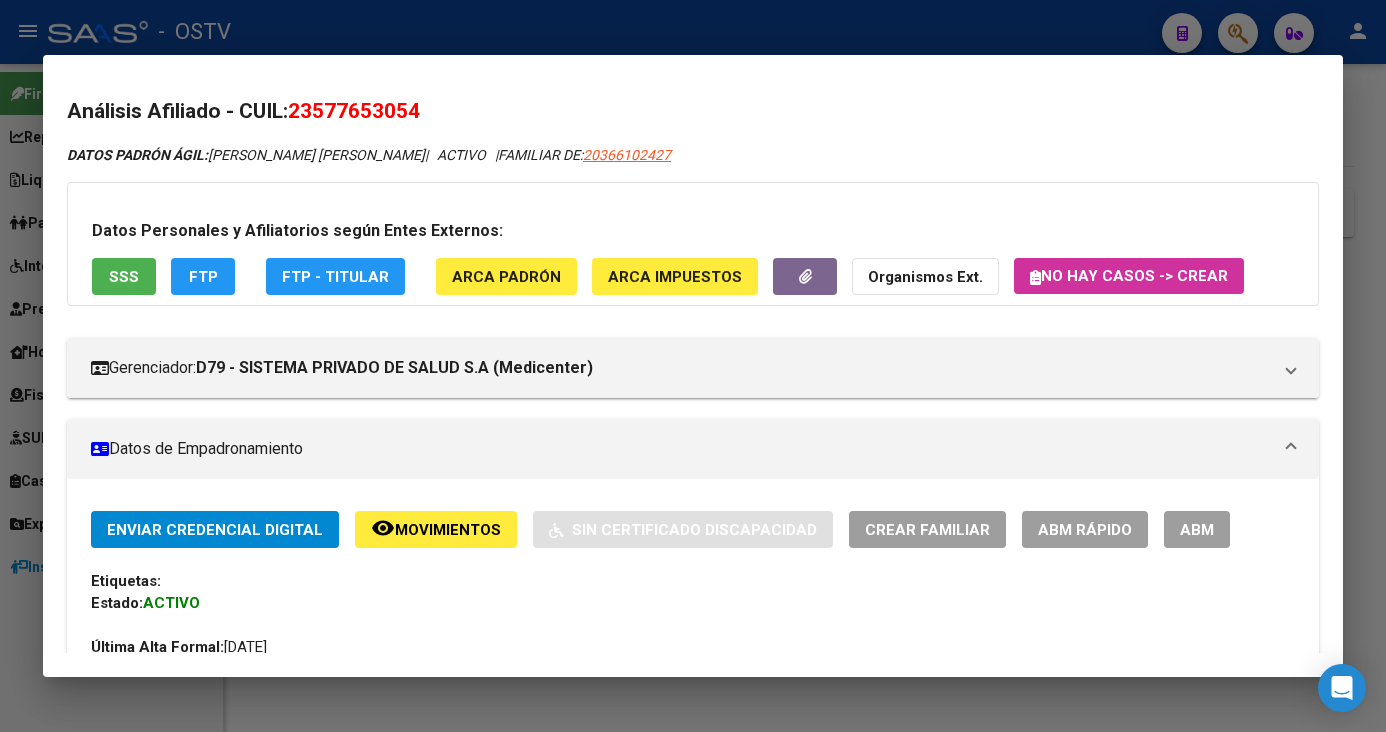 click on "23577653054" at bounding box center [354, 111] 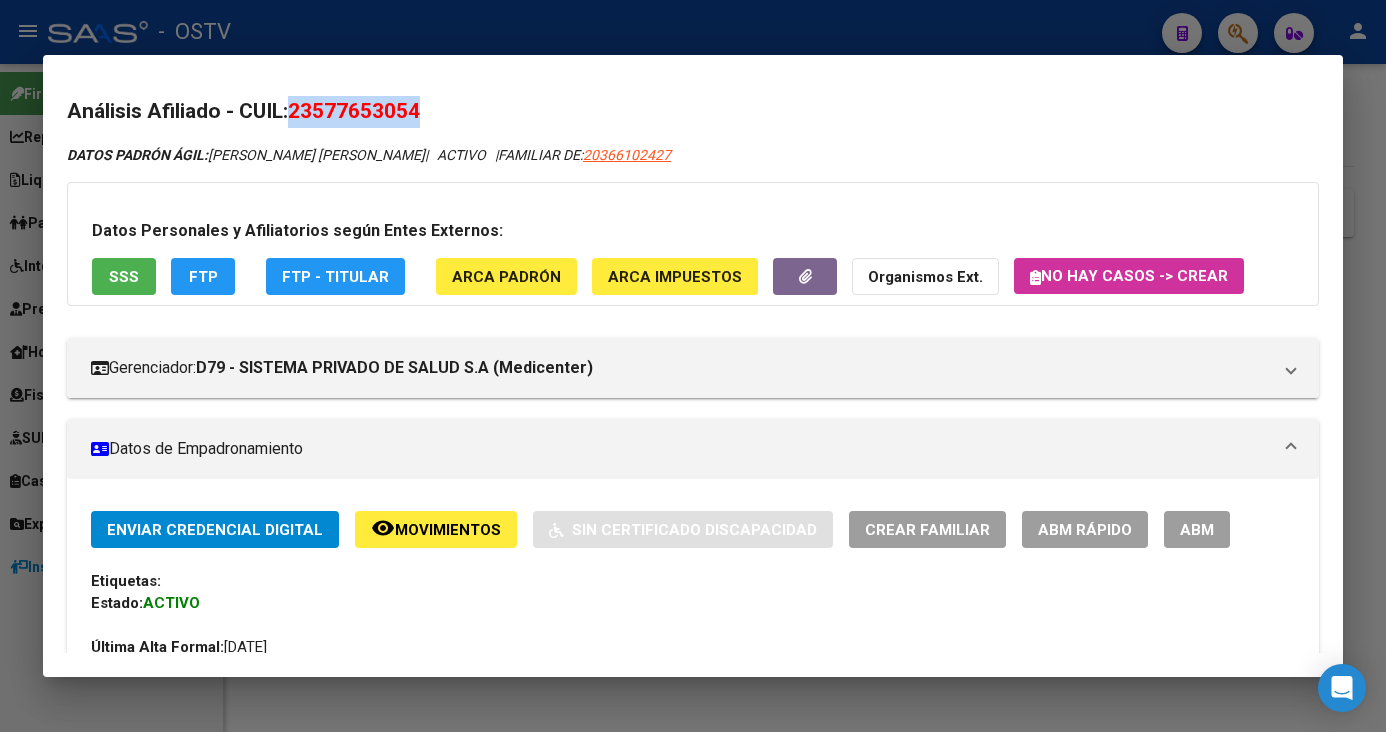 click on "23577653054" at bounding box center [354, 111] 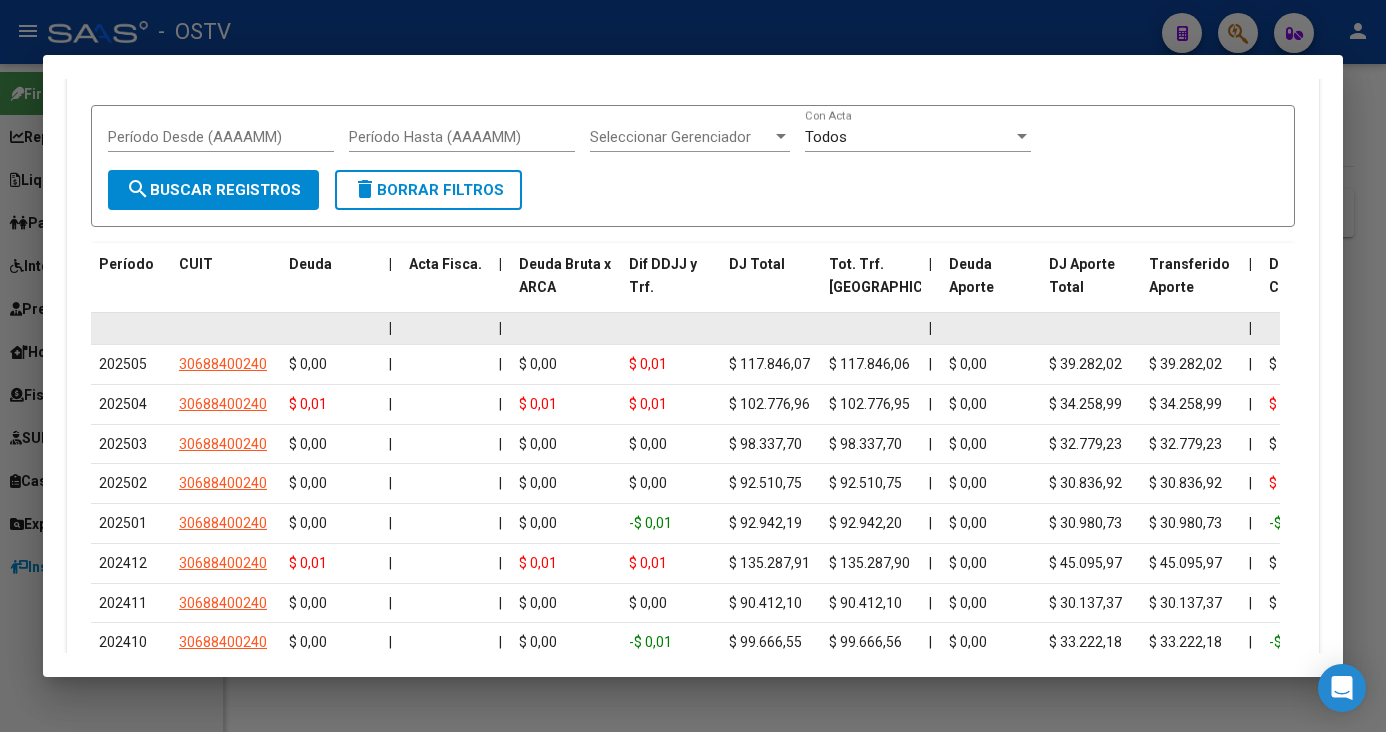 scroll, scrollTop: 1834, scrollLeft: 0, axis: vertical 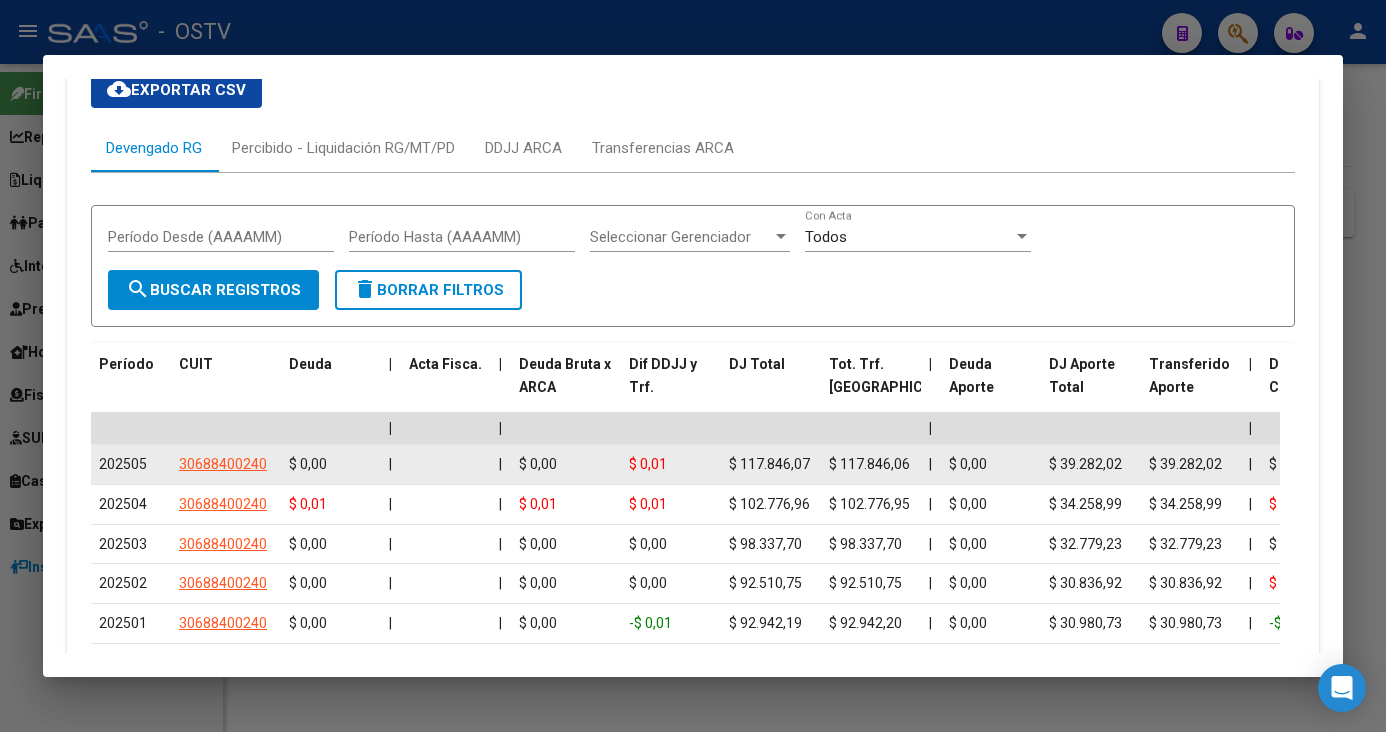click on "$ 117.846,06" 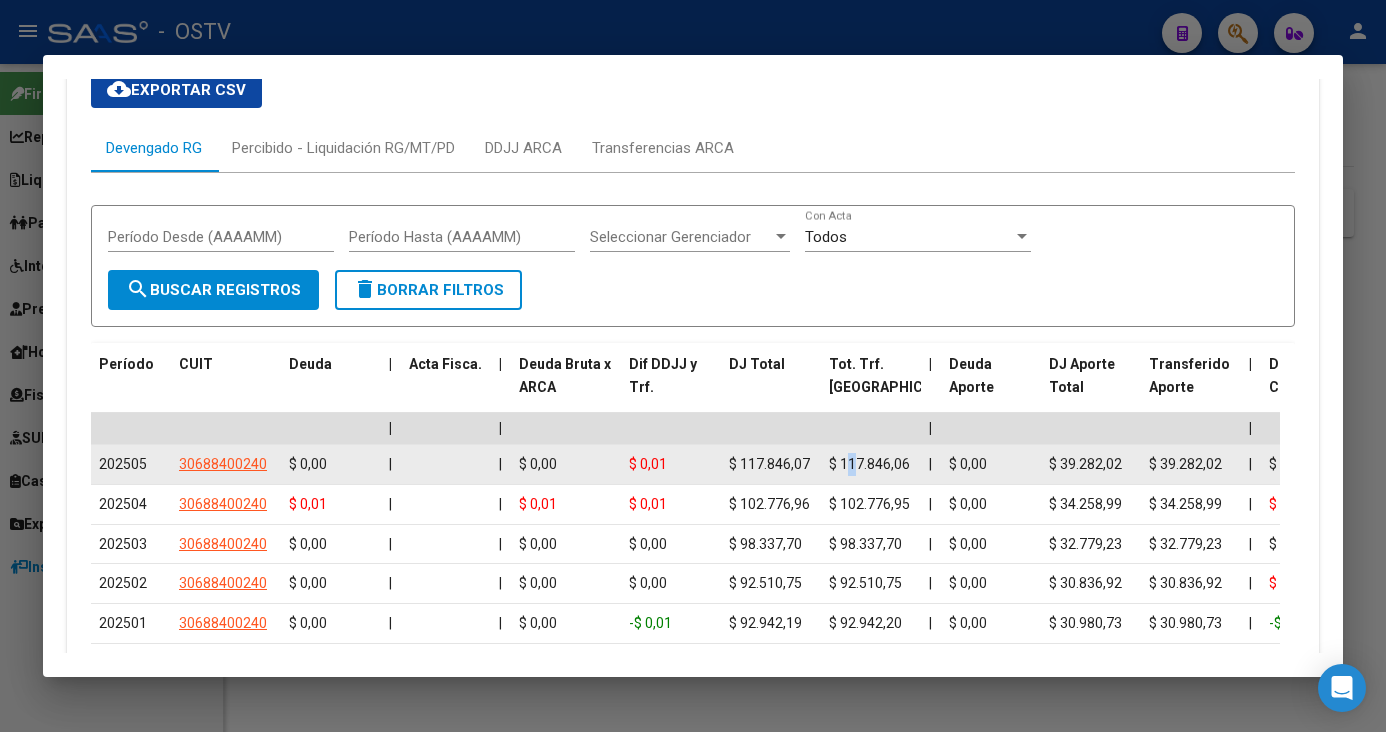 click on "$ 117.846,06" 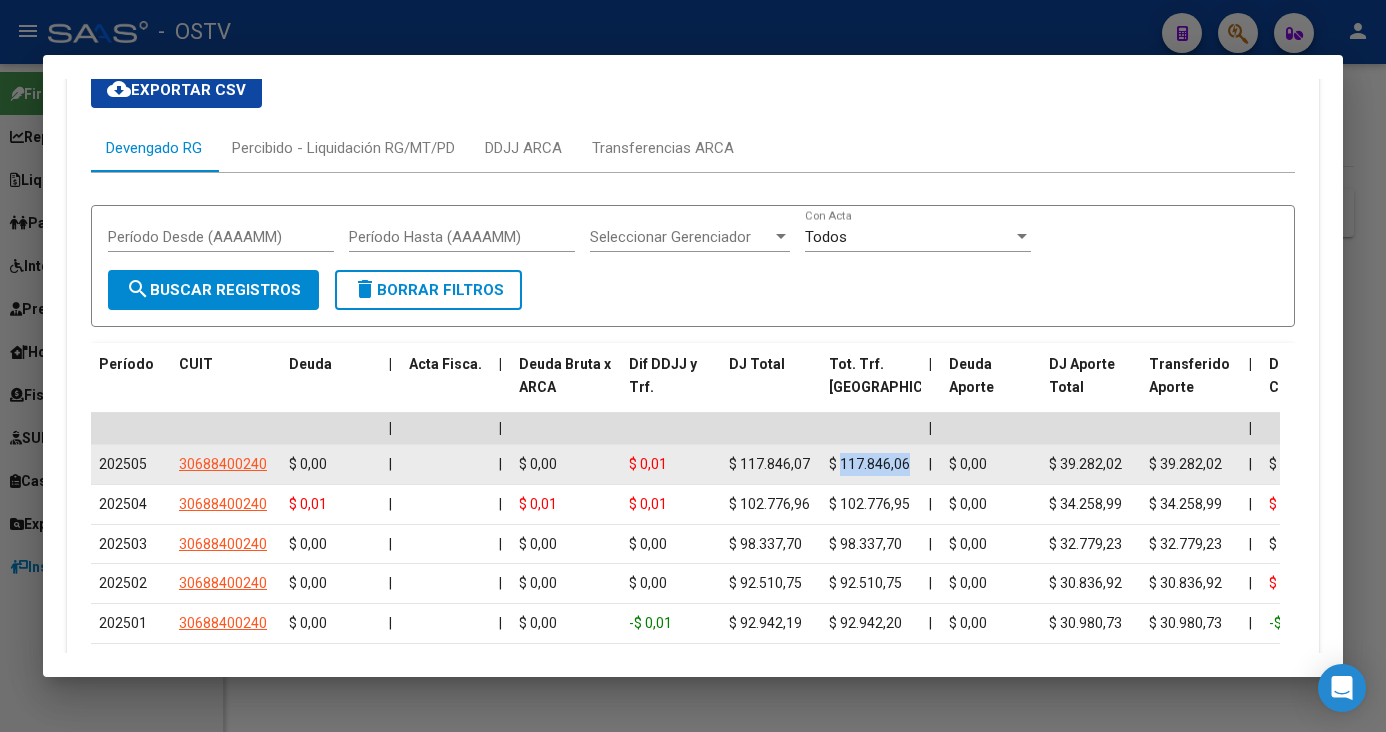 click on "$ 117.846,06" 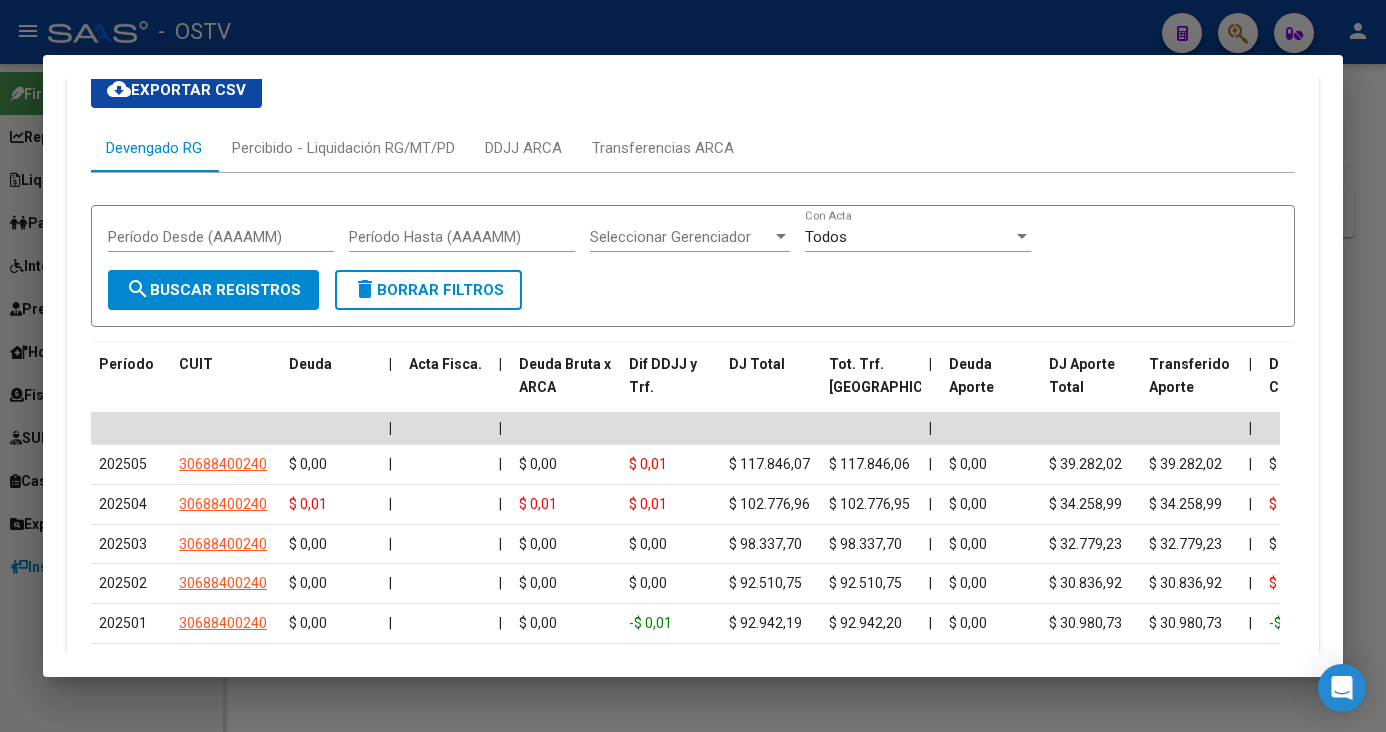 click on "cloud_download  Exportar CSV  Devengado RG Percibido - Liquidación RG/MT/PD DDJJ ARCA Transferencias ARCA Período Desde (AAAAMM) Período Hasta (AAAAMM) Seleccionar Gerenciador Seleccionar Gerenciador Todos  Con Acta search  Buscar Registros  delete  Borrar Filtros  Período CUIT Deuda | Acta Fisca. | Deuda Bruta x ARCA Dif DDJJ y Trf. DJ Total Tot. Trf. Bruto | Deuda Aporte DJ Aporte Total Transferido Aporte | [GEOGRAPHIC_DATA]. DJ Contr. Total Trf Contr. | Intereses Contr. Intereses Aporte | Contr. Empresa Contr. Int. Empresa Aporte Int. Empresa | DJ Aporte Total DJ Aporte DJ Aporte Adicional DJ Aporte Adherentes | DJ Contr. Total DJ Contr. DJ Contr. Adicional | REMOSIMP c/Tope REMOSIMP (rem4) REMCONT (rem8) REM5 Corresponde Aportes Corresponde Contr. NOGRPFAM SECOBLIG FECPRESENT DJ Contribución CUIT Periodo DJ Aporte CUIT Periodo | Porcentaje Contr. Porcentaje Aporte | DDJJ ID | | | | | | | | | | | | | 202505 30688400240 $ 0,00 | | $ 0,00 $ 0,01 $ 117.846,07 $ 117.846,06 | $ 0,00 $ 39.282,02 | $ 0,00" at bounding box center (693, 466) 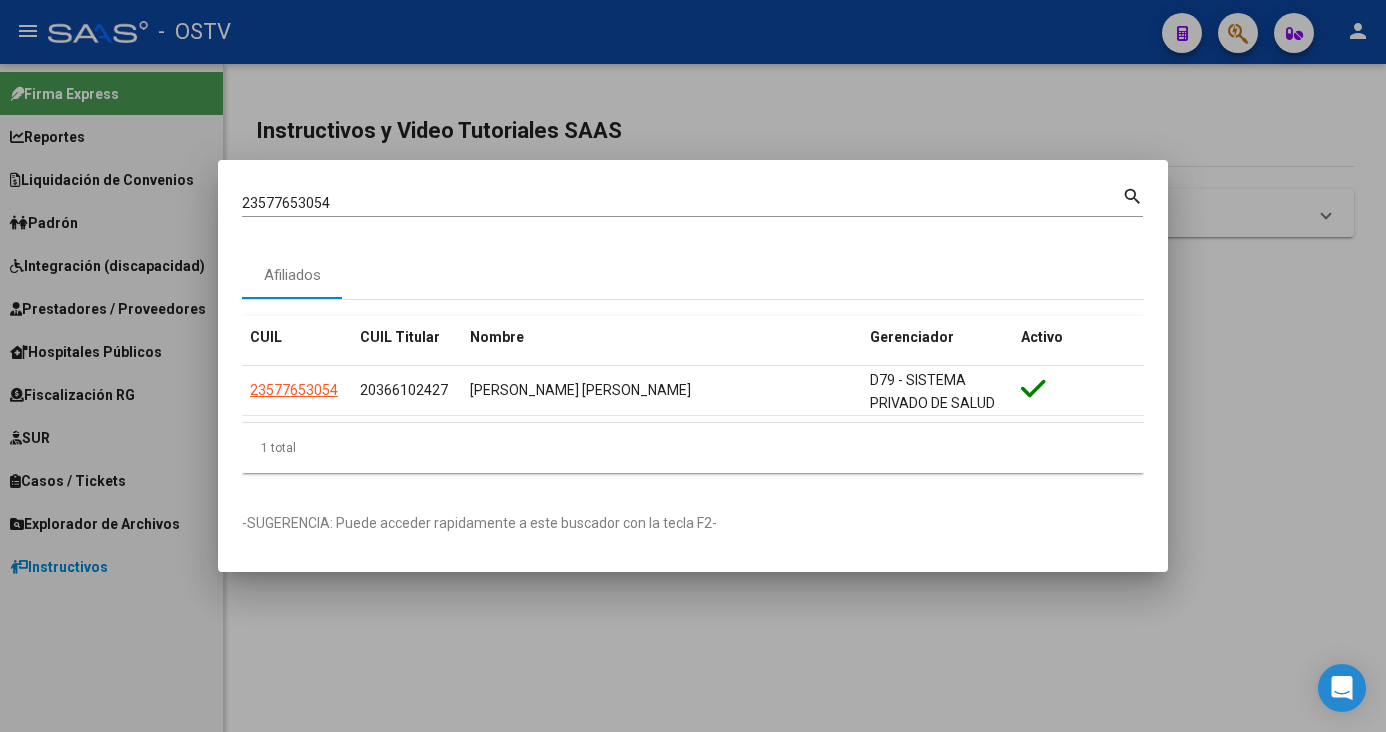 click on "23577653054 Buscar (apellido, dni, [PERSON_NAME], [PERSON_NAME], cuit, obra social)" at bounding box center (682, 203) 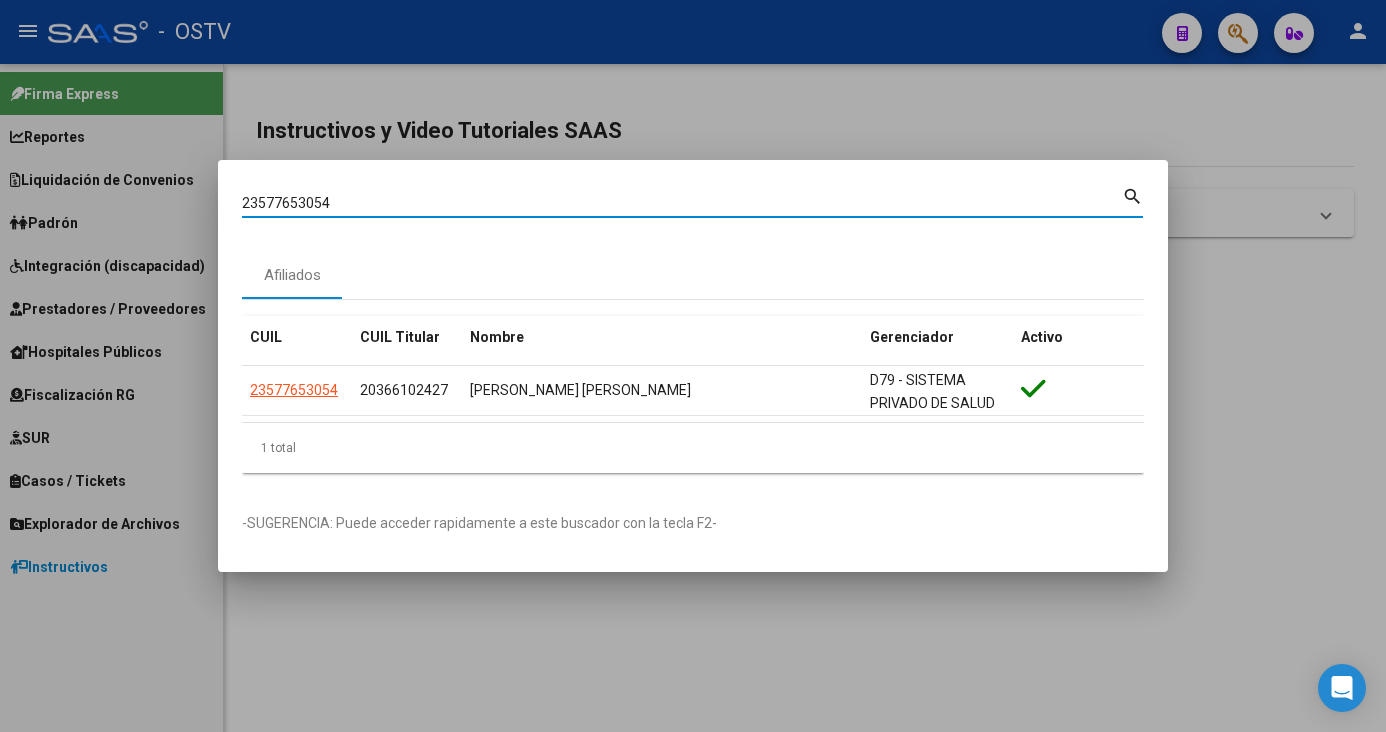 click on "23577653054" at bounding box center [682, 203] 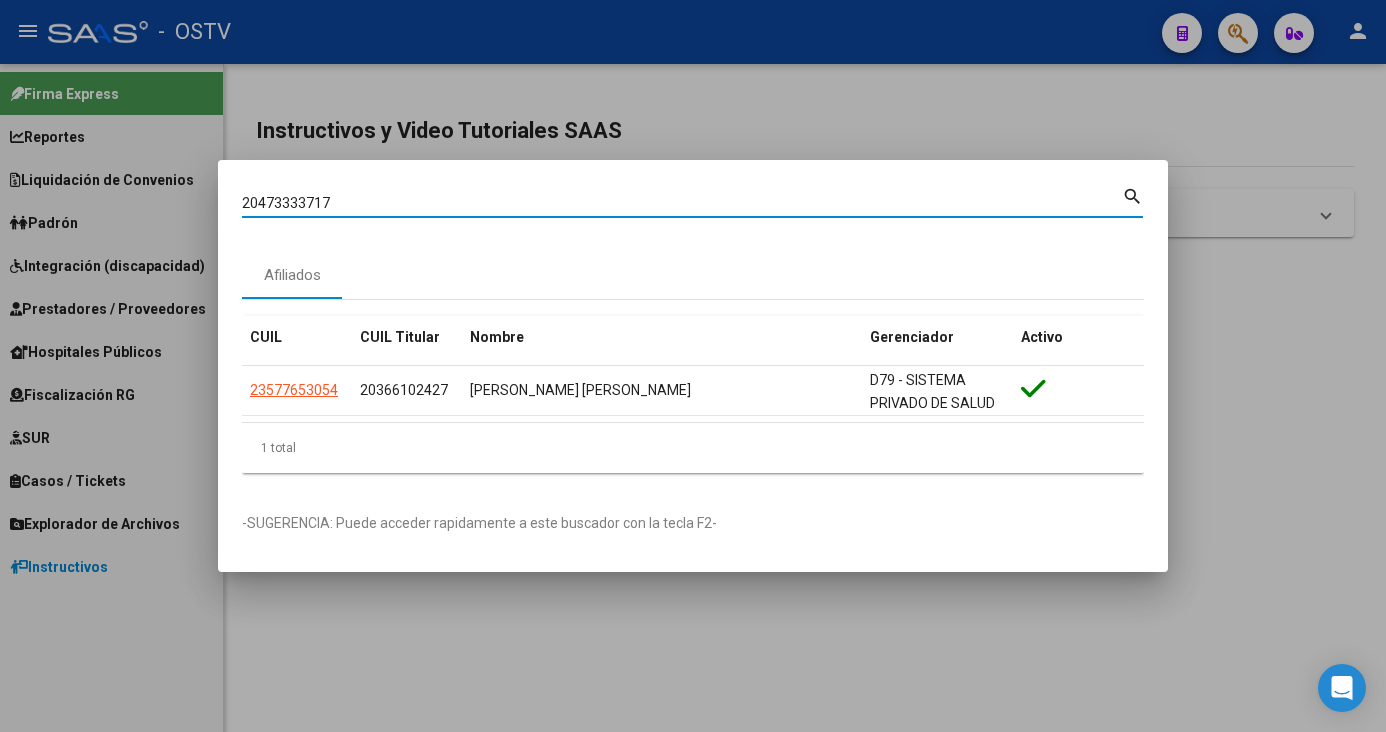 type on "20473333717" 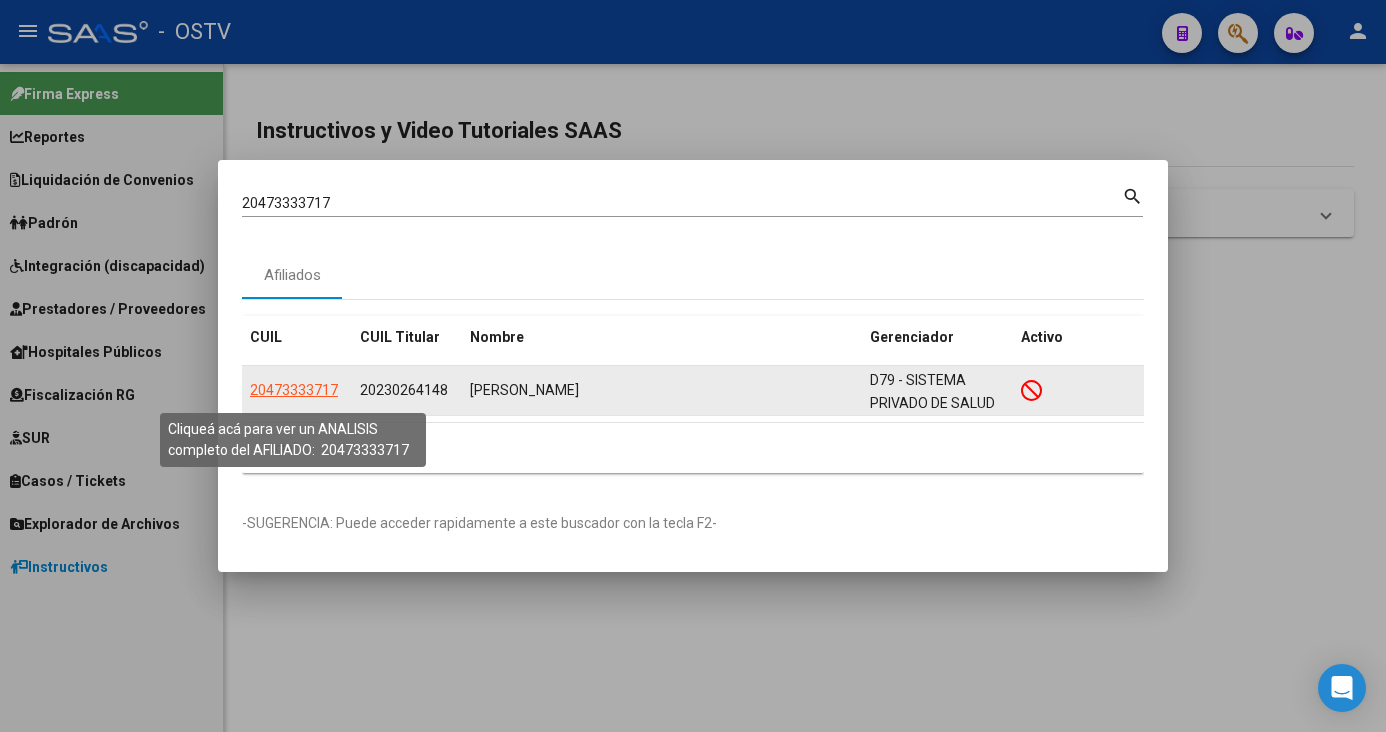 click on "20473333717" 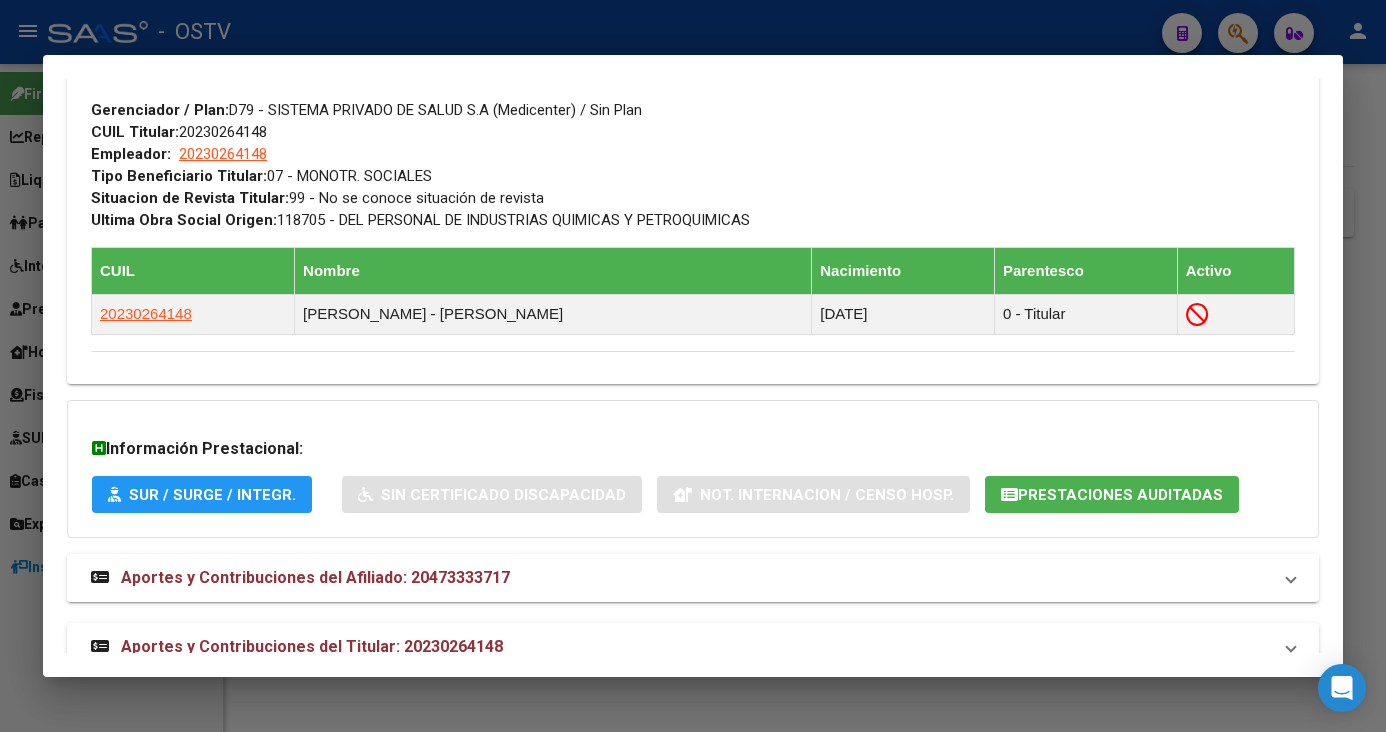 scroll, scrollTop: 1032, scrollLeft: 0, axis: vertical 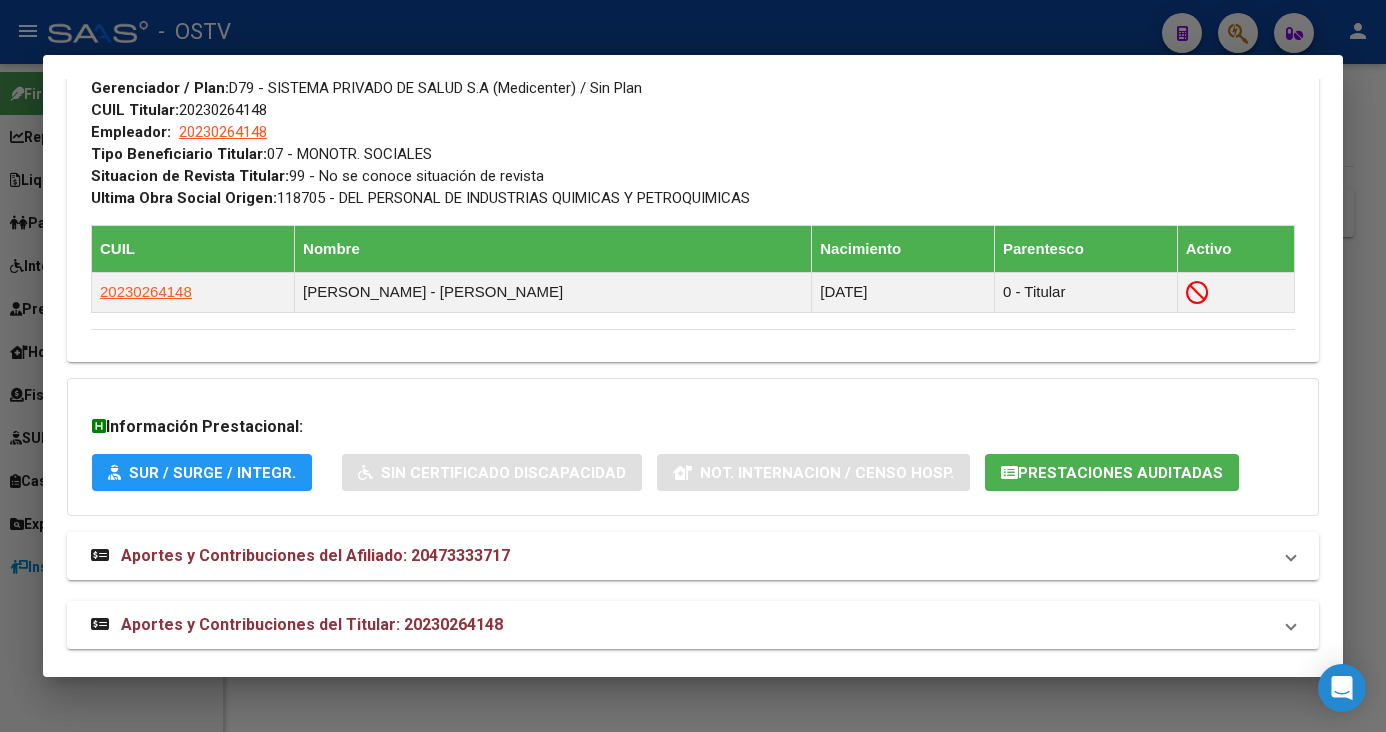 click on "DATOS PADRÓN ÁGIL:  [PERSON_NAME]              |   INACTIVO   |     FAMILIAR DE:  20230264148 Datos Personales y Afiliatorios según Entes Externos: SSS FTP  FTP - Titular ARCA Padrón ARCA Impuestos Organismos Ext.   No hay casos -> Crear
Gerenciador:      D79 - SISTEMA PRIVADO DE SALUD S.A (Medicenter) Atención telefónica: Solicitar Cartilla al:   15 5345 5605 Atencion al Socio:   [PHONE_NUMBER] Mail::   [EMAIL_ADDRESS][DOMAIN_NAME] Atención emergencias: Servicio de Emergencia:   [PHONE_NUMBER] (Opcion 1) Otros Datos Útiles:    Datos de Empadronamiento  Enviar Credencial Digital remove_red_eye Movimientos    Sin Certificado Discapacidad Crear Familiar ABM Rápido ABM Etiquetas: Estado: INACTIVO Última Alta Formal:  [DATE] Última Baja Formal:  [DATE] Ultimo Tipo Movimiento Baja:  MONOTRIBUTISTA BAJA X AFIP Comentario ADMIN:  Migración Padrón Completo SSS el [DATE] 11:25:57 DATOS DEL AFILIADO Apellido:   [PERSON_NAME]:  20473333717" at bounding box center (693, -120) 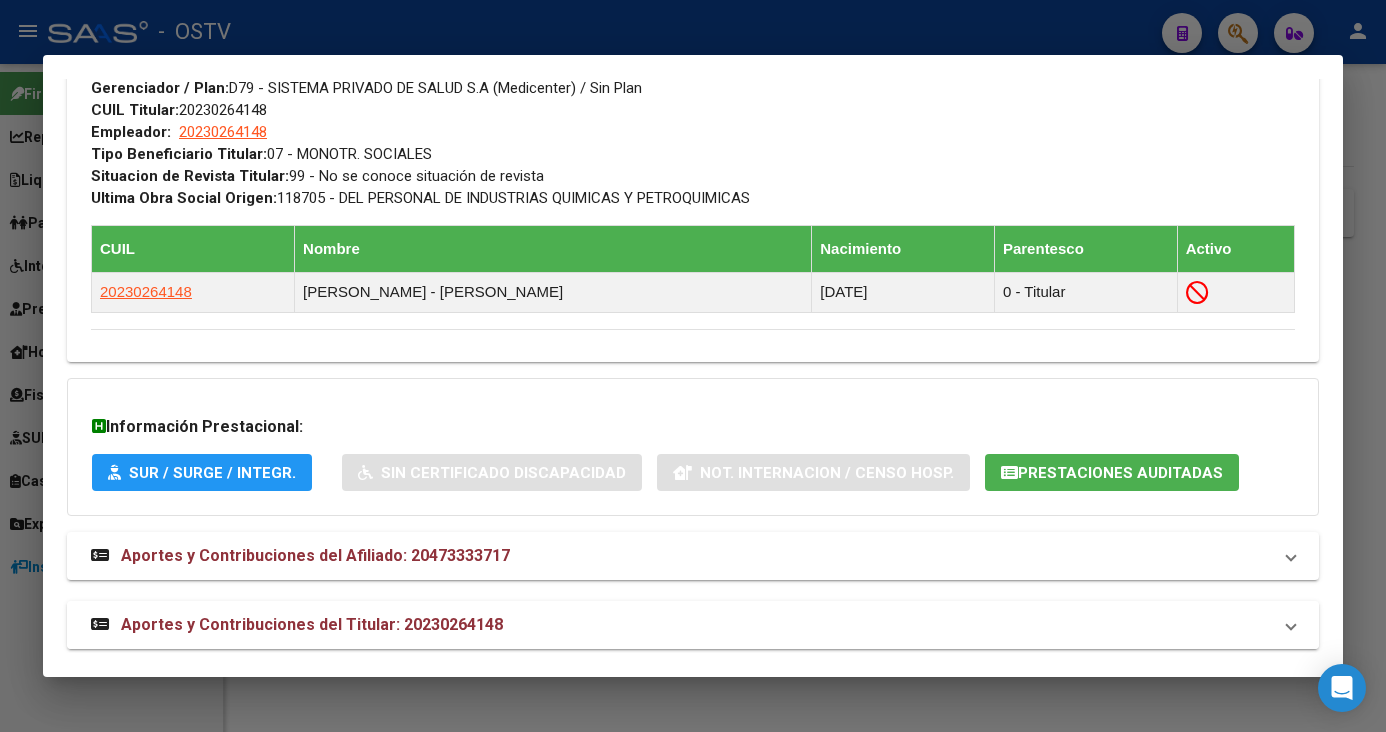 click on "Aportes y Contribuciones del Titular: 20230264148" at bounding box center (312, 624) 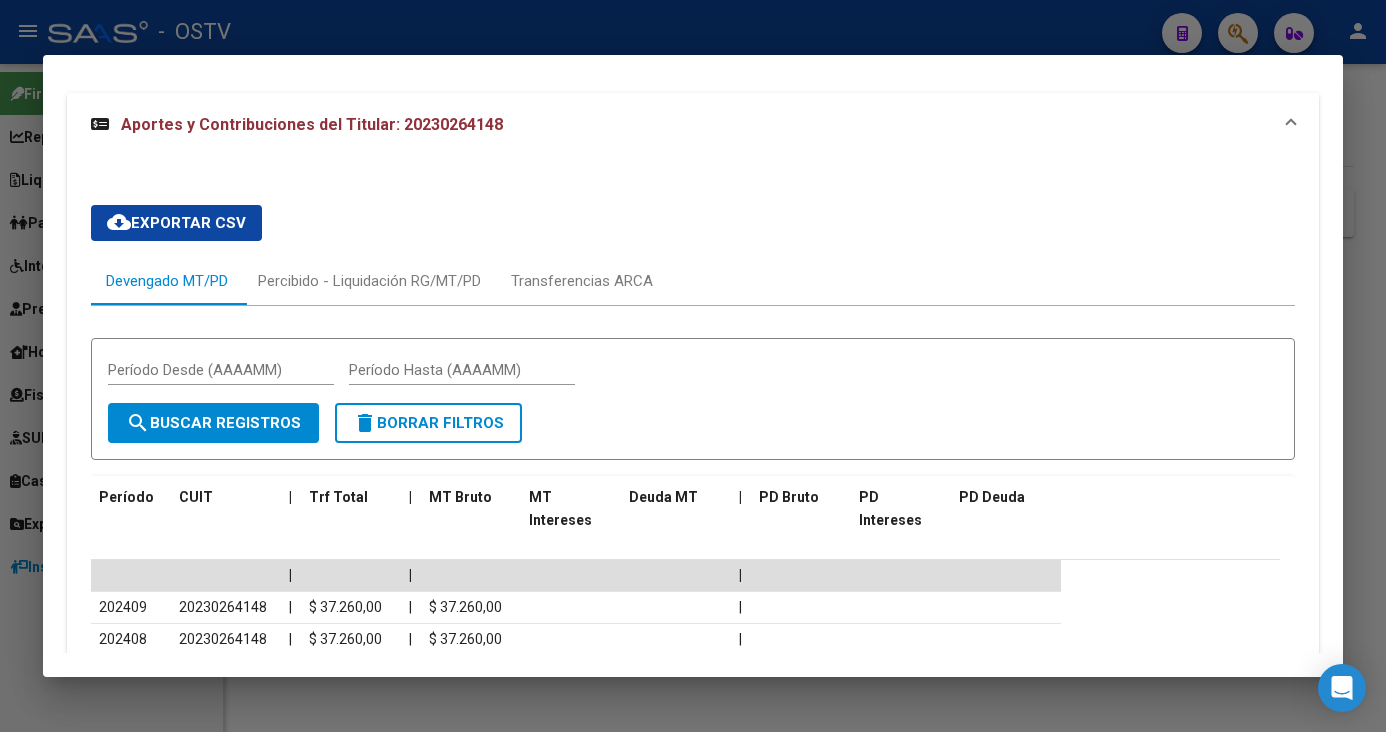 scroll, scrollTop: 1740, scrollLeft: 0, axis: vertical 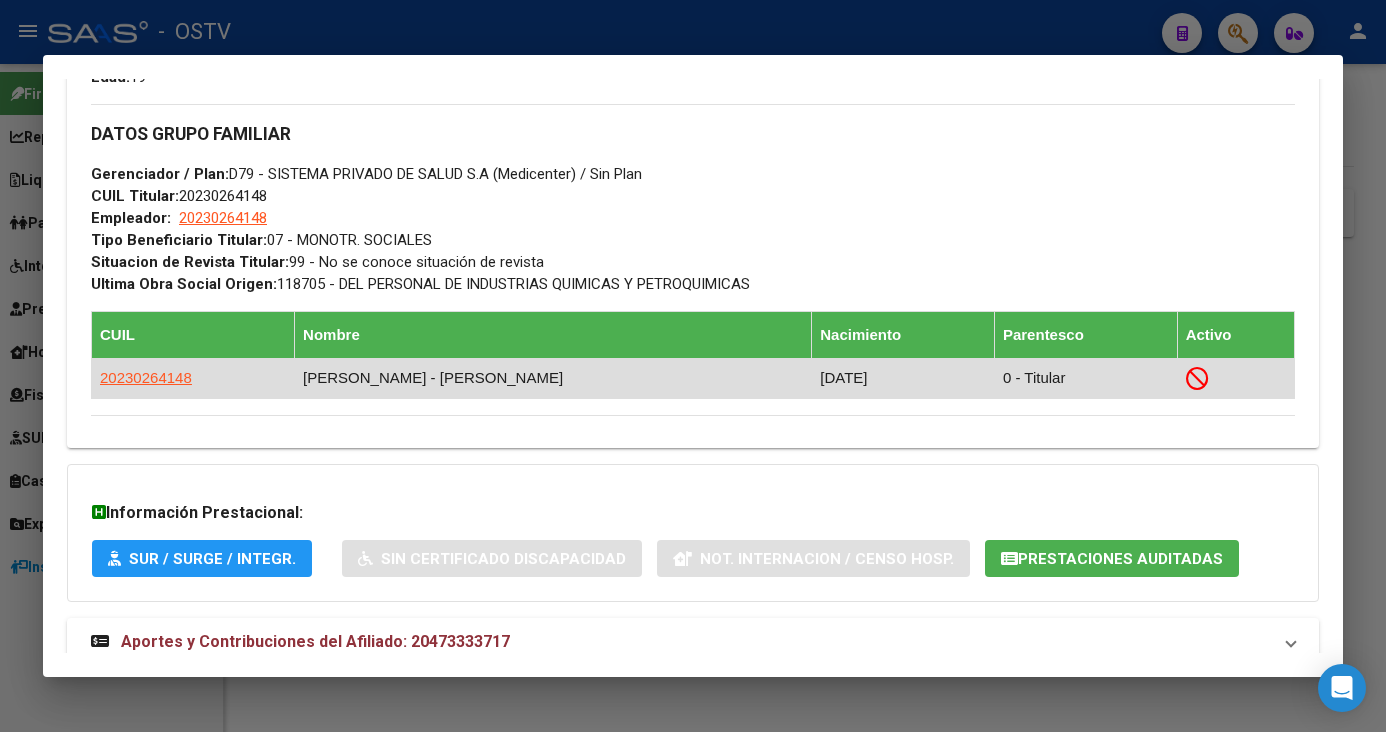 drag, startPoint x: 143, startPoint y: 386, endPoint x: 104, endPoint y: 387, distance: 39.012817 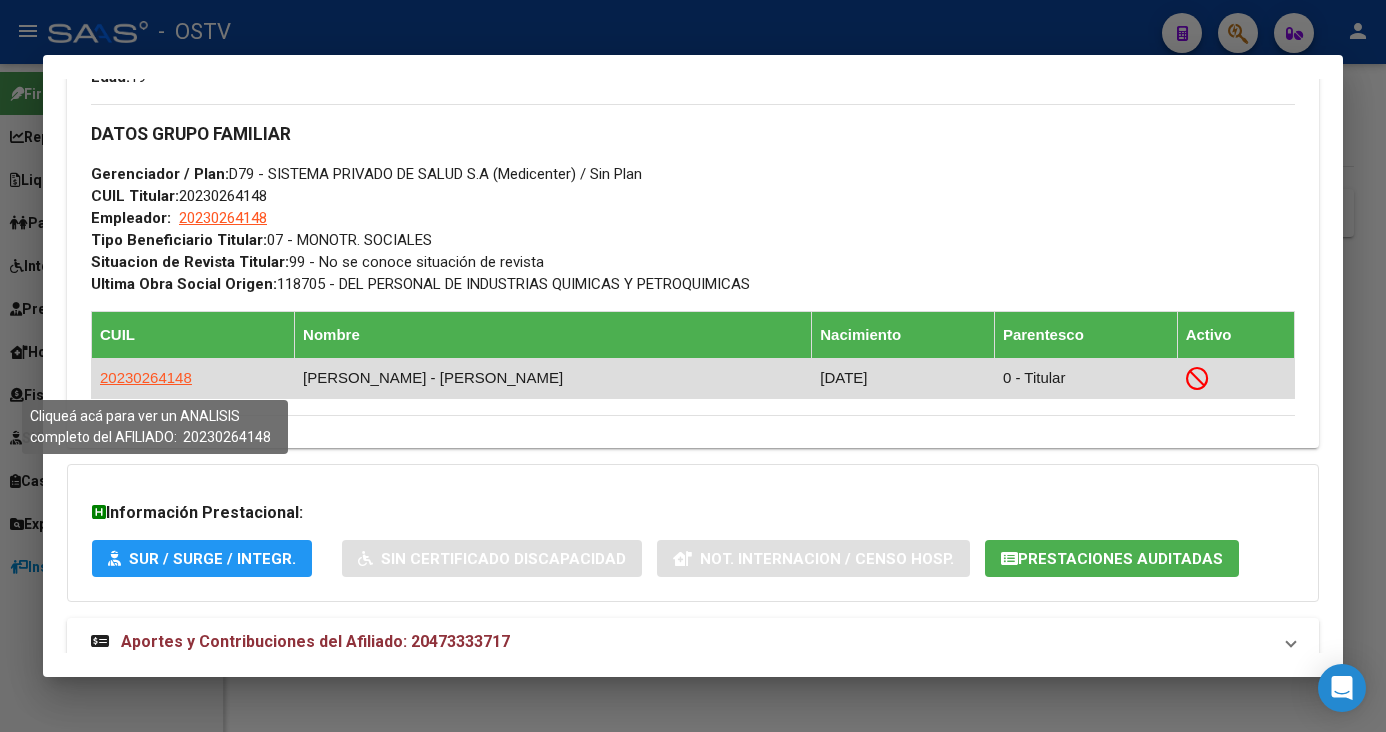 drag, startPoint x: 187, startPoint y: 378, endPoint x: 102, endPoint y: 378, distance: 85 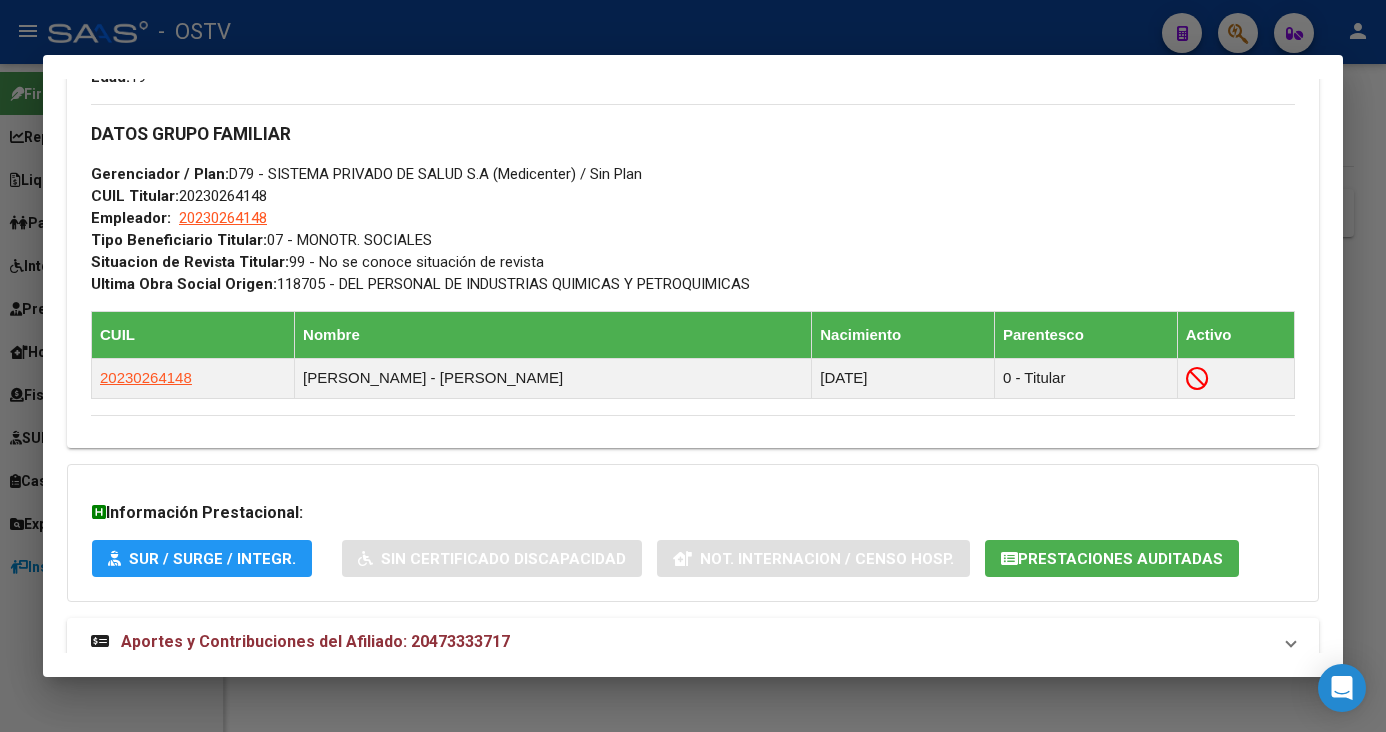 copy on "20230264148" 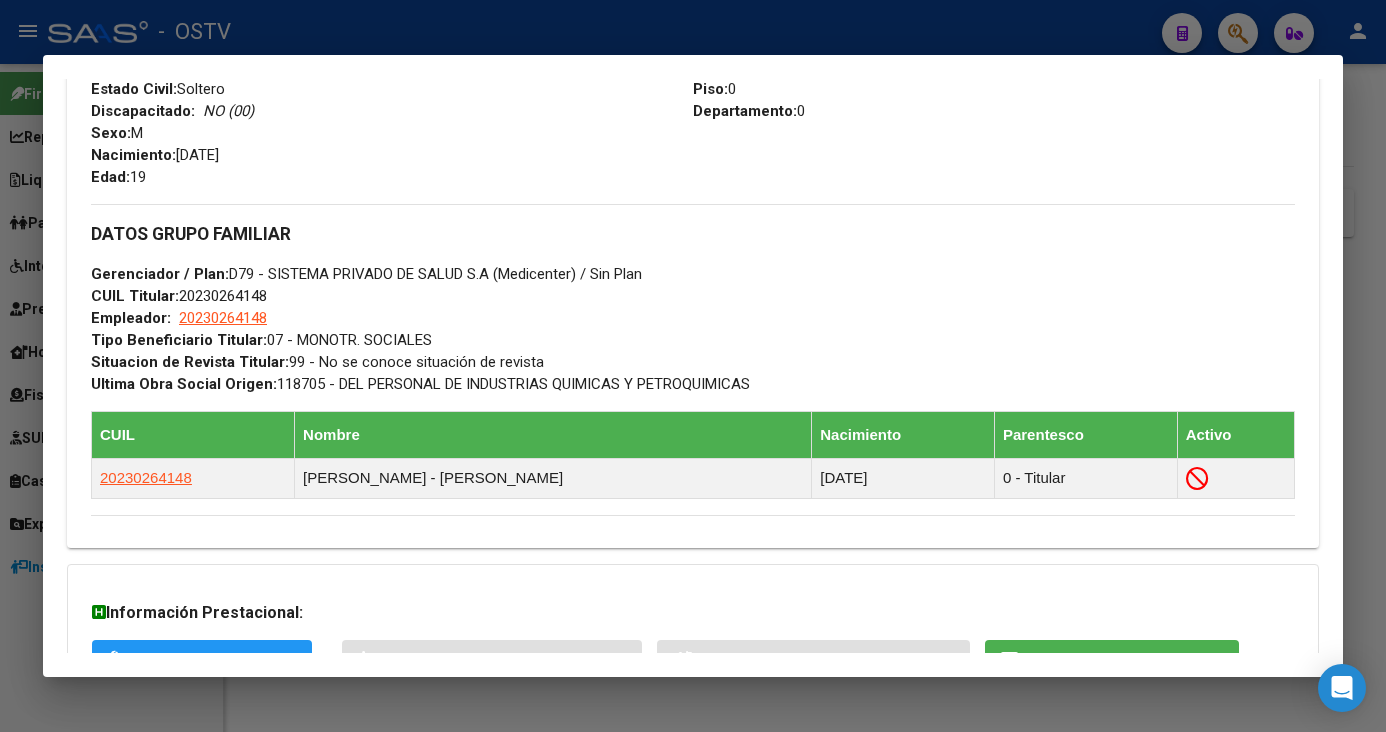 click on "20473333717 Buscar (apellido, dni, cuil, nro traspaso, cuit, obra social) search Afiliados CUIL CUIL Titular Nombre Gerenciador Activo 20473333717 20230264148  [PERSON_NAME]           D79 - SISTEMA PRIVADO DE SALUD S.A (Medicenter)  1 total   1  -SUGERENCIA: Puede acceder rapidamente a este buscador con la tecla F2- Análisis Afiliado - CUIL:  20473333717 DATOS PADRÓN ÁGIL:  [PERSON_NAME]              |   INACTIVO   |     FAMILIAR DE:  20230264148 Datos Personales y Afiliatorios según Entes Externos: SSS FTP  FTP - Titular ARCA Padrón ARCA Impuestos Organismos Ext.   No hay casos -> Crear
Gerenciador:      D79 - SISTEMA PRIVADO DE SALUD S.A (Medicenter) Atención telefónica: Solicitar Cartilla al:   15 5345 5605 Atencion al Socio:   [PHONE_NUMBER] Mail::   [EMAIL_ADDRESS][DOMAIN_NAME] Atención emergencias: Servicio de Emergencia:   [PHONE_NUMBER] (Opcion 1) Otros Datos Útiles:    Datos de Empadronamiento  Enviar Credencial Digital remove_red_eye Movimientos    ABM" at bounding box center [693, 366] 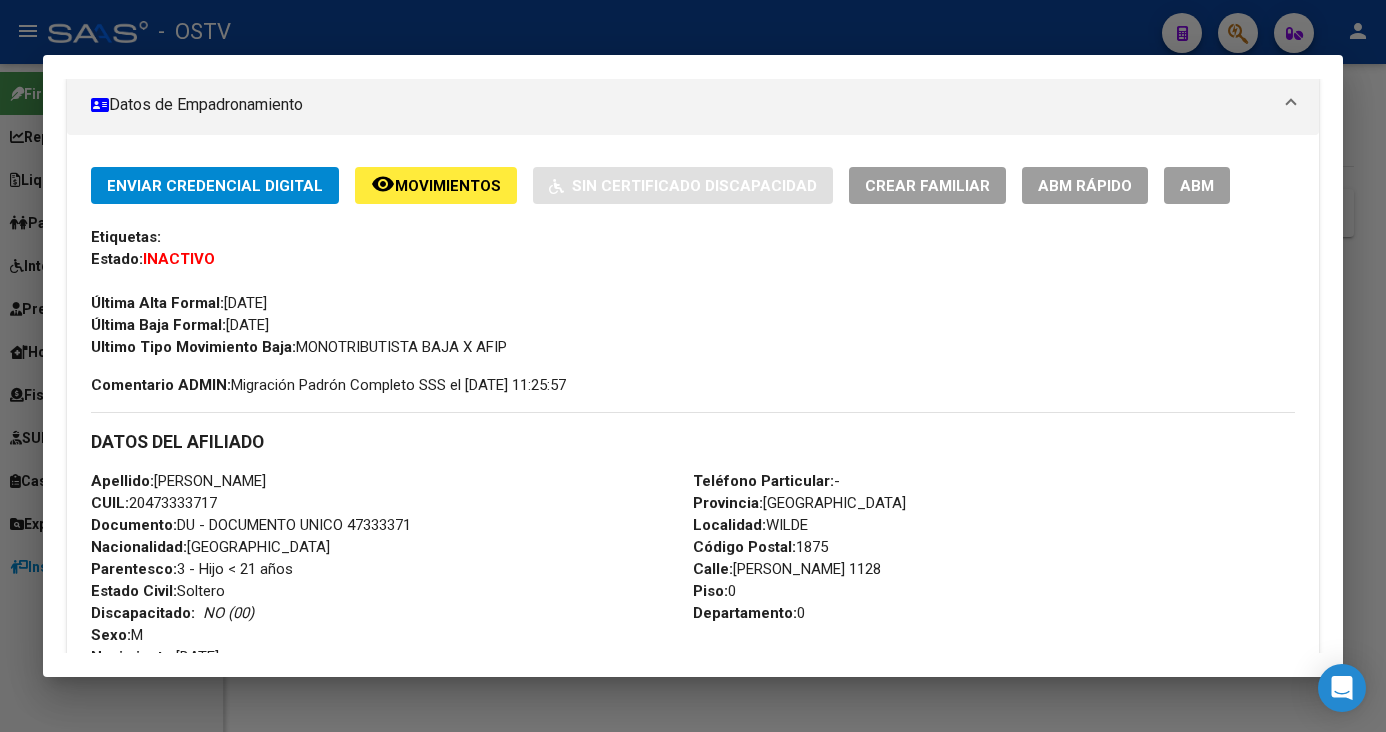 scroll, scrollTop: 0, scrollLeft: 0, axis: both 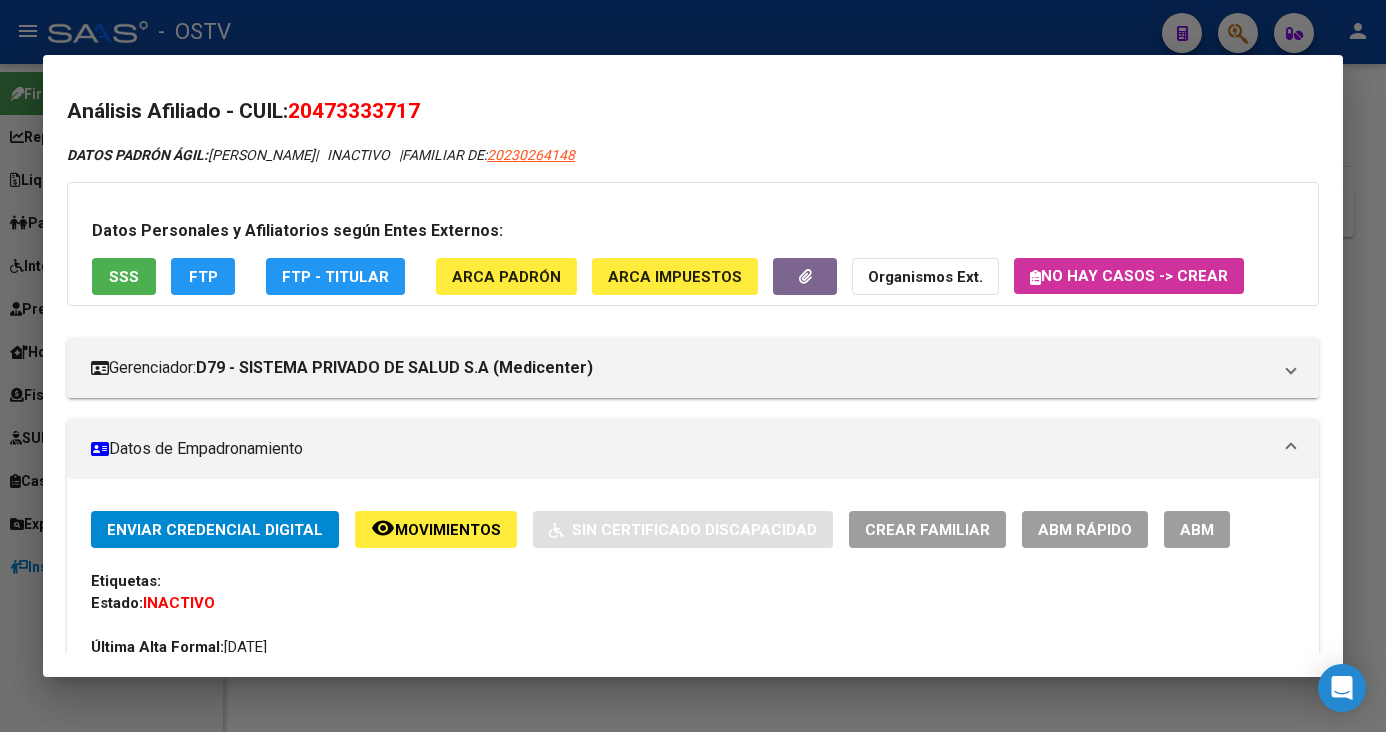 click on "Análisis Afiliado - CUIL:  20473333717 DATOS PADRÓN ÁGIL:  [PERSON_NAME]              |   INACTIVO   |     FAMILIAR DE:  20230264148 Datos Personales y Afiliatorios según Entes Externos: SSS FTP  FTP - Titular ARCA Padrón ARCA Impuestos Organismos Ext.   No hay casos -> Crear
Gerenciador:      D79 - SISTEMA PRIVADO DE SALUD S.A (Medicenter) Atención telefónica: Solicitar Cartilla al:   15 5345 5605 Atencion al Socio:   [PHONE_NUMBER] Mail::   [EMAIL_ADDRESS][DOMAIN_NAME] Atención emergencias: Servicio de Emergencia:   [PHONE_NUMBER] (Opcion 1) Otros Datos Útiles:    Datos de Empadronamiento  Enviar Credencial Digital remove_red_eye Movimientos    Sin Certificado Discapacidad Crear Familiar ABM Rápido ABM Etiquetas: Estado: INACTIVO Última Alta Formal:  [DATE] Última Baja Formal:  [DATE] Ultimo Tipo Movimiento Baja:  MONOTRIBUTISTA BAJA X AFIP Comentario ADMIN:  Migración Padrón Completo SSS el [DATE] 11:25:57 DATOS DEL AFILIADO Apellido: CUIL: Documento:" at bounding box center [693, 1256] 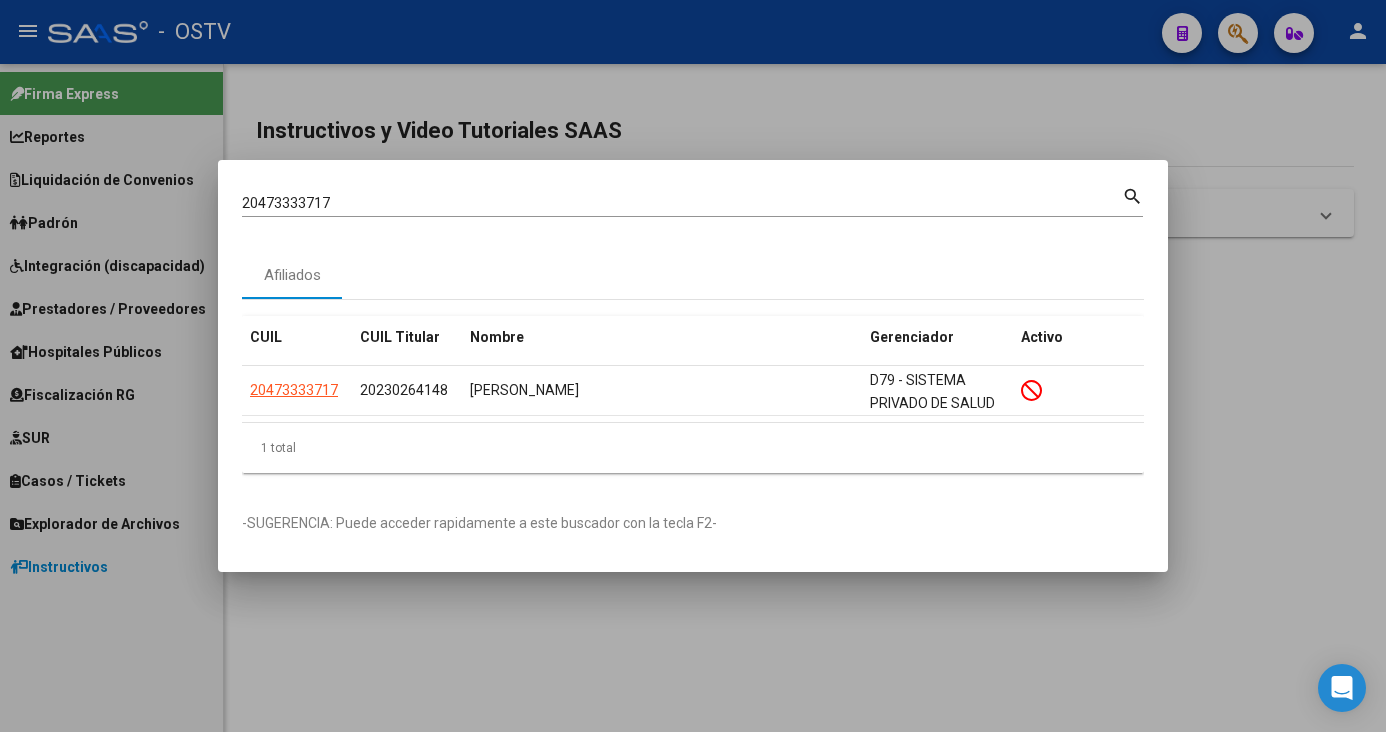click on "20473333717 Buscar (apellido, dni, [PERSON_NAME], [PERSON_NAME], cuit, obra social)" at bounding box center (682, 203) 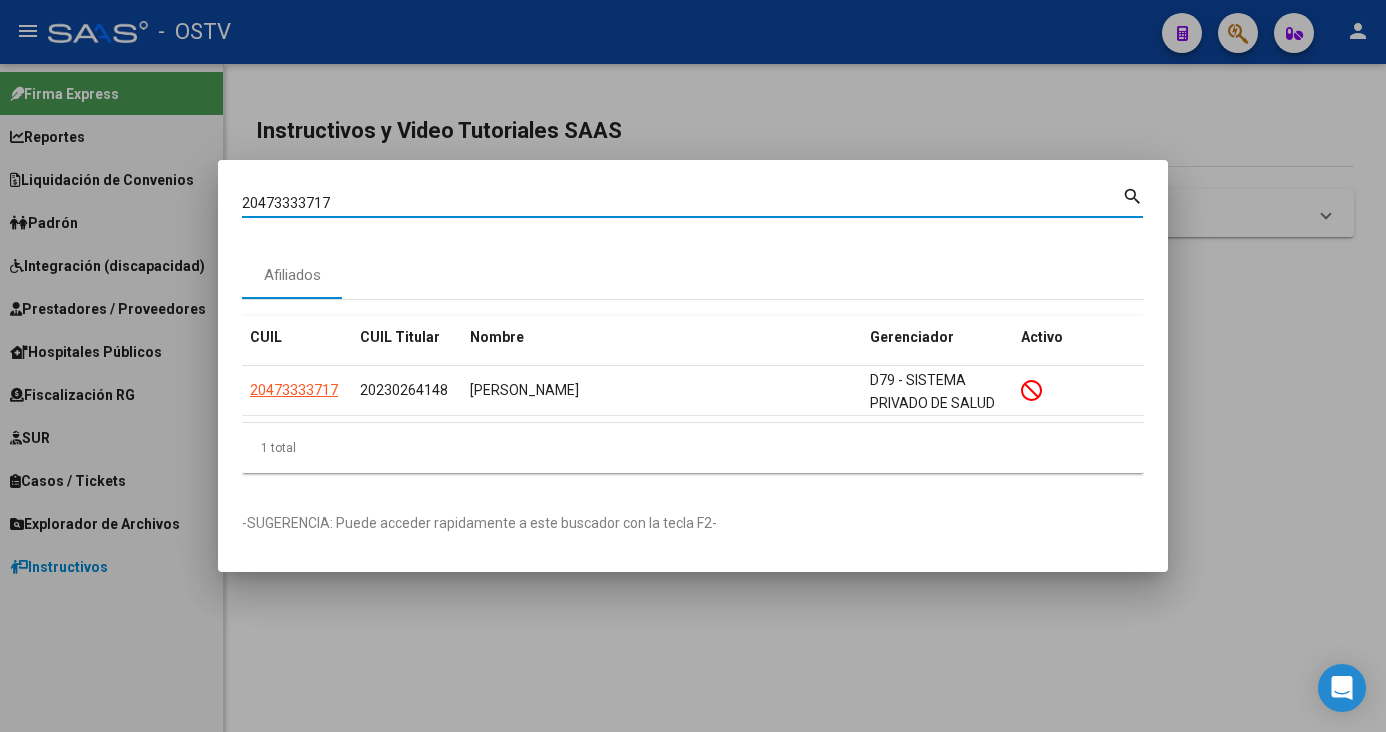 click on "20473333717" at bounding box center (682, 203) 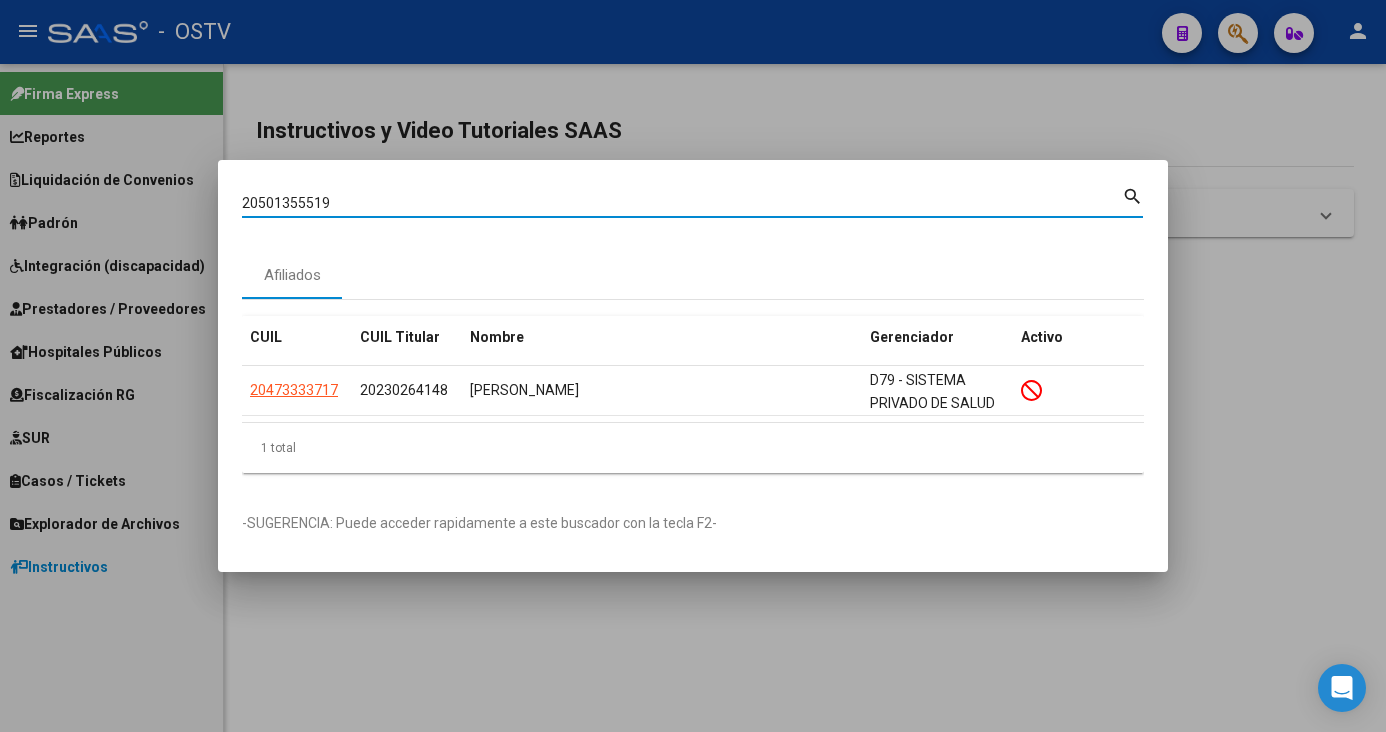 type on "20501355519" 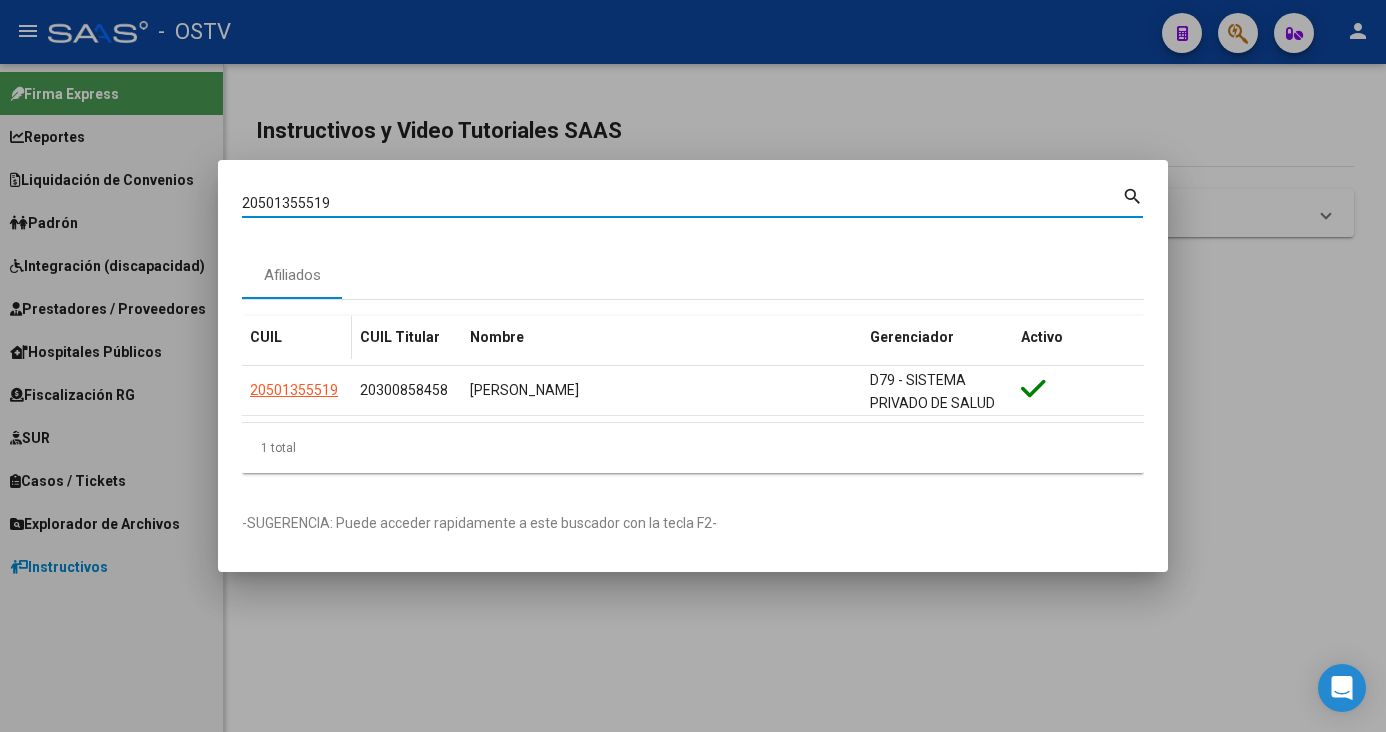 click on "20501355519" 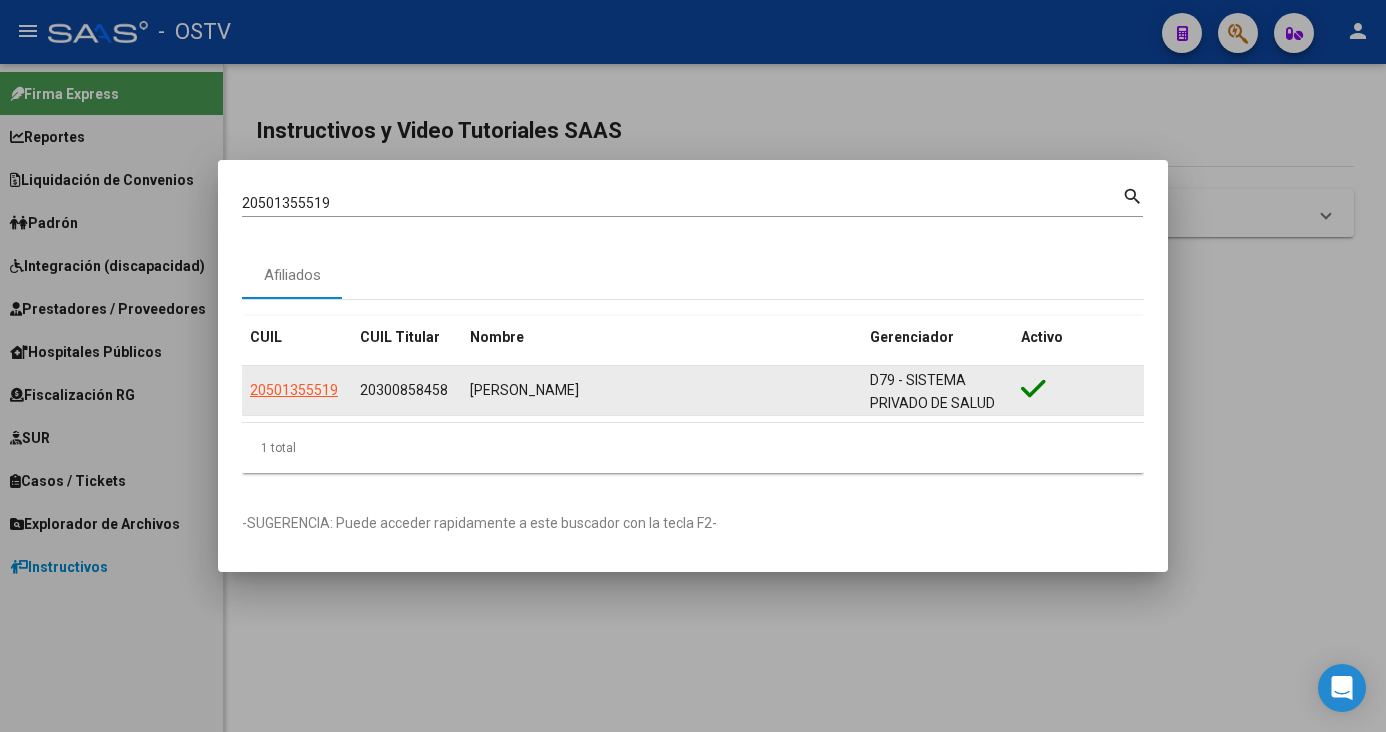 click on "20501355519" 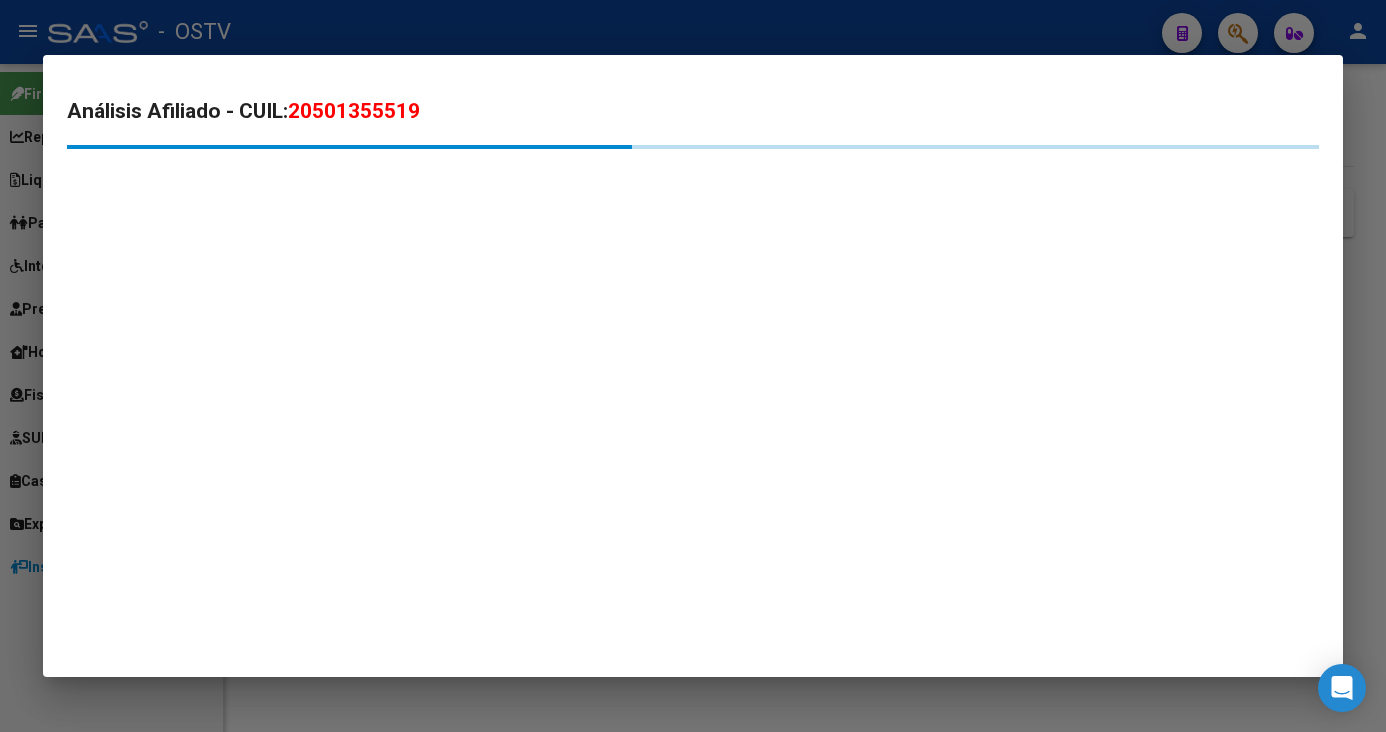 click on "Análisis Afiliado - CUIL:  20501355519" at bounding box center (693, 112) 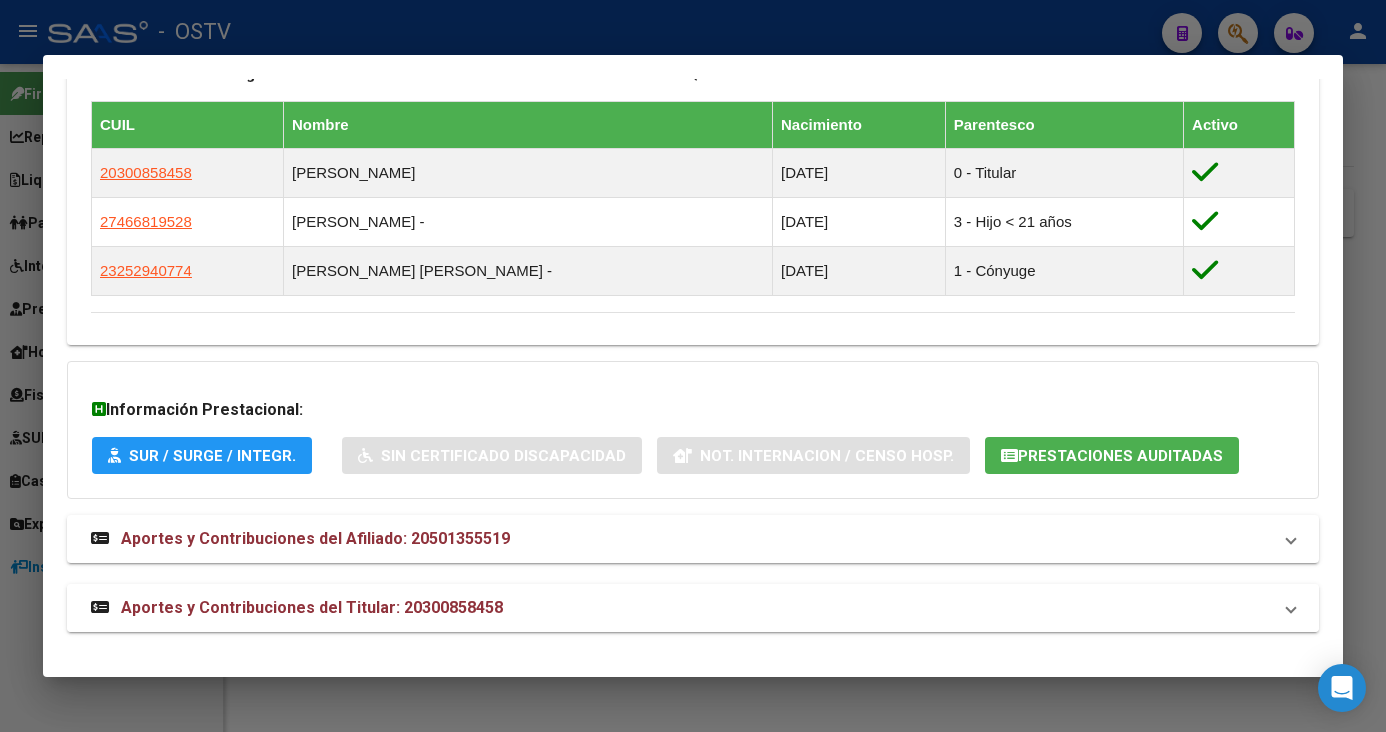 click on "Aportes y Contribuciones del Titular: 20300858458" at bounding box center (681, 608) 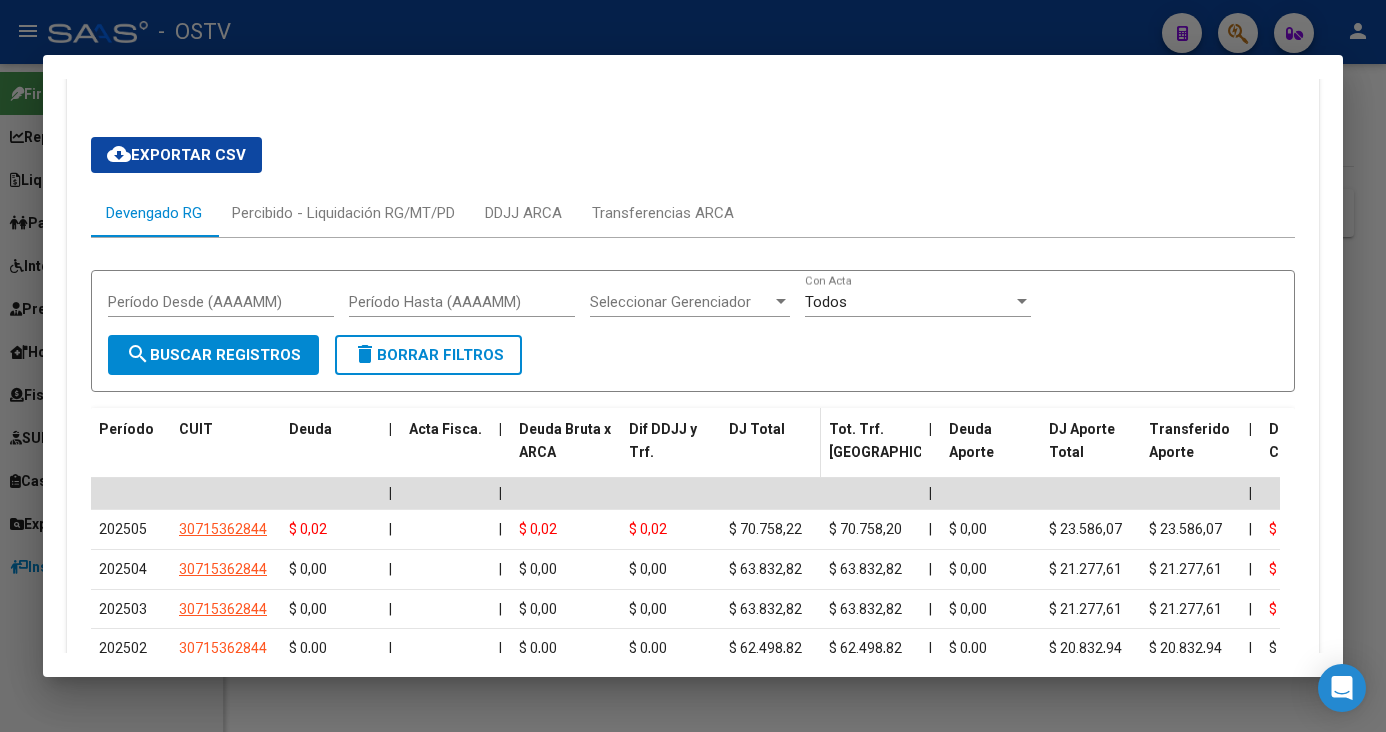 scroll, scrollTop: 1689, scrollLeft: 0, axis: vertical 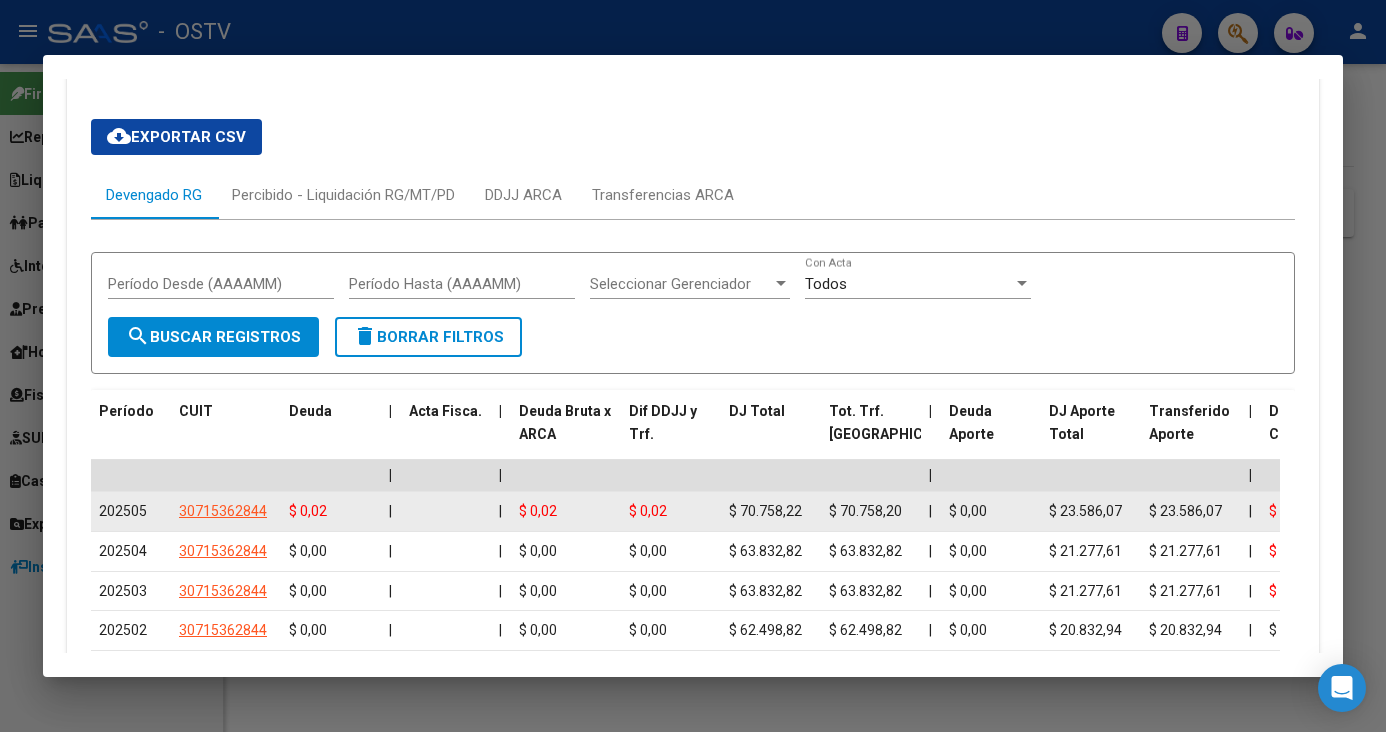 click on "$ 70.758,20" 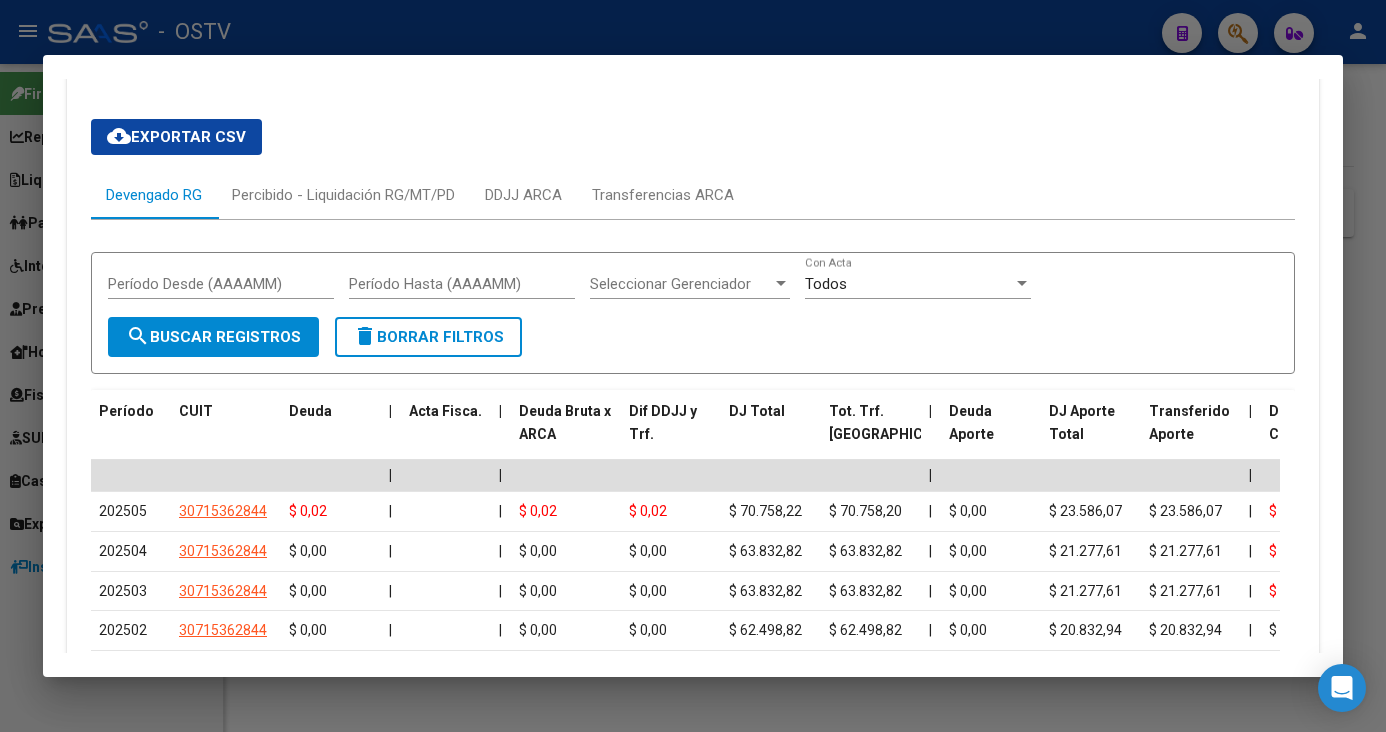 copy on "70.758,20" 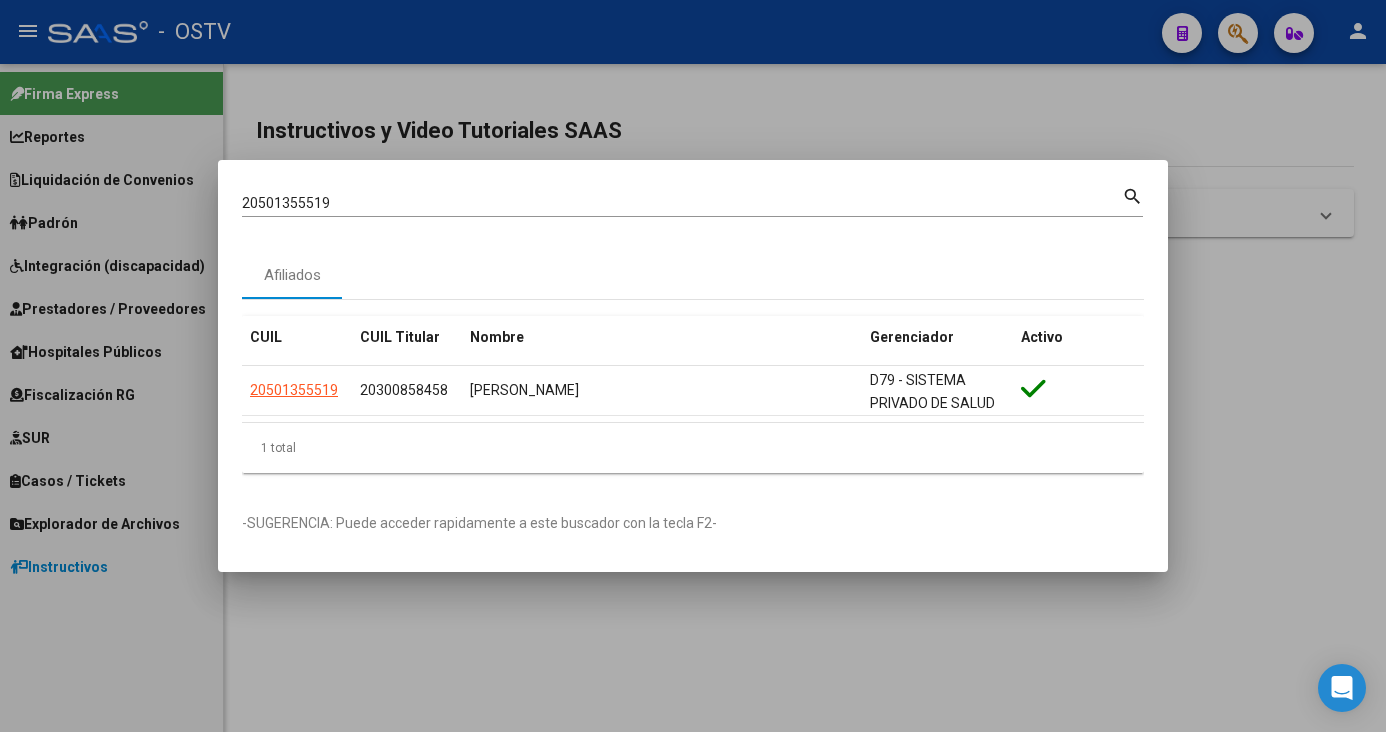 click on "20501355519" at bounding box center [682, 203] 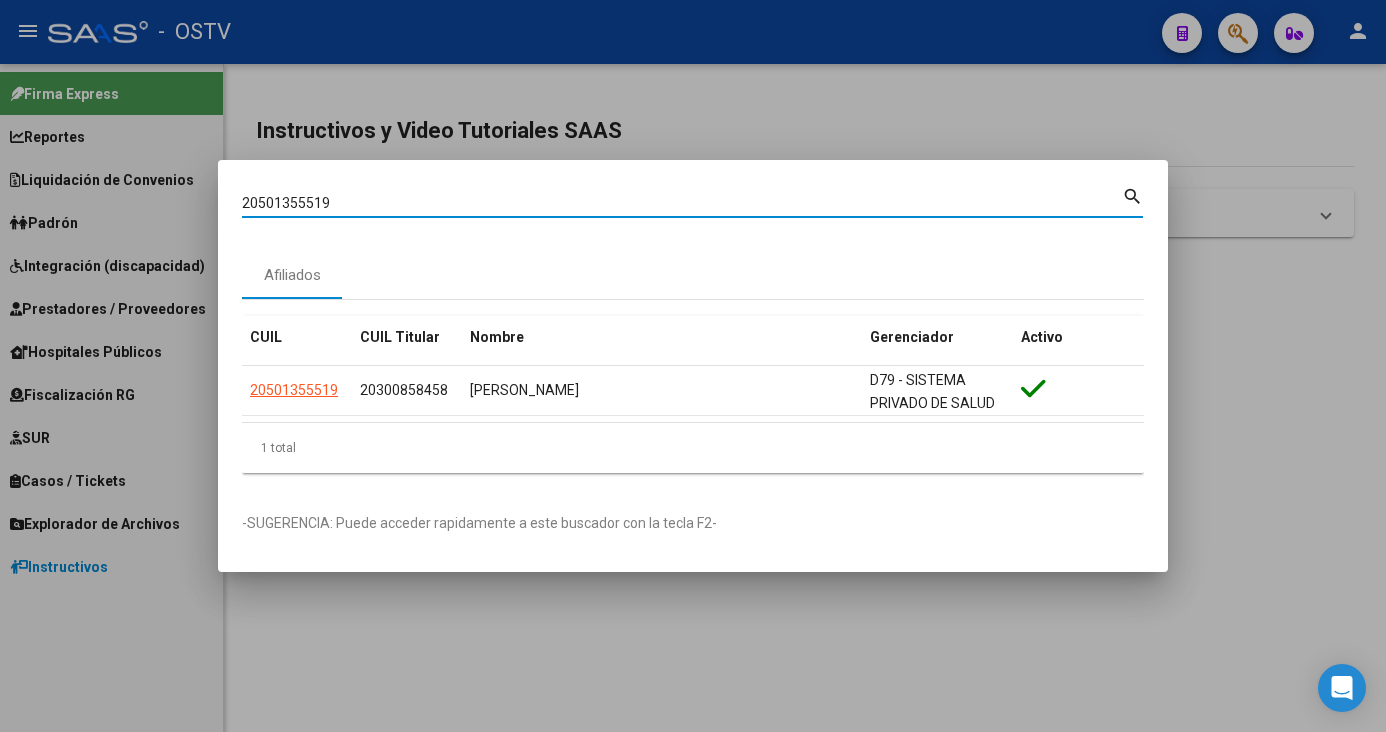 click on "20501355519" at bounding box center [682, 203] 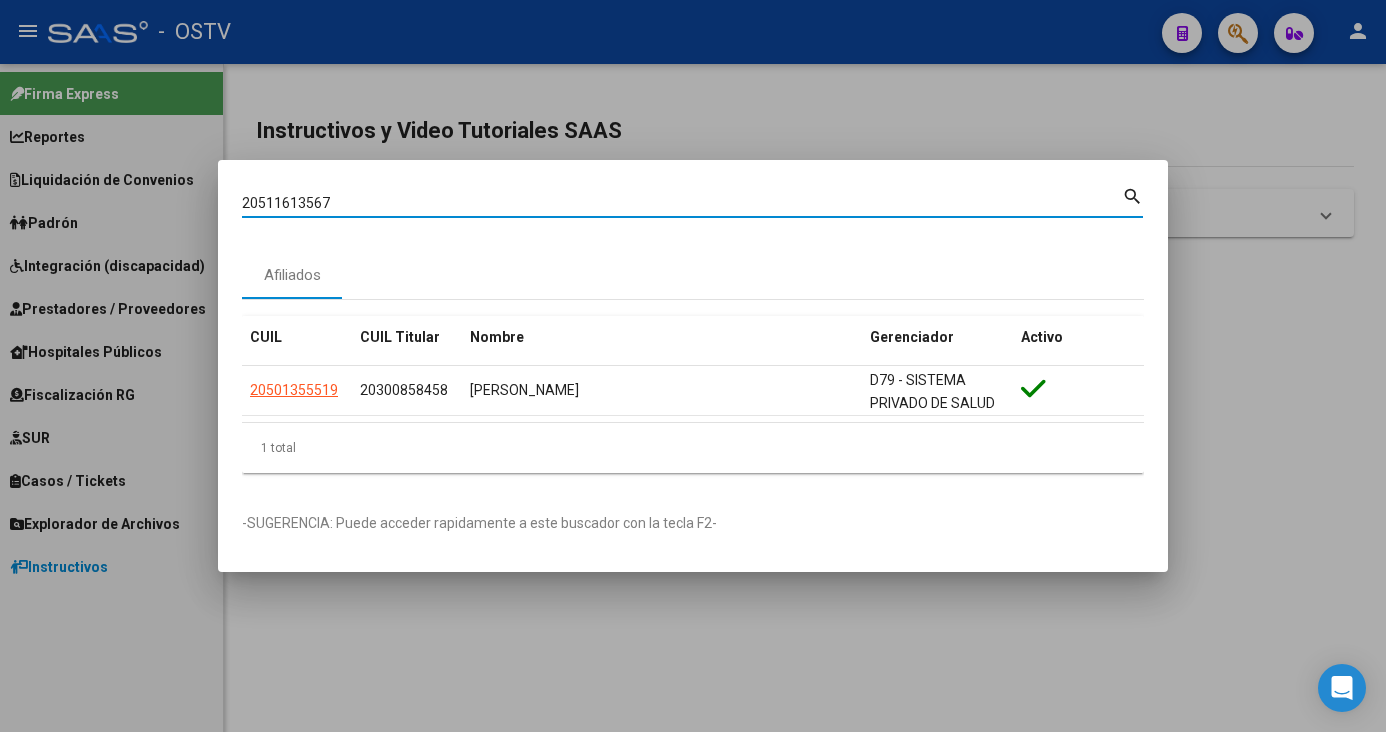 type on "20511613567" 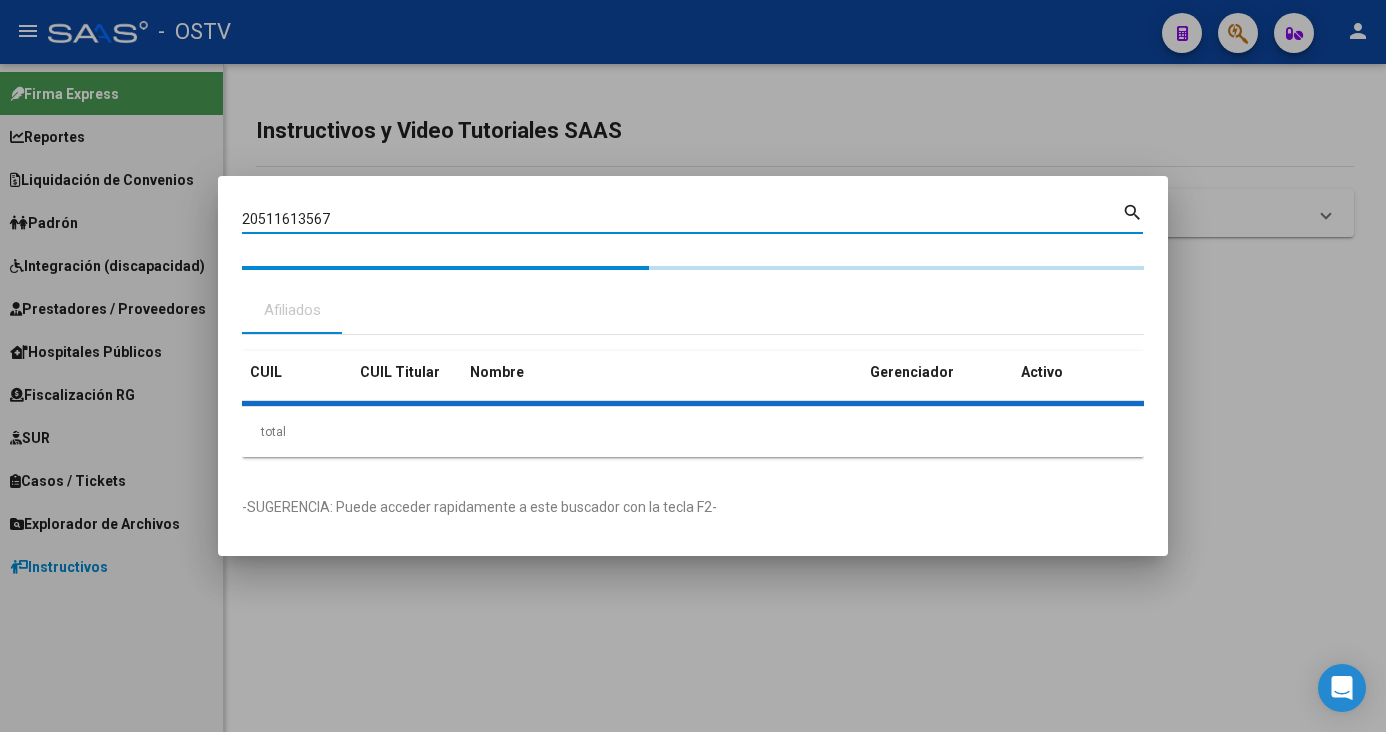 click on "CUIL CUIL Titular Nombre Gerenciador Activo   total   1" at bounding box center [693, 404] 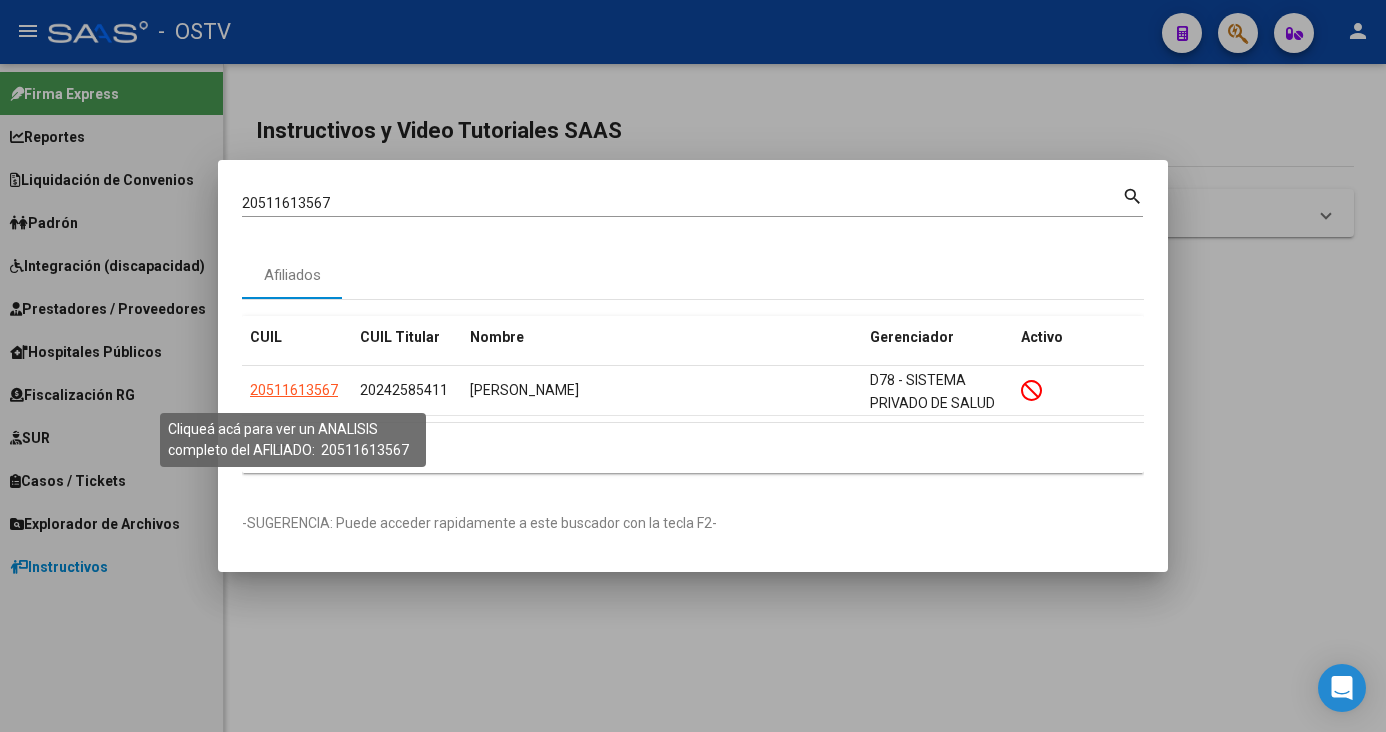 click on "20511613567" 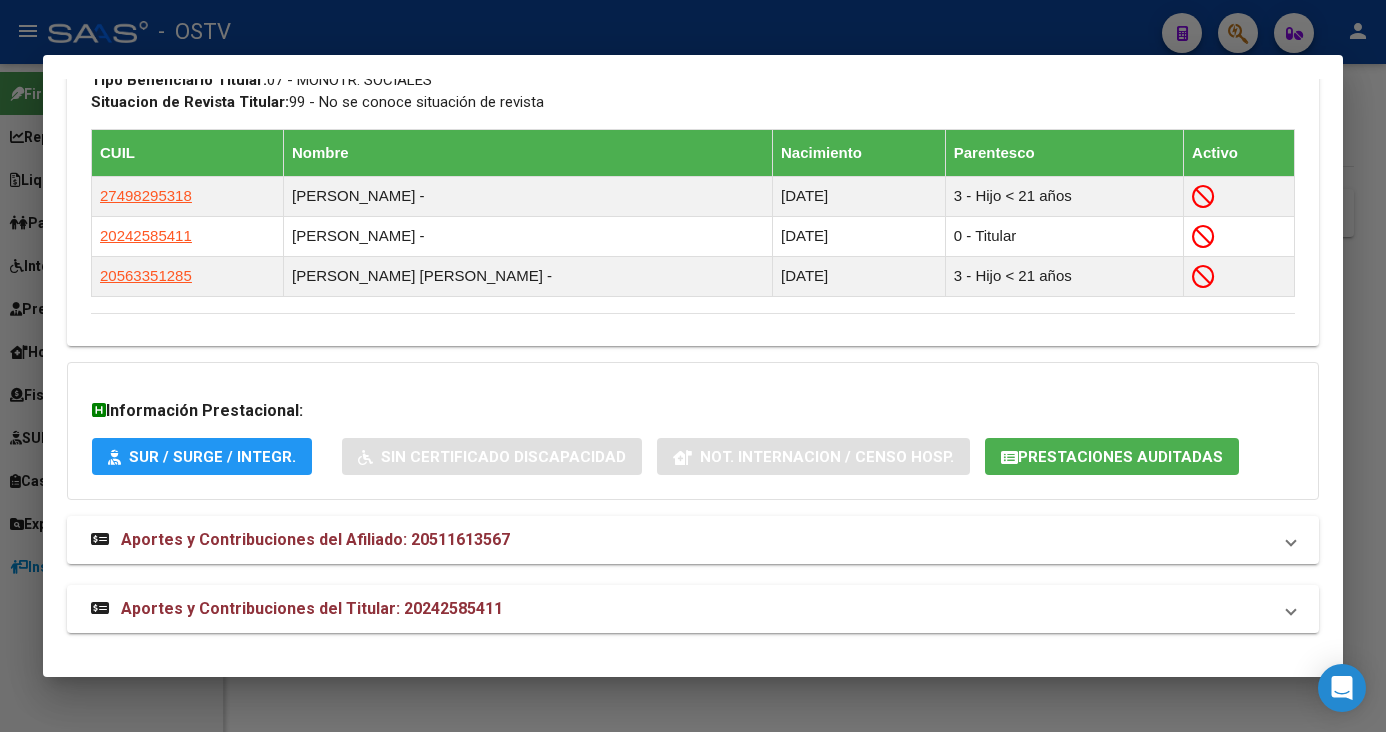 scroll, scrollTop: 1129, scrollLeft: 0, axis: vertical 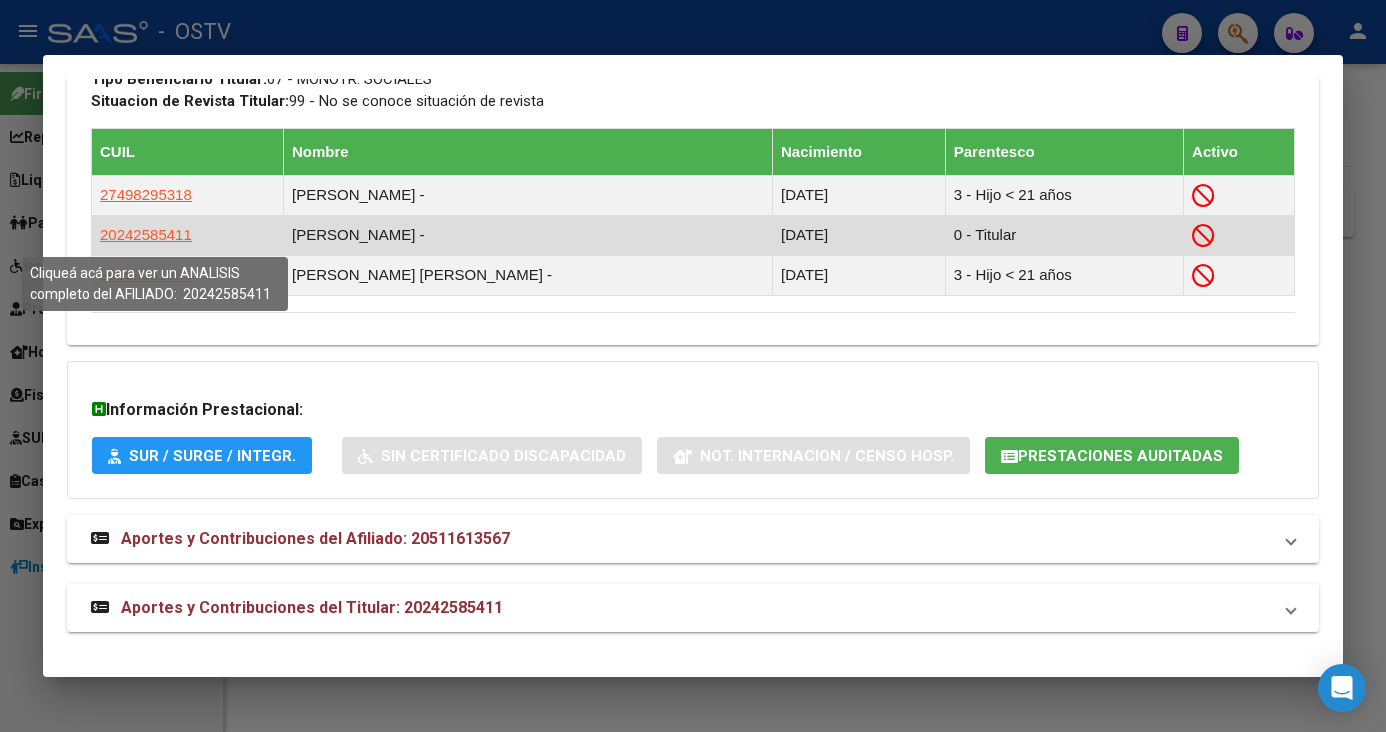 click on "20242585411" at bounding box center (146, 234) 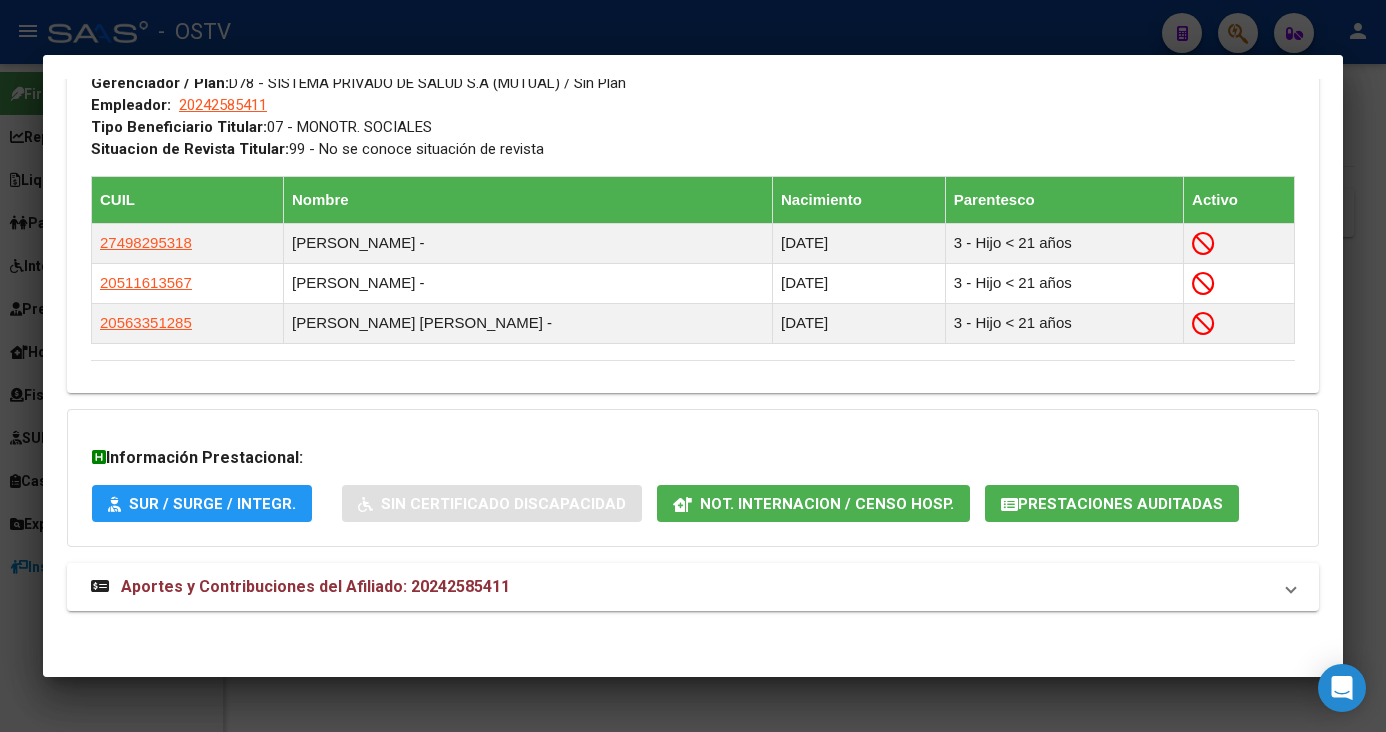 drag, startPoint x: 394, startPoint y: 584, endPoint x: 427, endPoint y: 435, distance: 152.61061 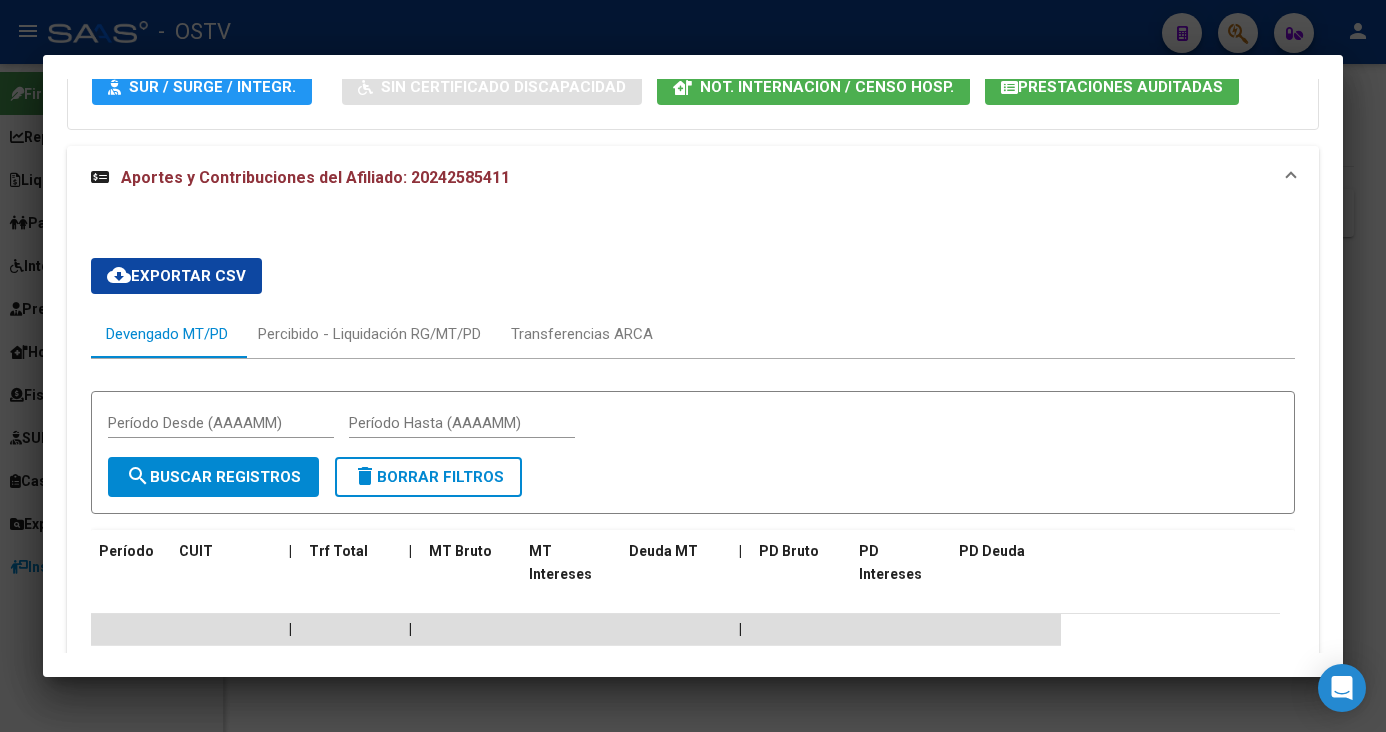 scroll, scrollTop: 1676, scrollLeft: 0, axis: vertical 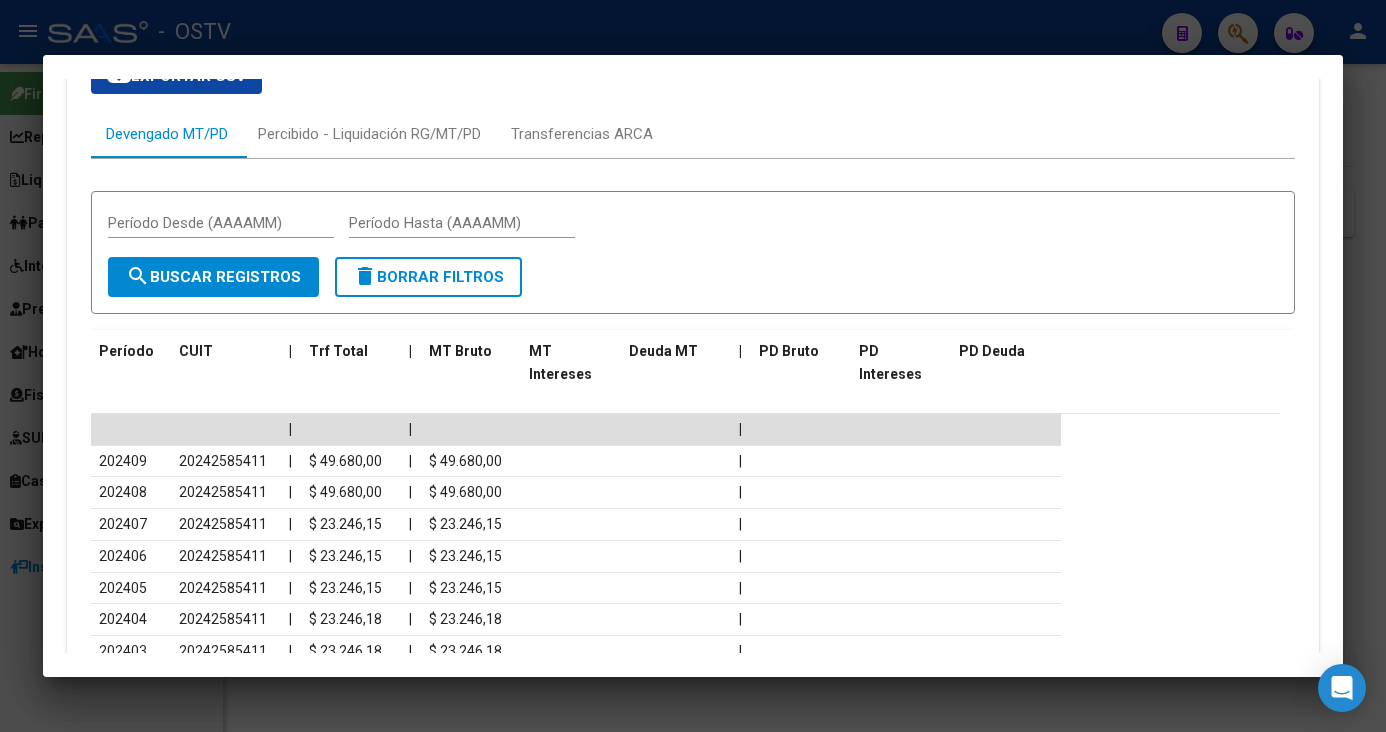 click at bounding box center (693, 366) 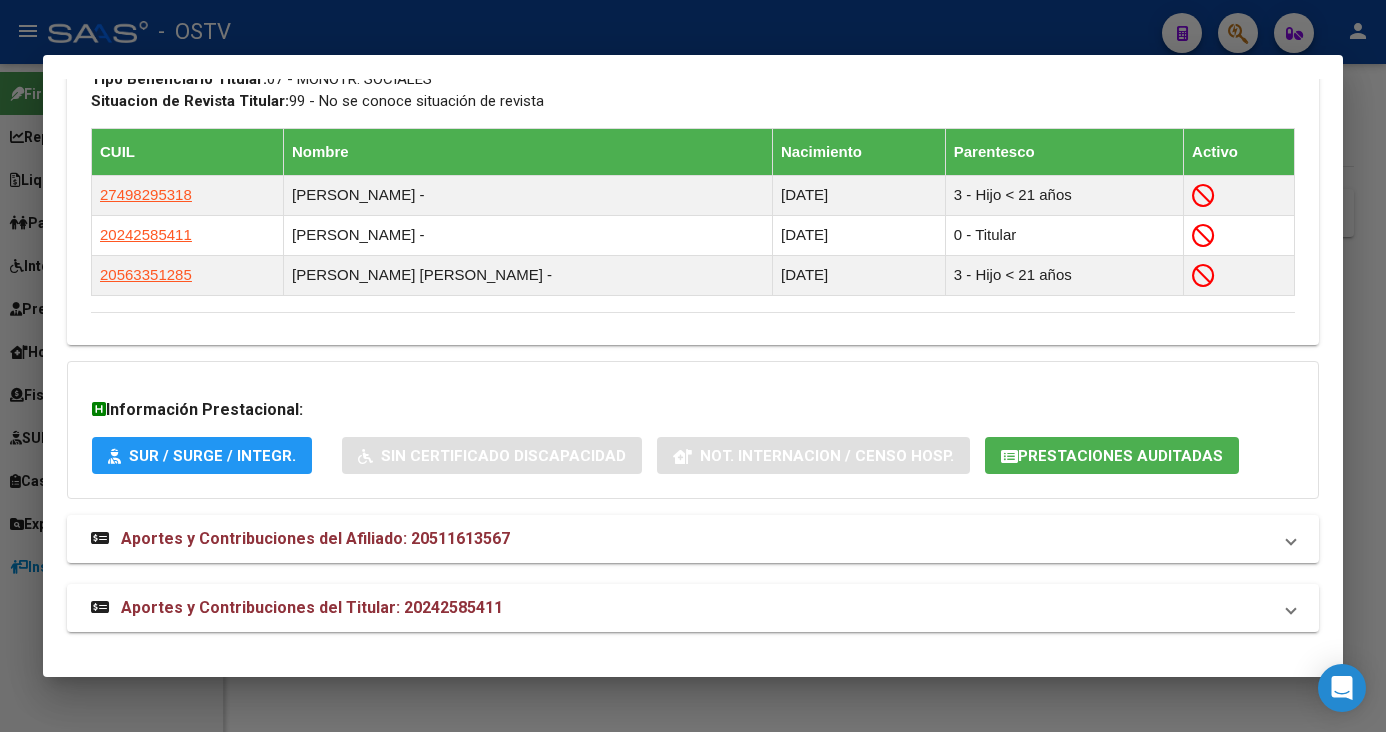 click at bounding box center (693, 366) 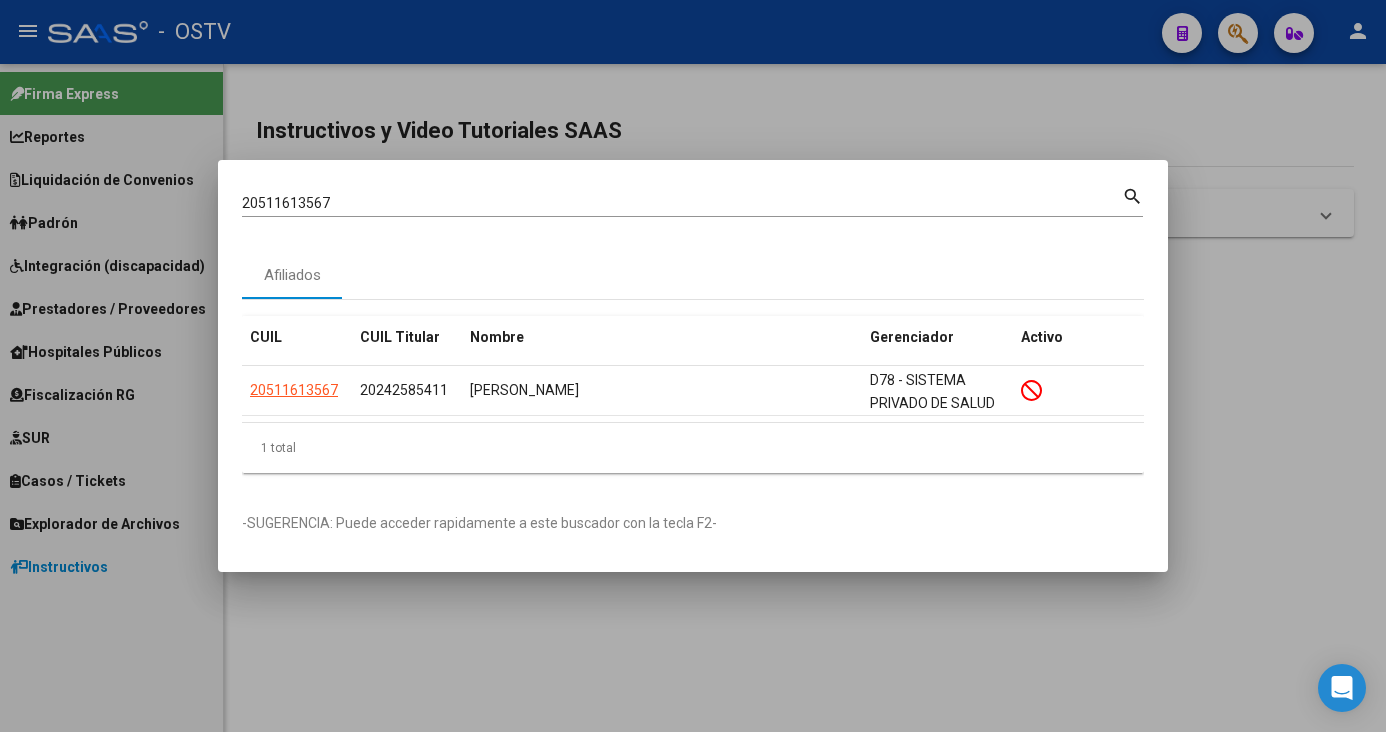 drag, startPoint x: 919, startPoint y: 163, endPoint x: 894, endPoint y: 187, distance: 34.655445 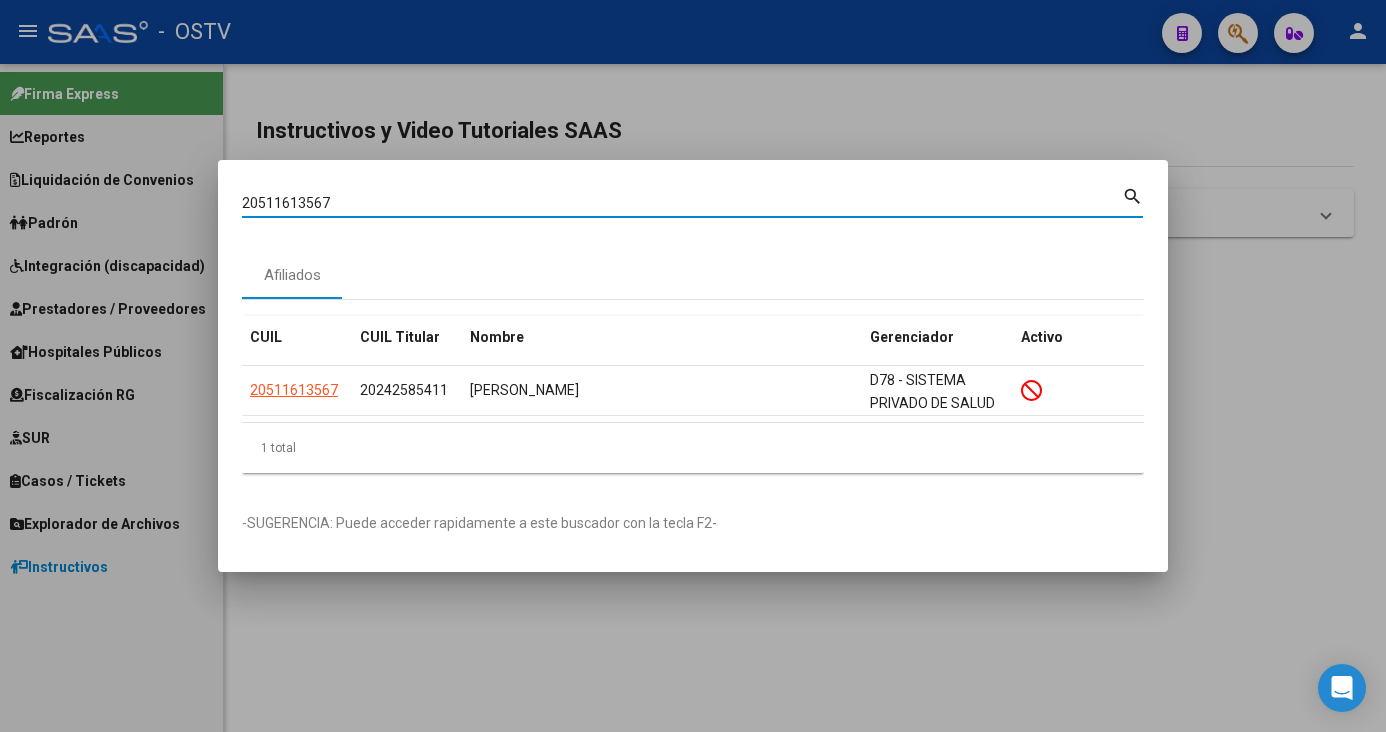 click on "20511613567" at bounding box center [682, 203] 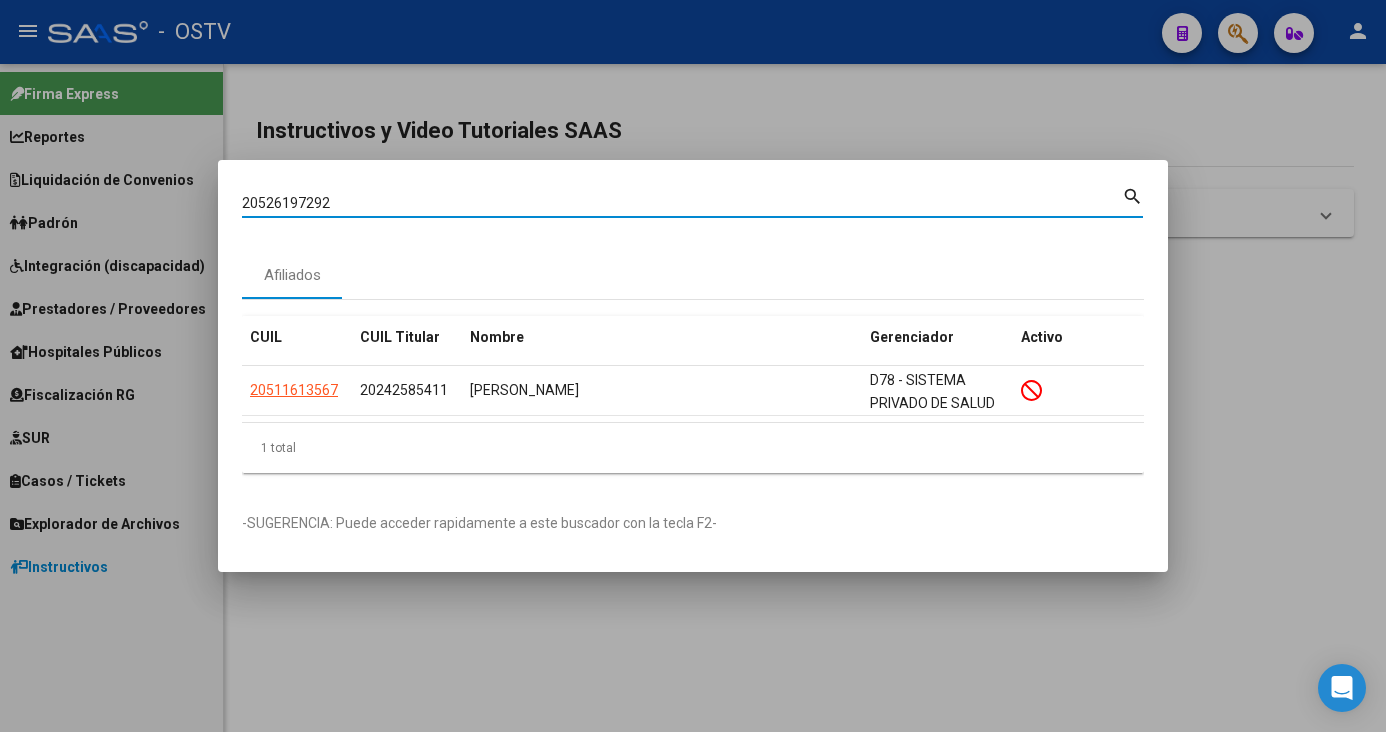 type on "20526197292" 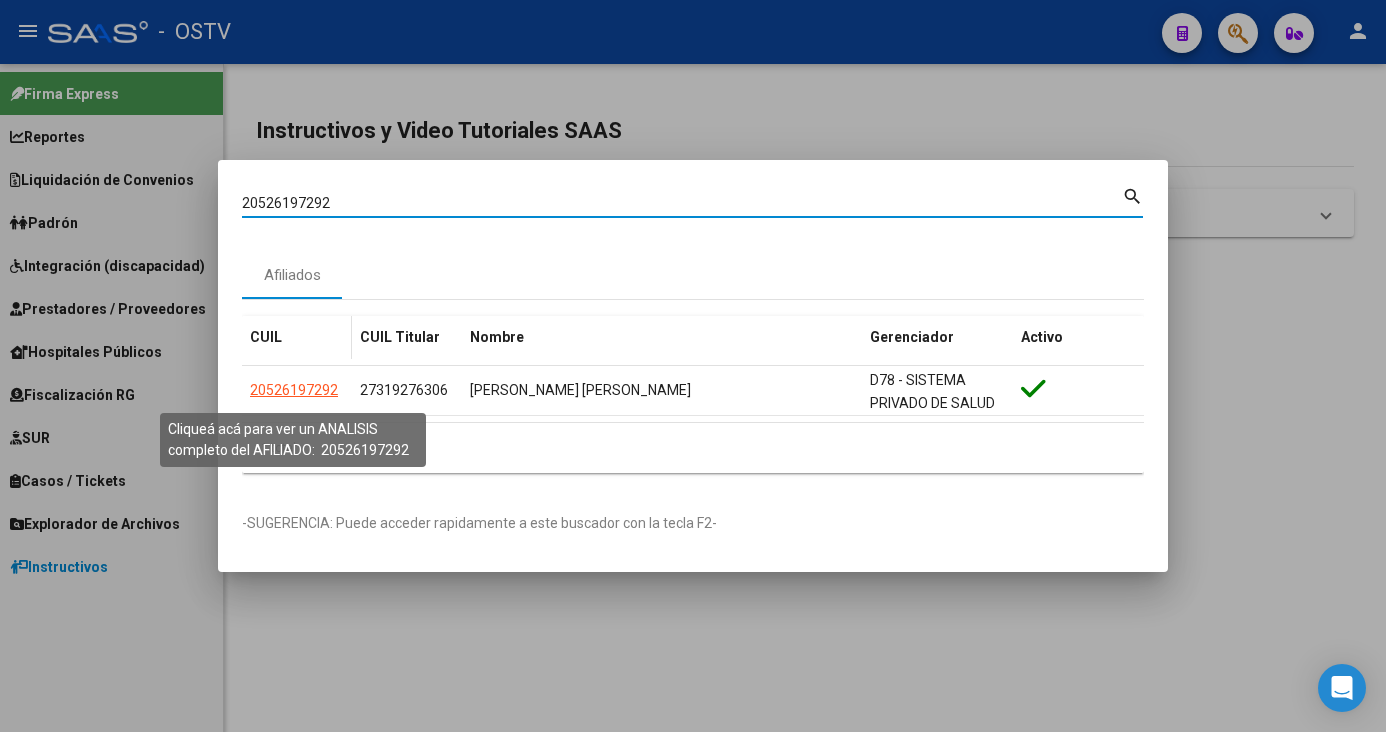 click on "20526197292" 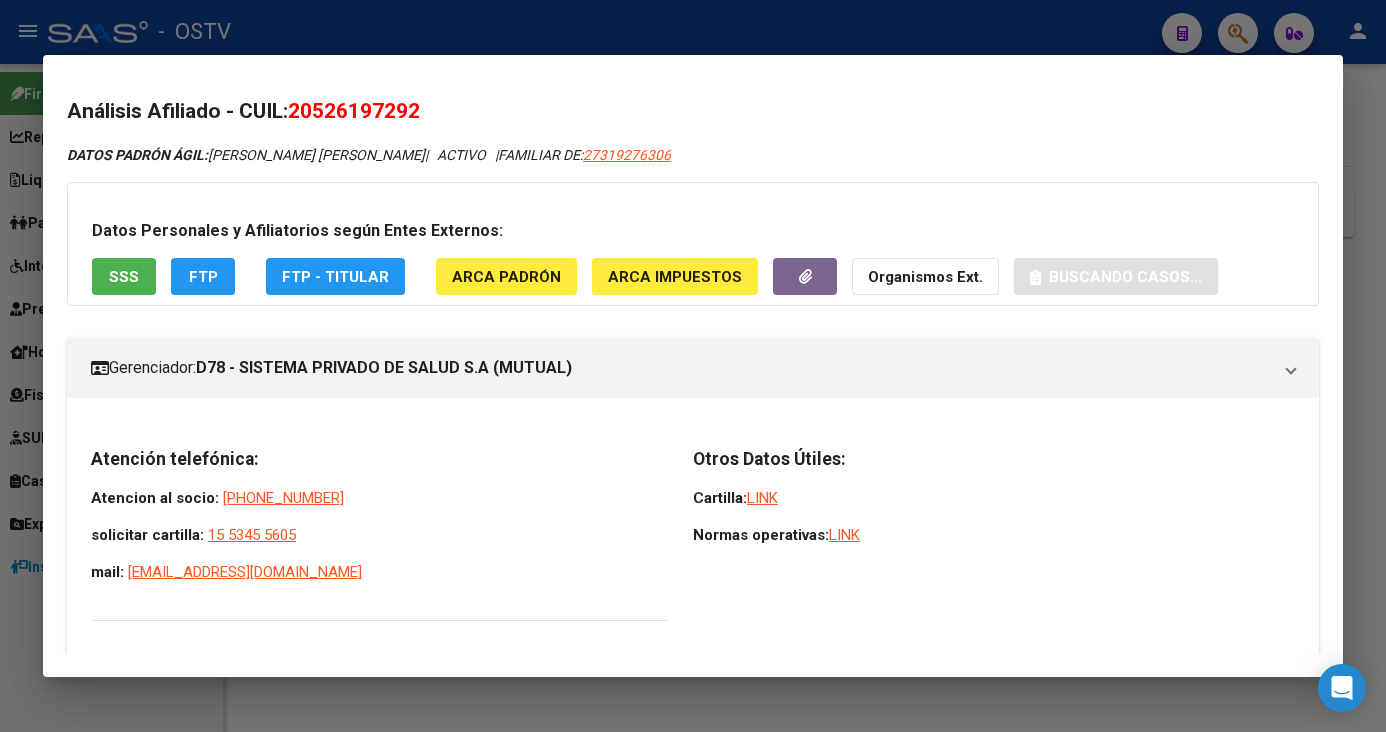 click on "Análisis Afiliado - CUIL:  20526197292" at bounding box center [693, 112] 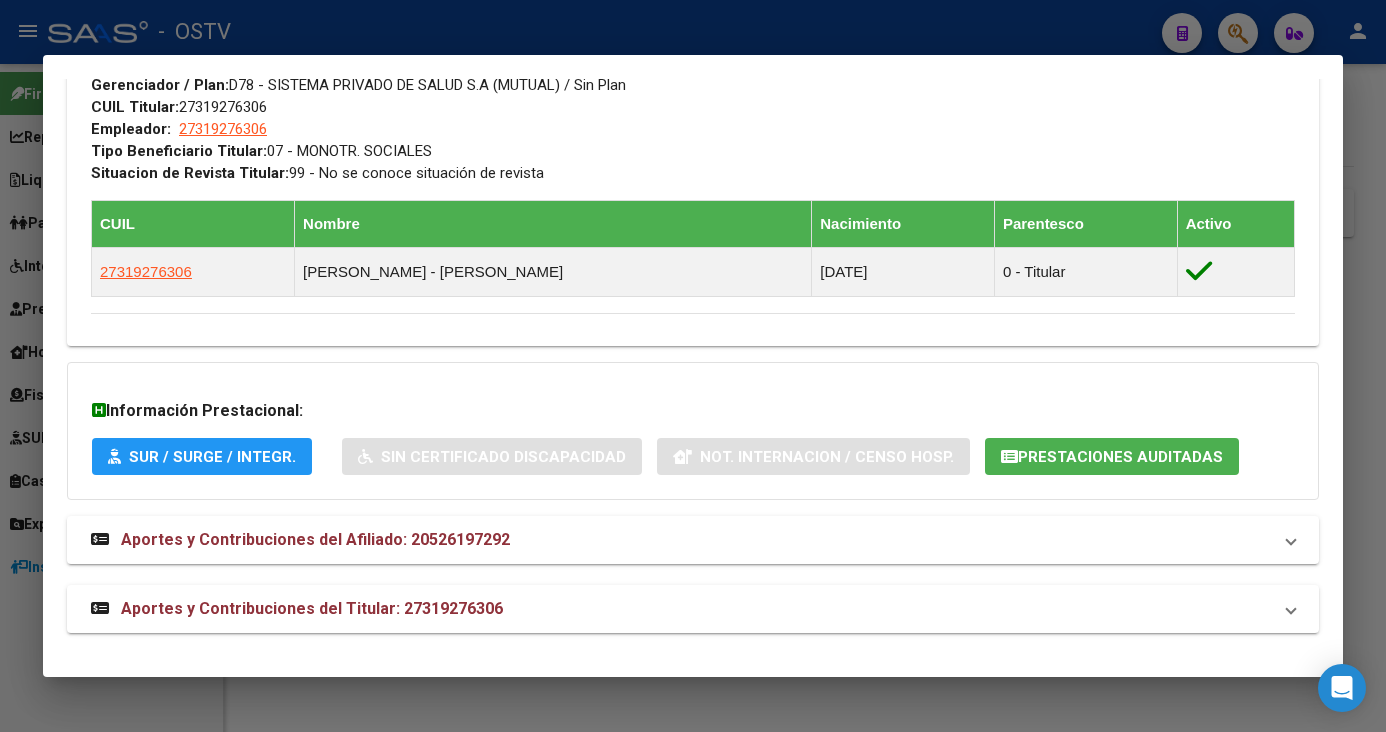 scroll, scrollTop: 976, scrollLeft: 0, axis: vertical 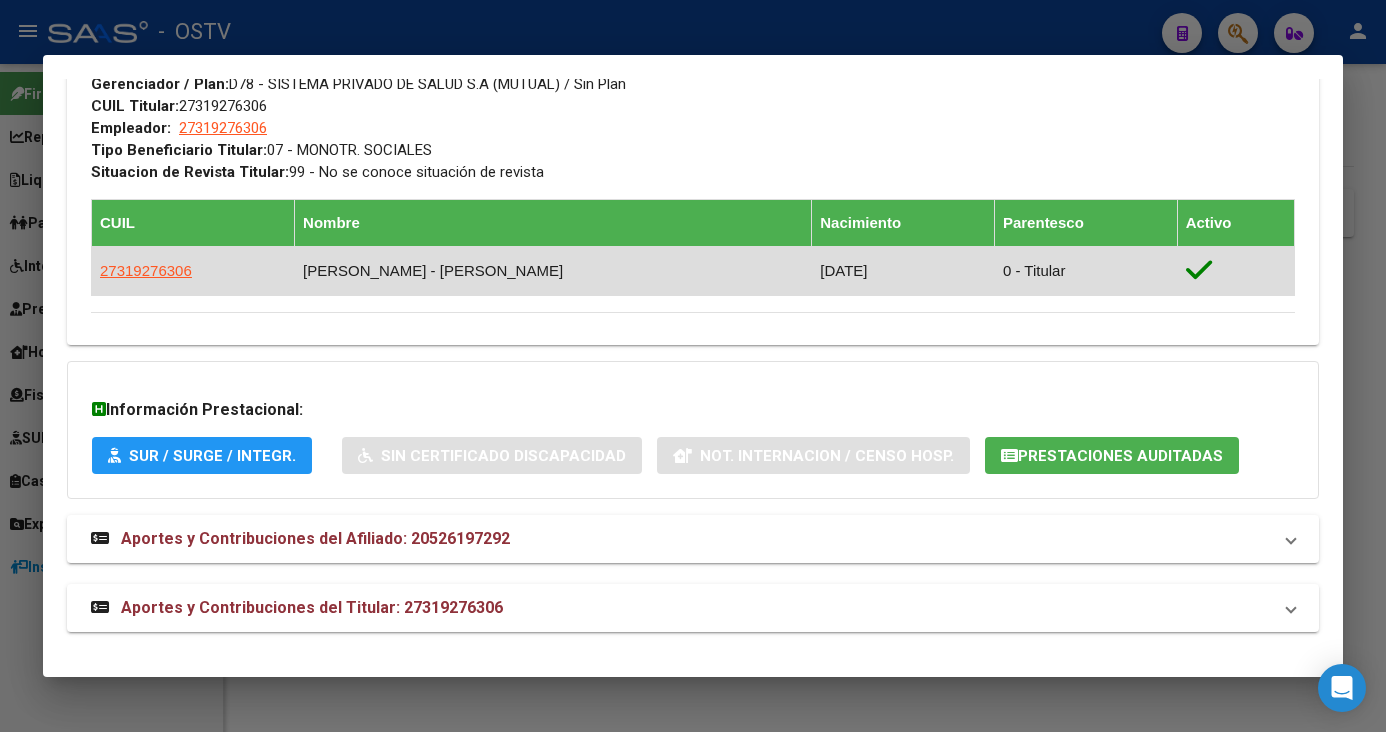 click on "27319276306" at bounding box center (146, 271) 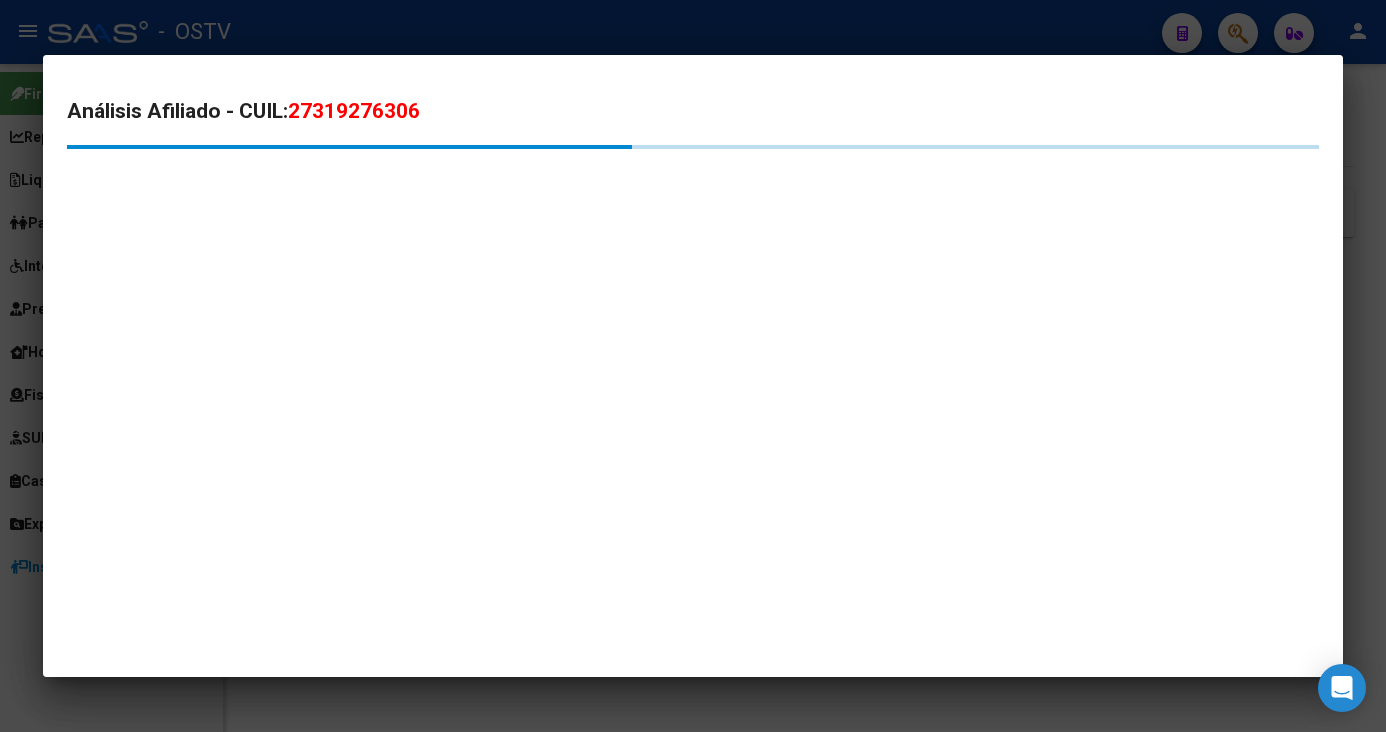 click on "Análisis Afiliado - CUIL:  27319276306" at bounding box center [693, 153] 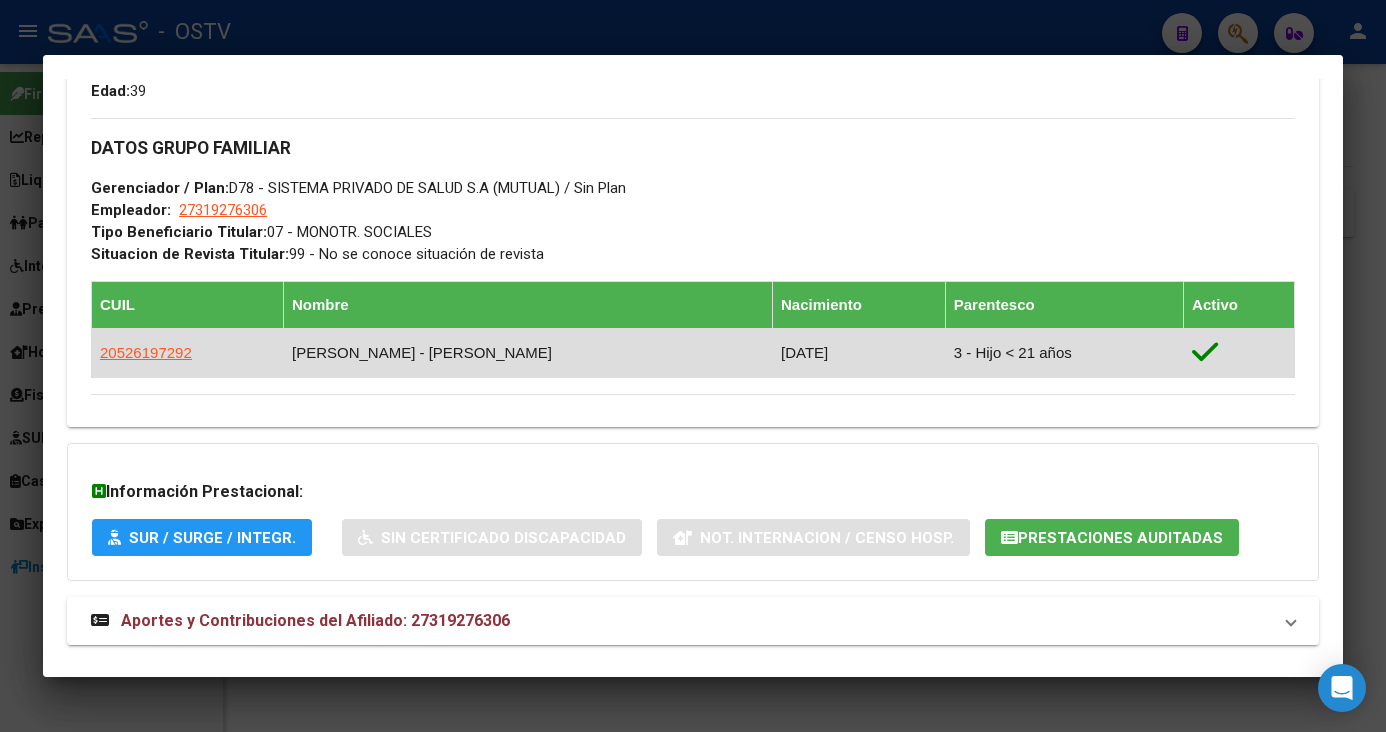 scroll, scrollTop: 906, scrollLeft: 0, axis: vertical 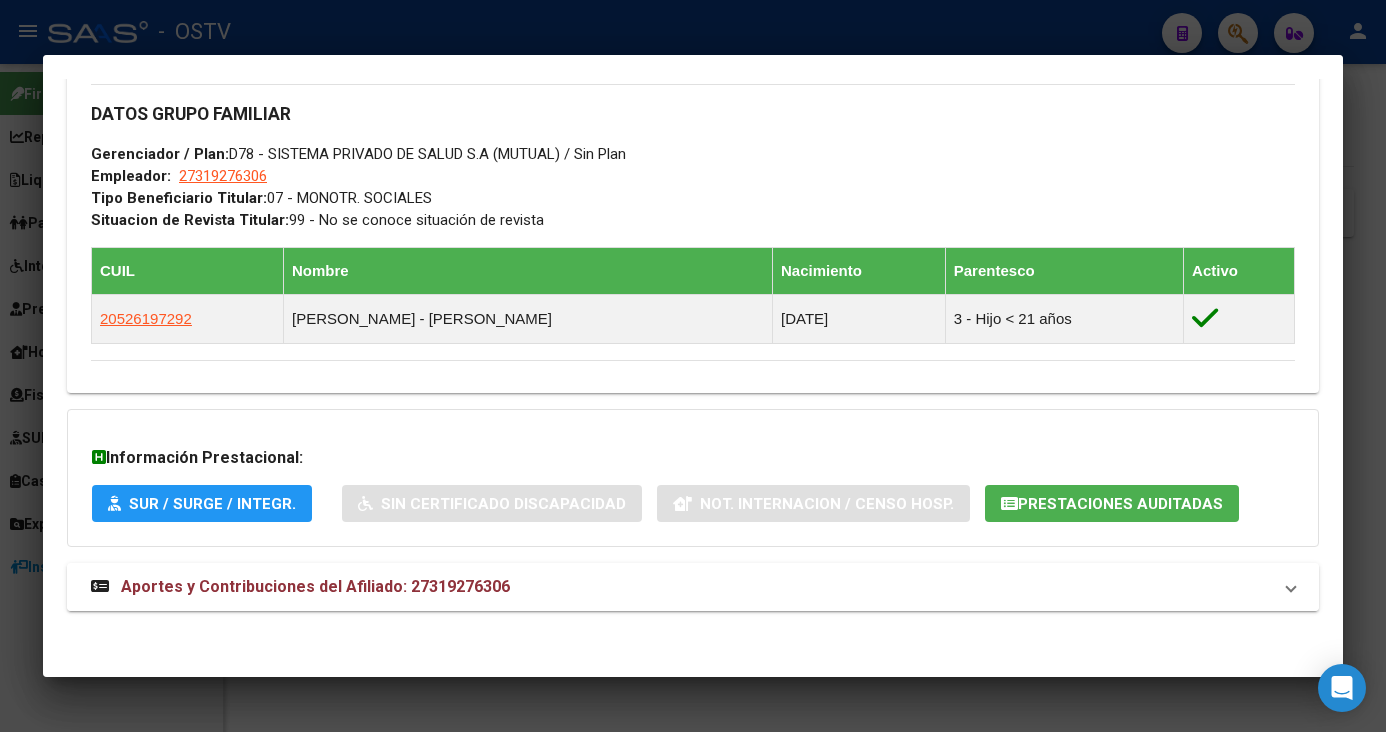 click on "Aportes y Contribuciones del Afiliado: 27319276306" at bounding box center [315, 586] 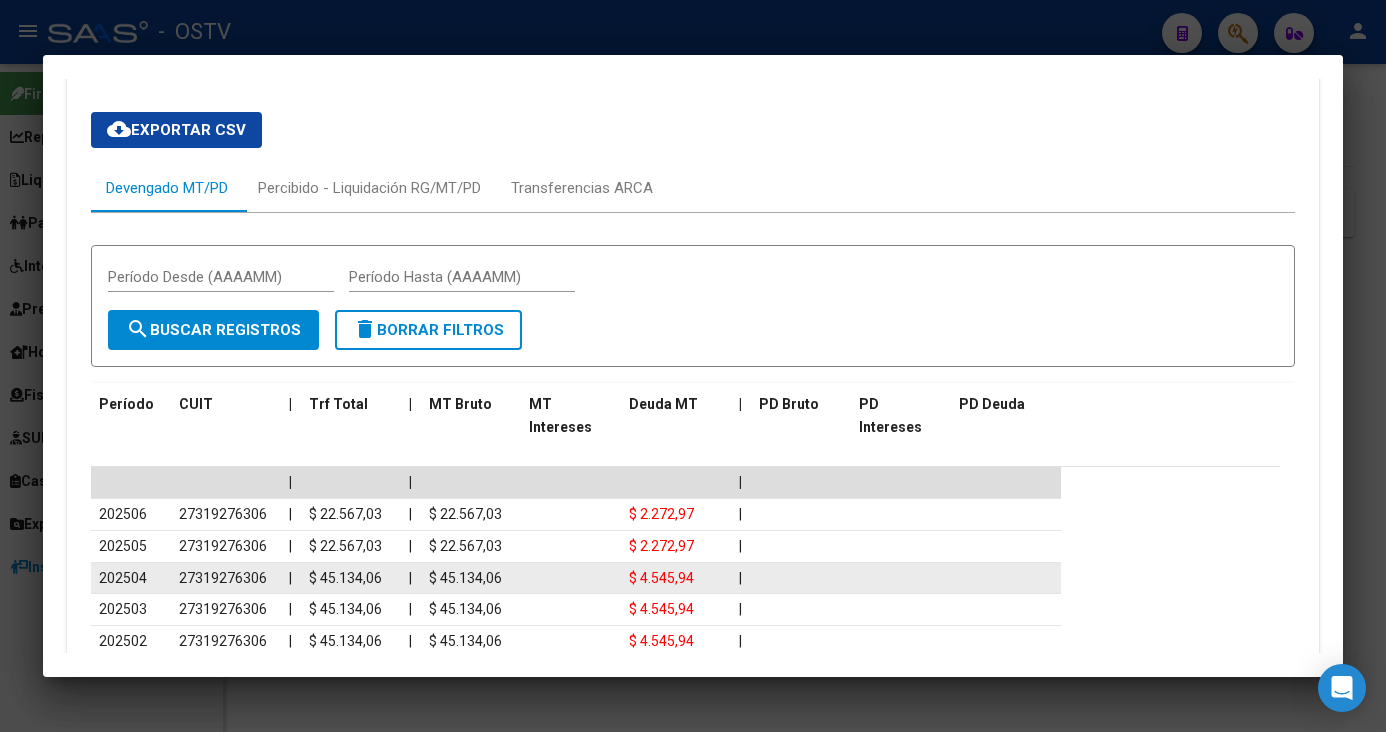 scroll, scrollTop: 1497, scrollLeft: 0, axis: vertical 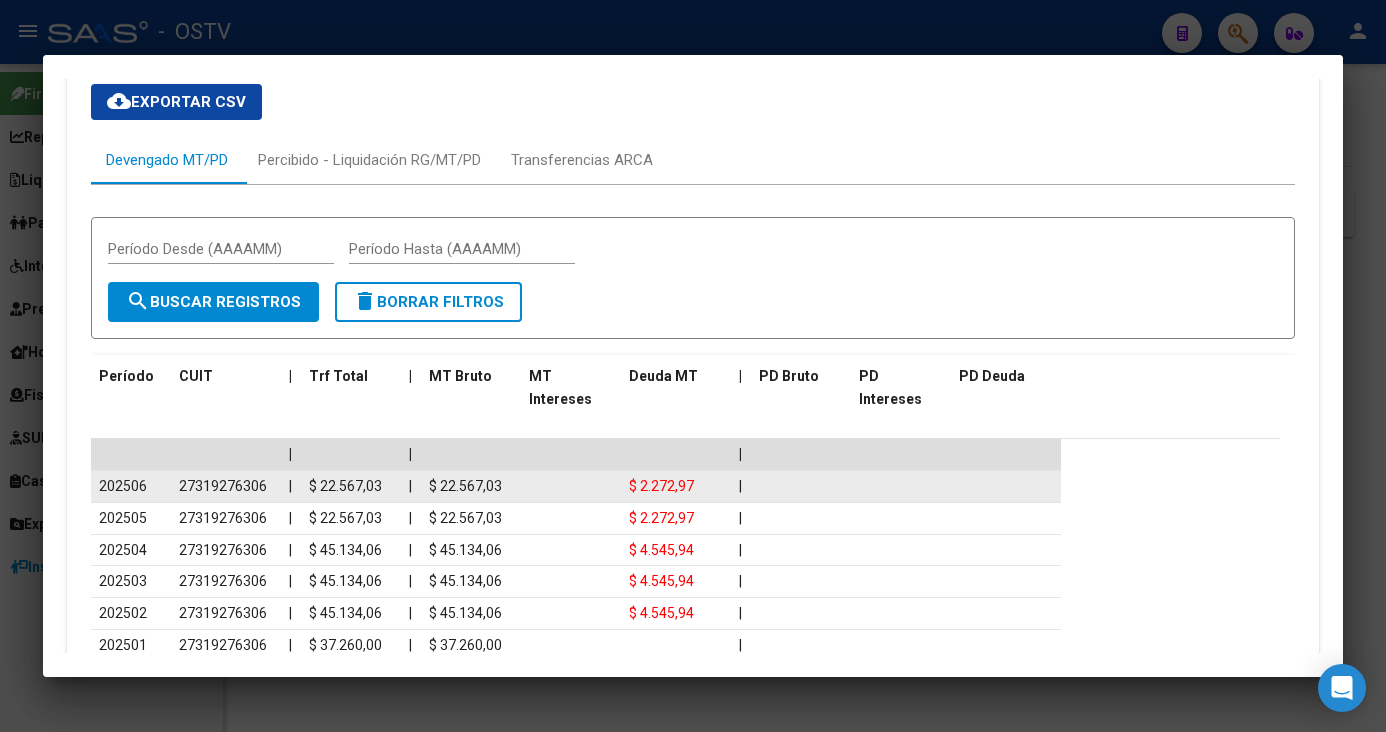 click on "$ 22.567,03" 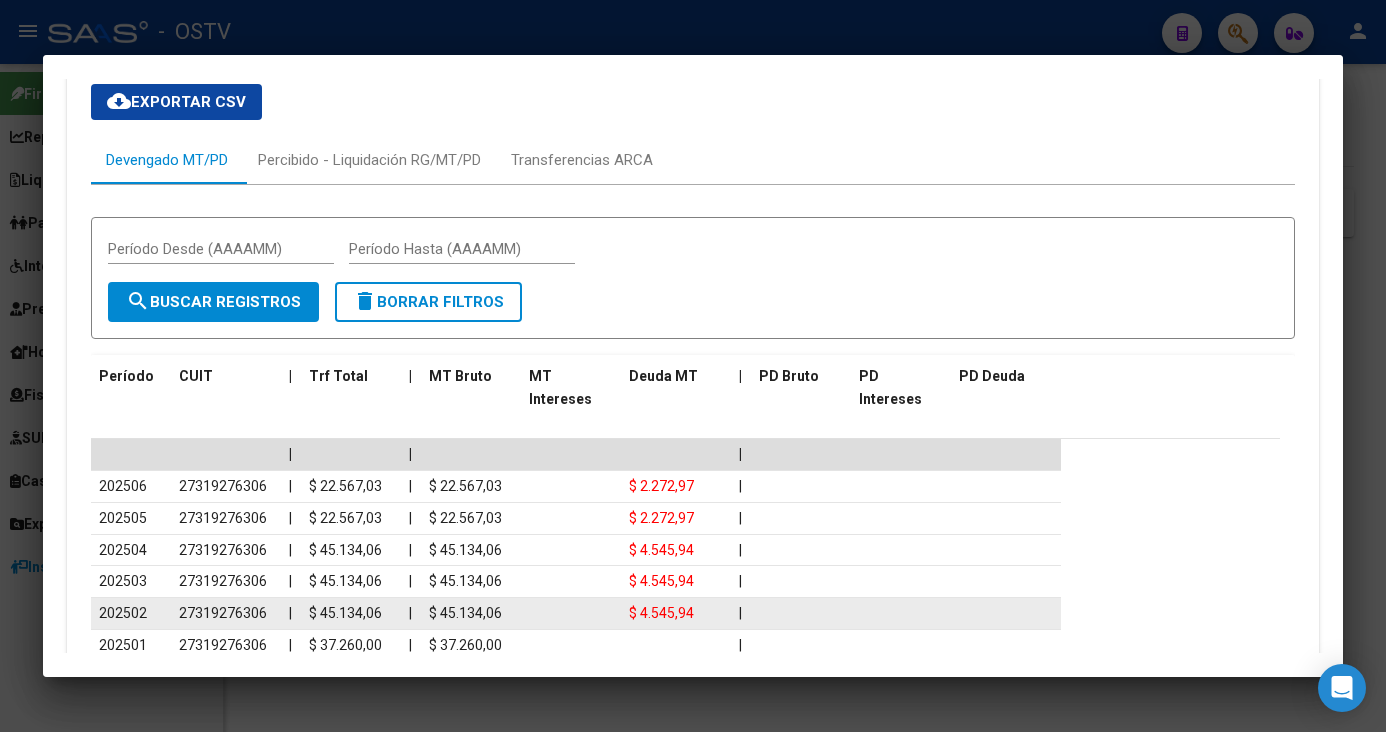 copy on "22.567,03" 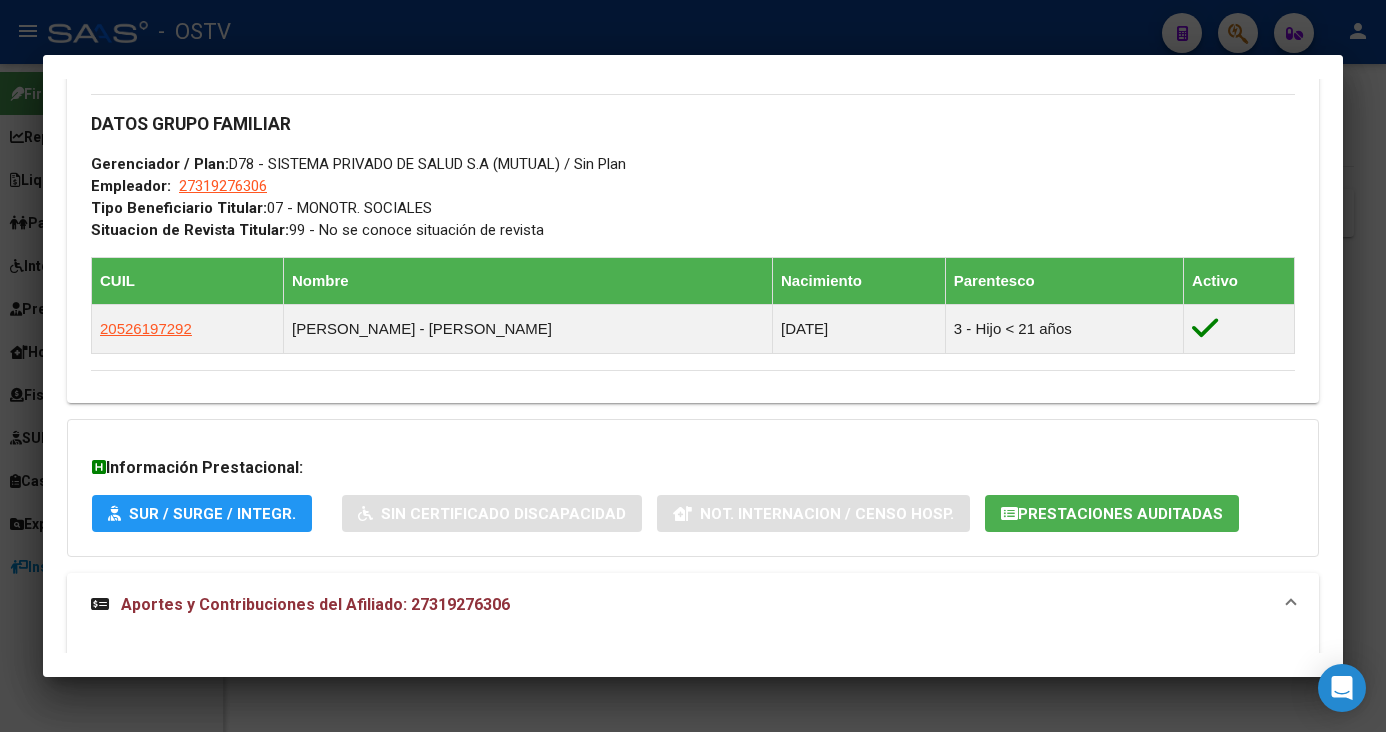 scroll, scrollTop: 900, scrollLeft: 0, axis: vertical 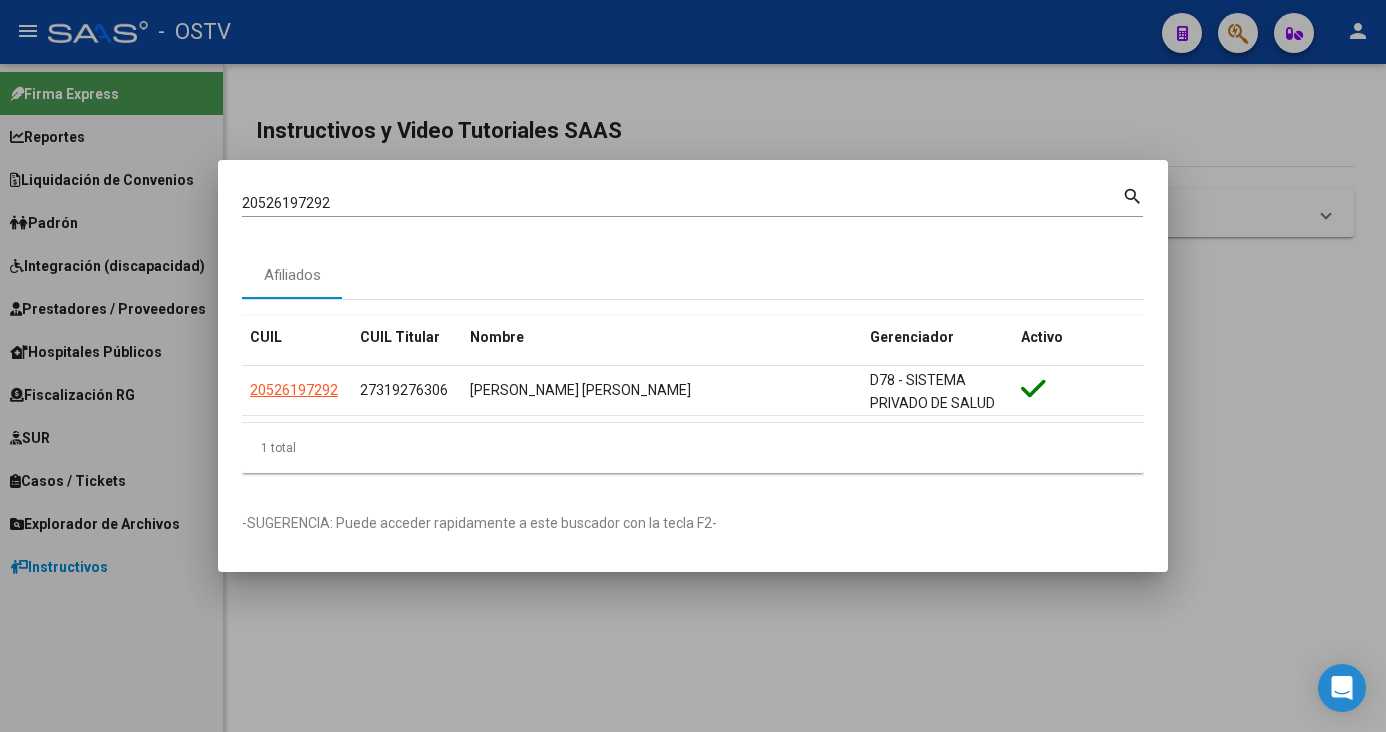 click on "20526197292" at bounding box center (682, 203) 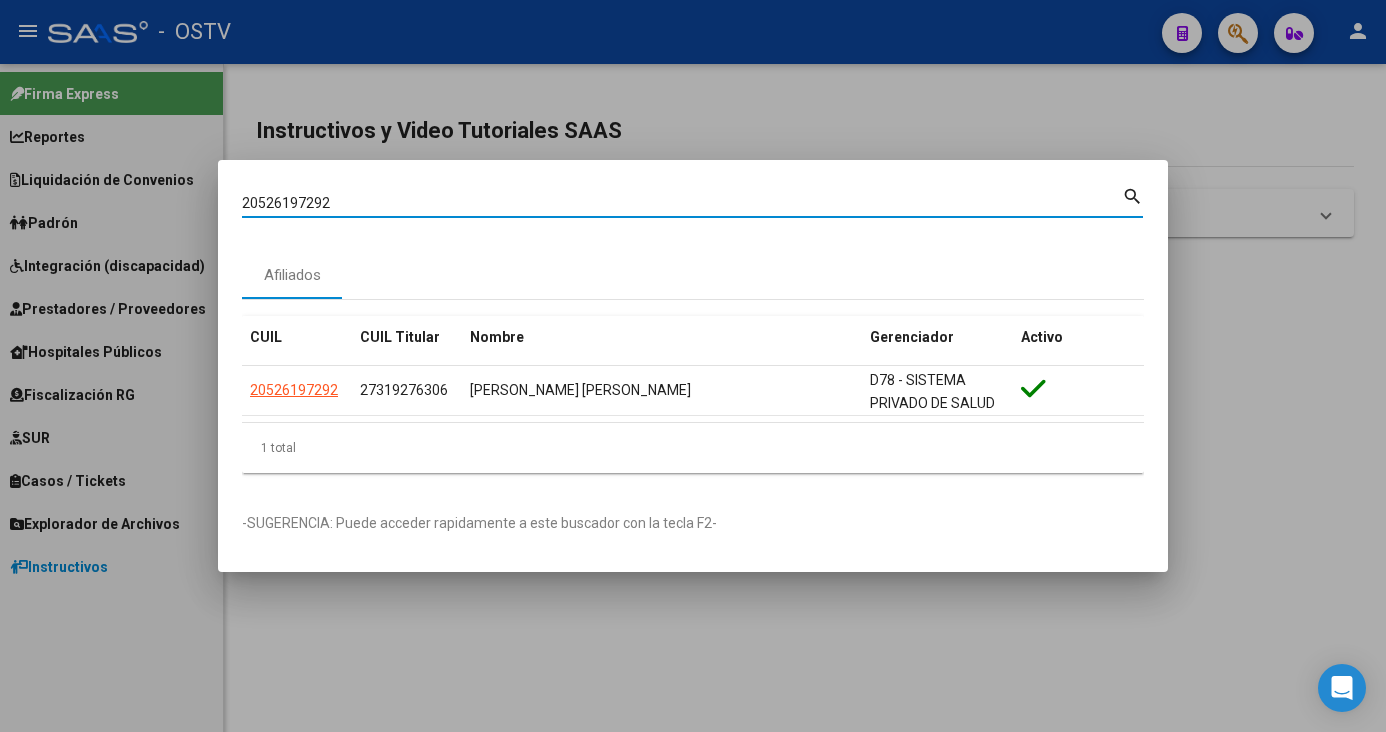 click on "20526197292" at bounding box center (682, 203) 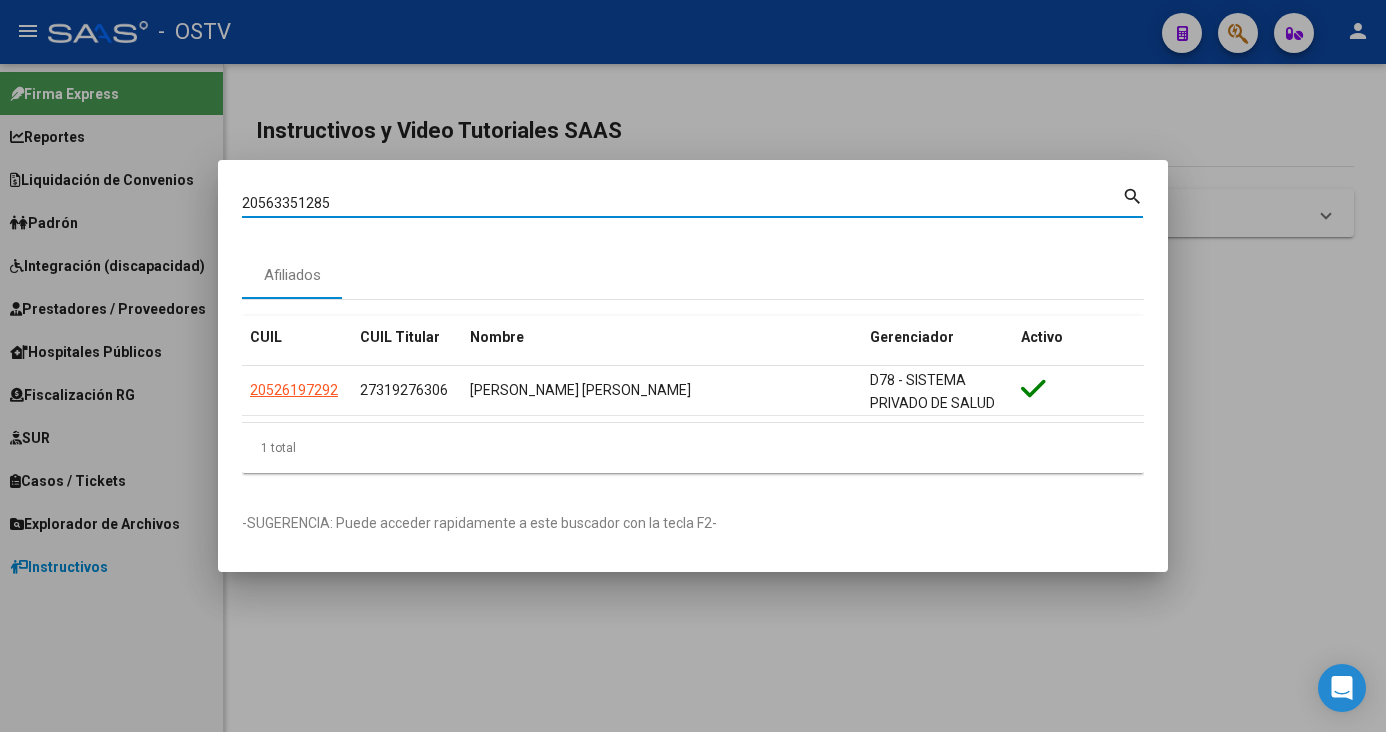type on "20563351285" 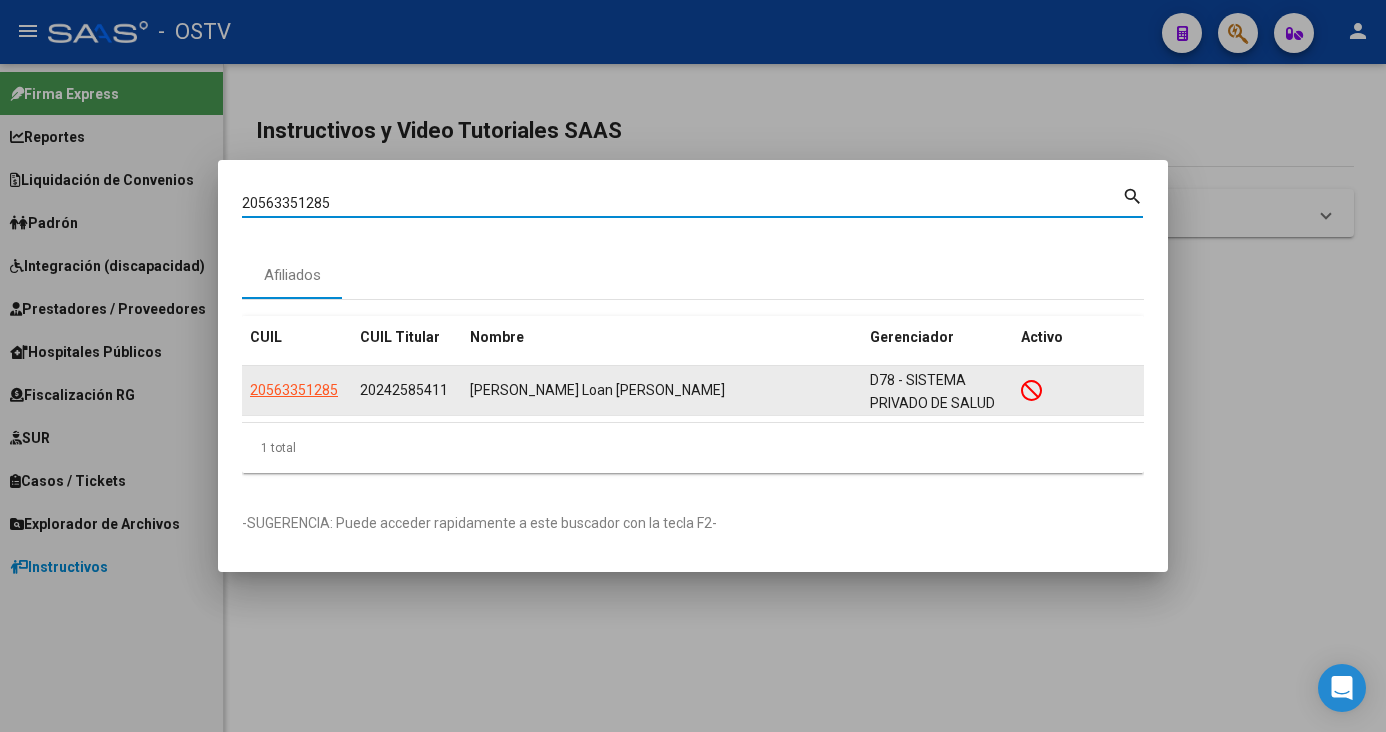 click on "20563351285" 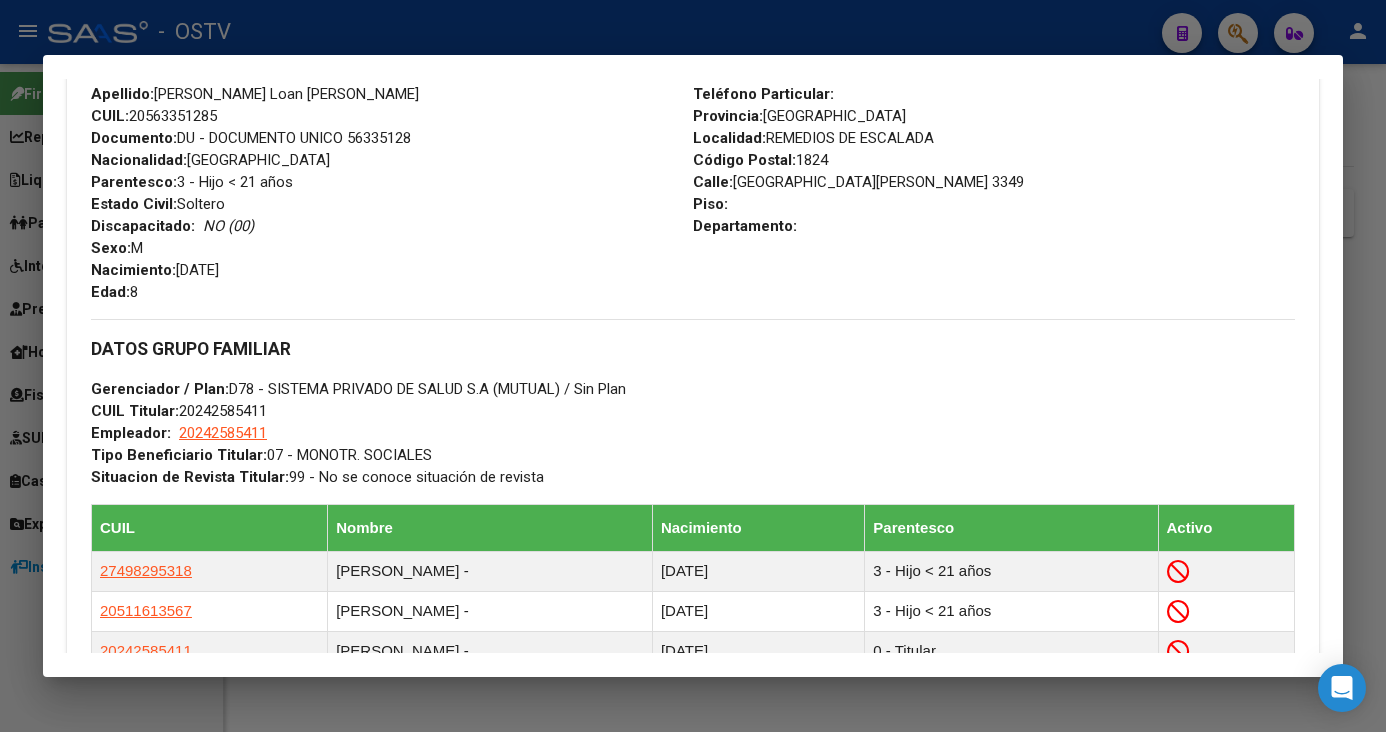 scroll, scrollTop: 800, scrollLeft: 0, axis: vertical 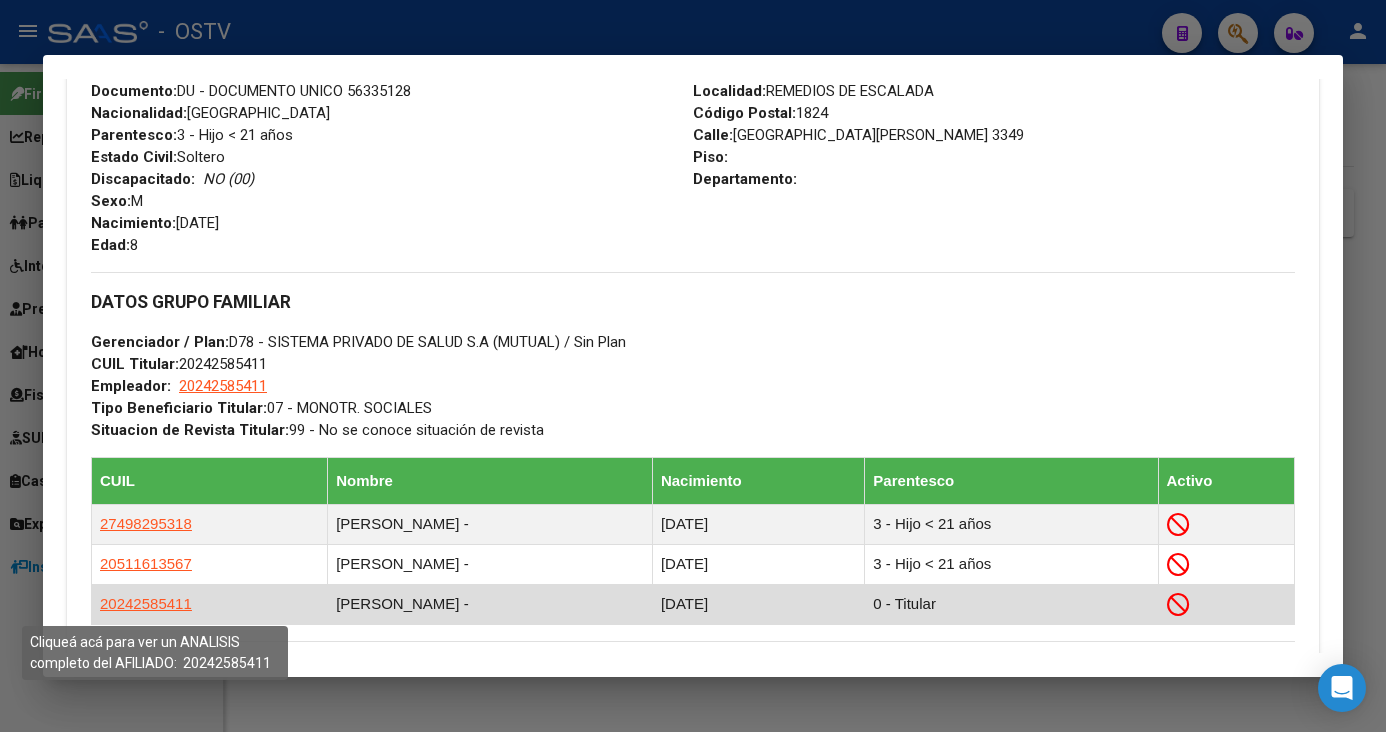 click on "20242585411" at bounding box center (146, 603) 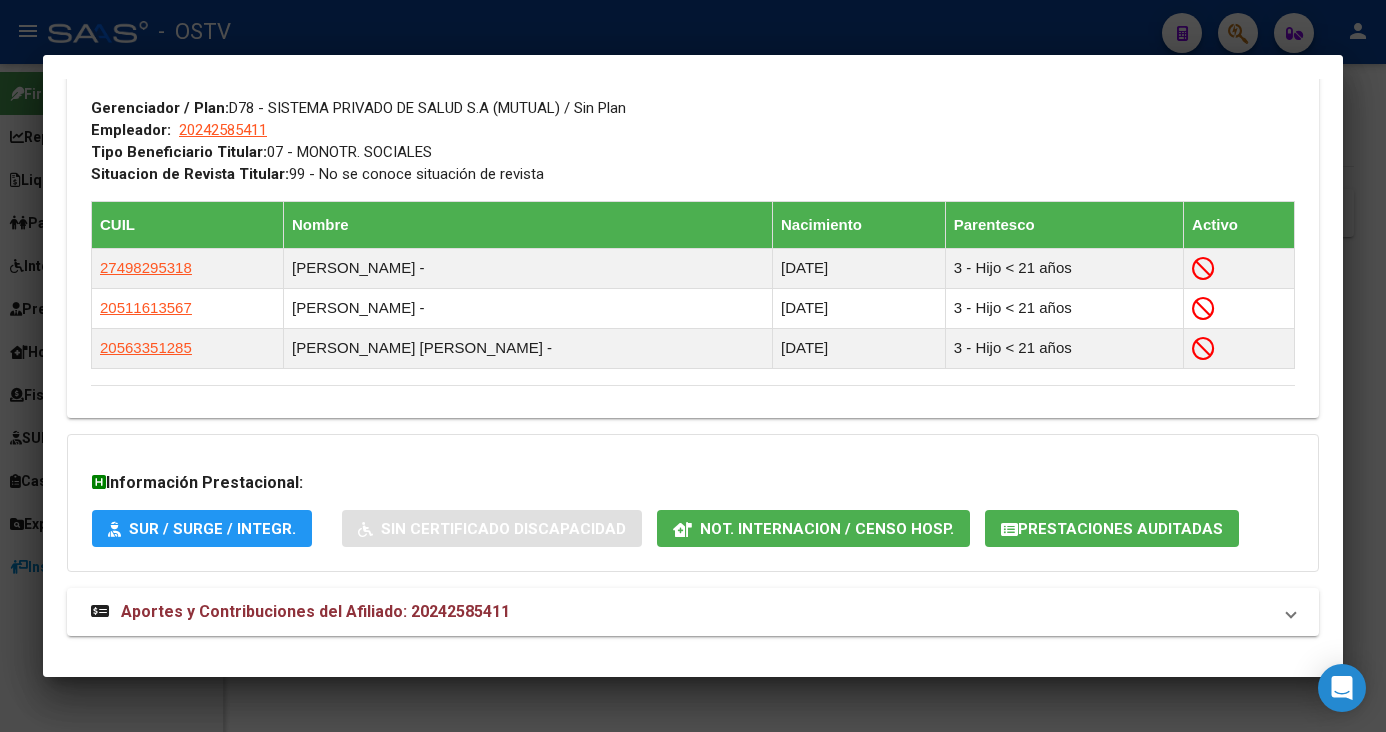 scroll, scrollTop: 1059, scrollLeft: 0, axis: vertical 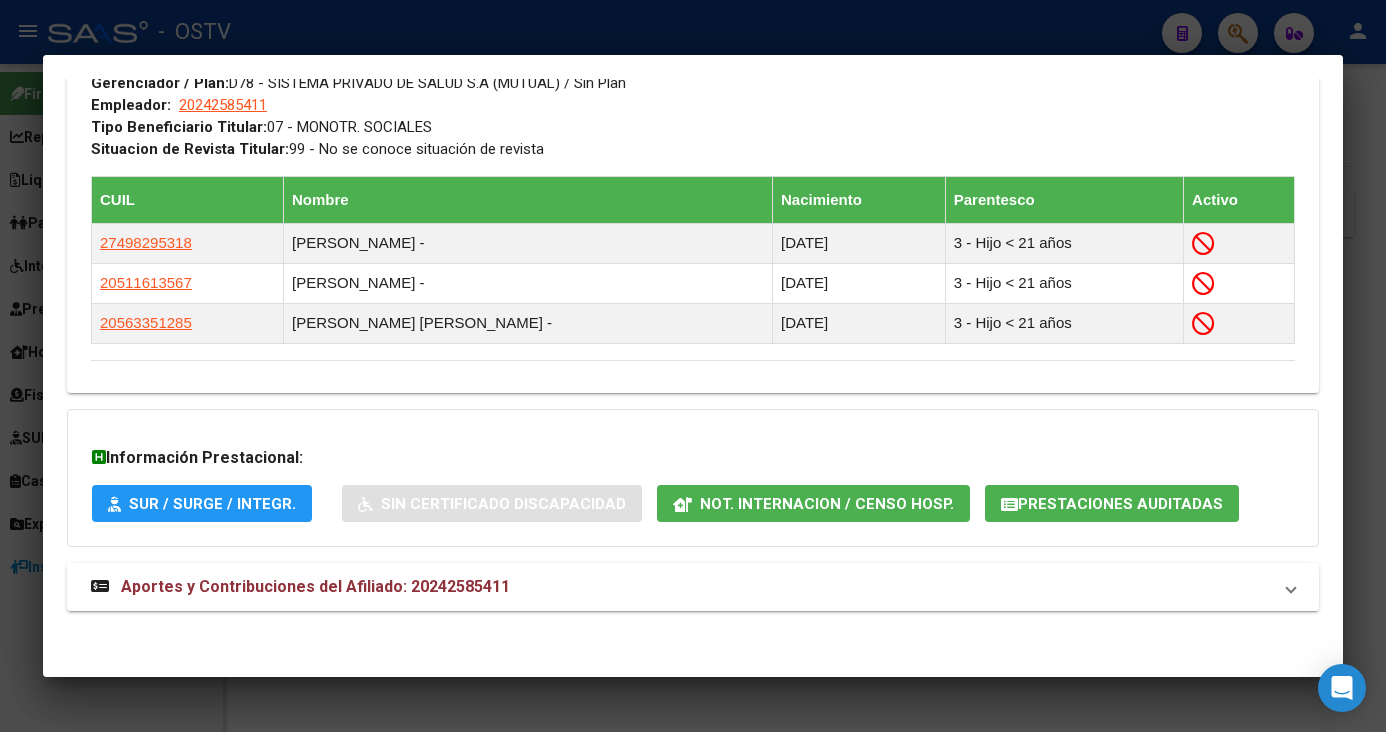 drag, startPoint x: 416, startPoint y: 568, endPoint x: 419, endPoint y: 581, distance: 13.341664 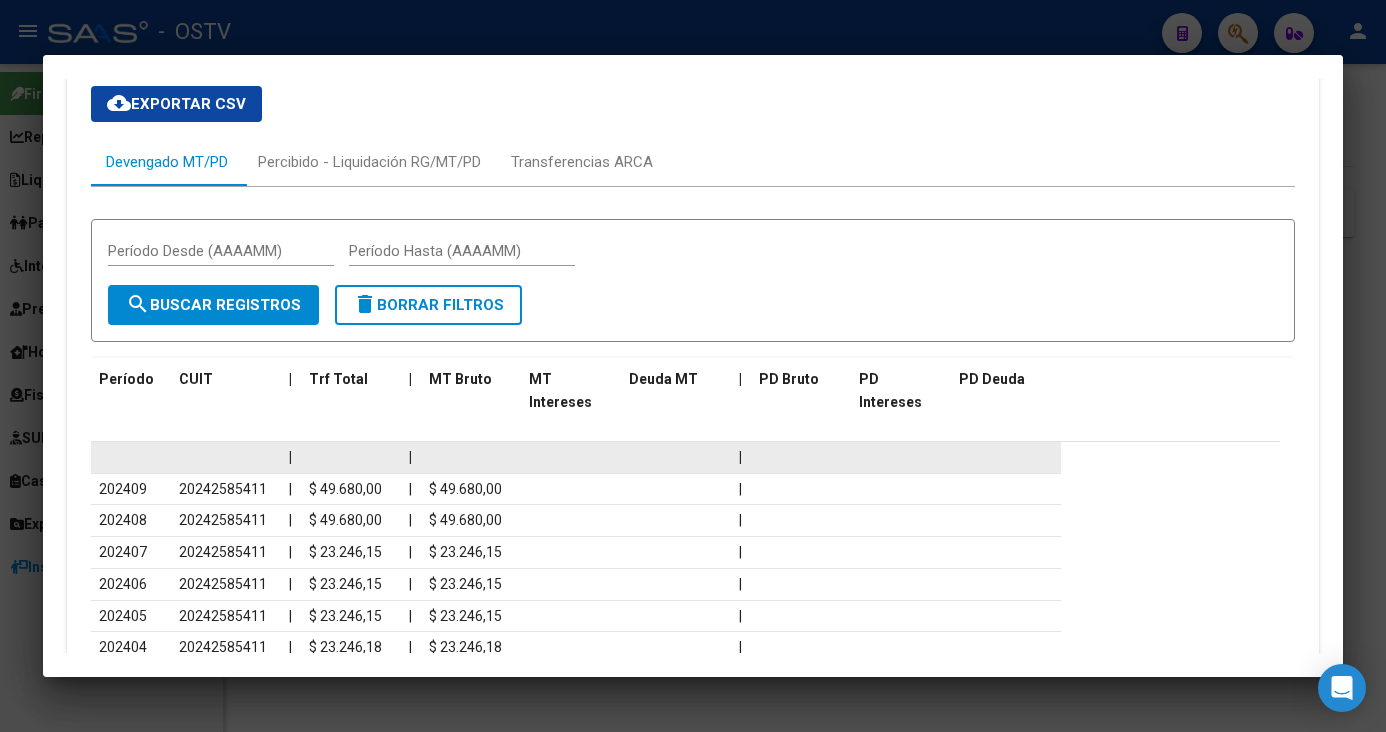 scroll, scrollTop: 1659, scrollLeft: 0, axis: vertical 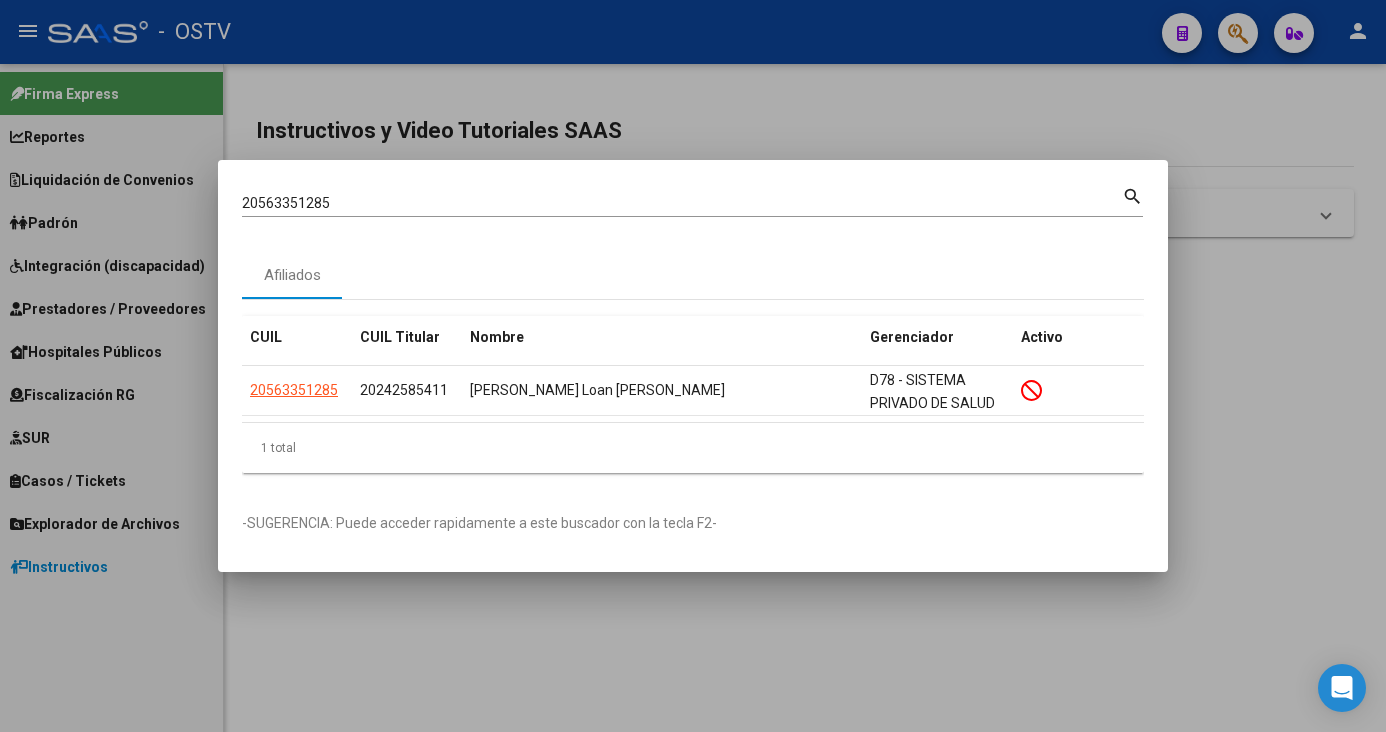click on "20563351285" at bounding box center [682, 203] 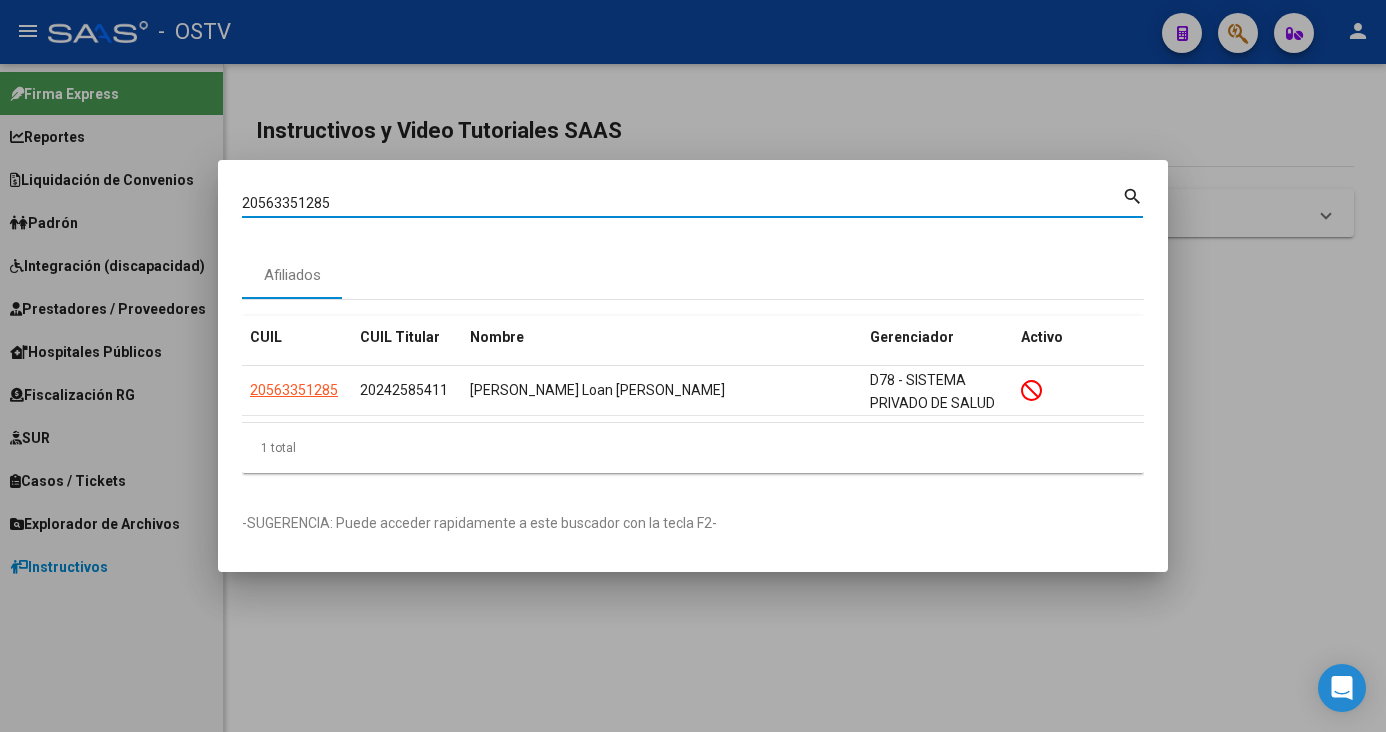 click on "20563351285" at bounding box center [682, 203] 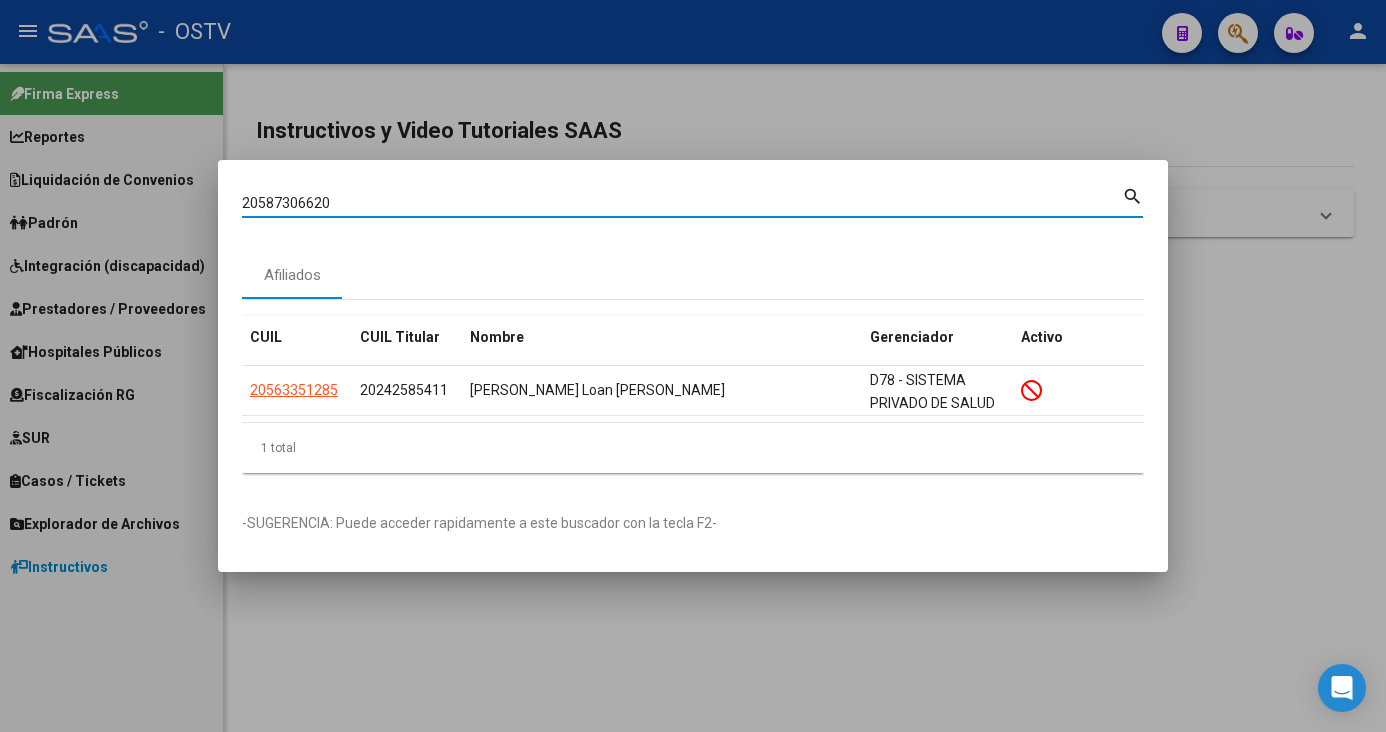 type on "20587306620" 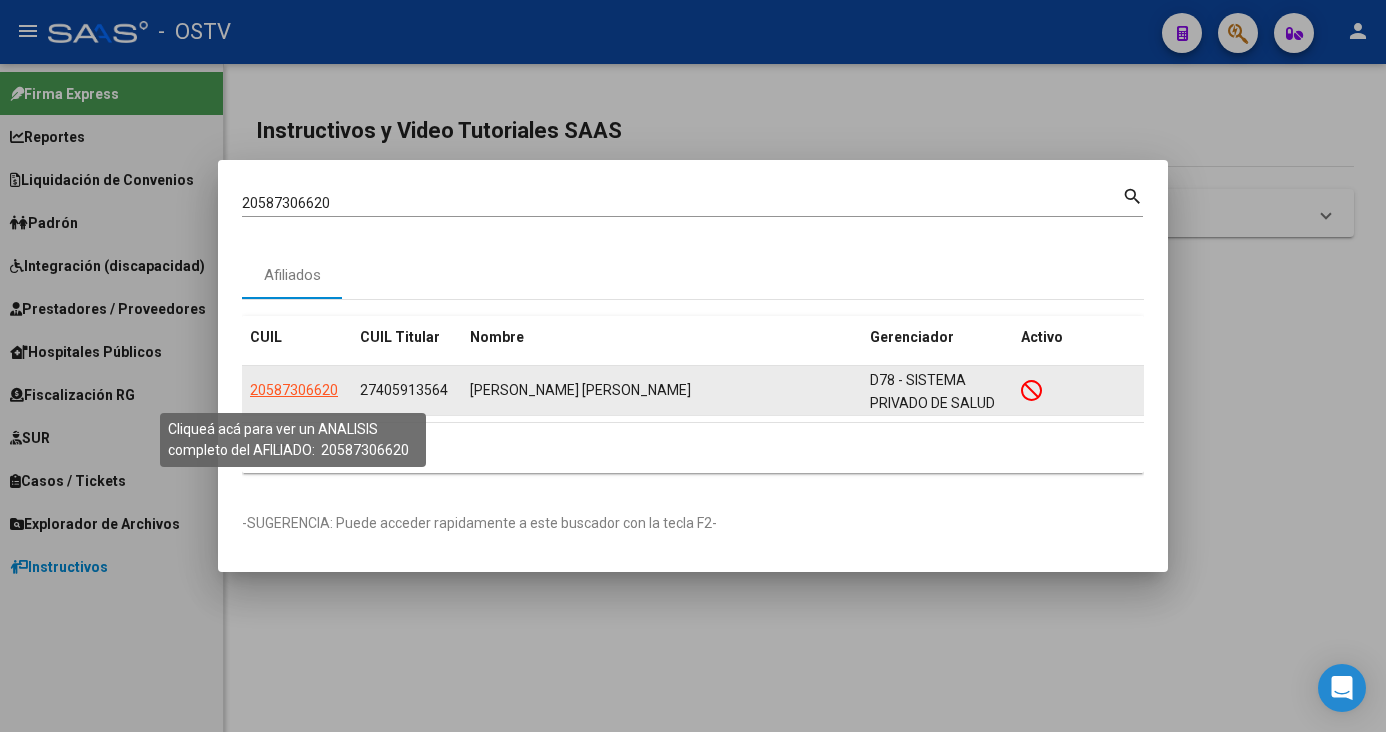 click on "20587306620" 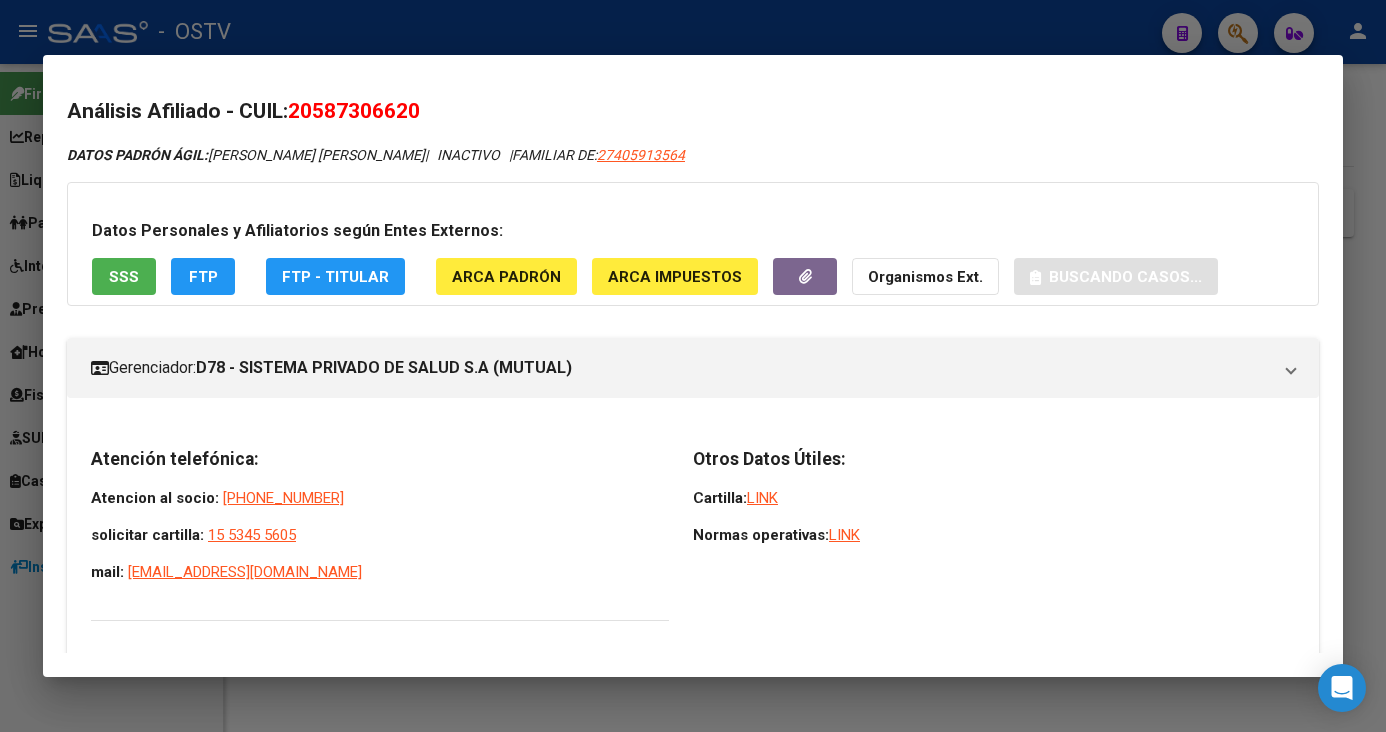 click on "Análisis Afiliado - CUIL:  20587306620" at bounding box center [693, 112] 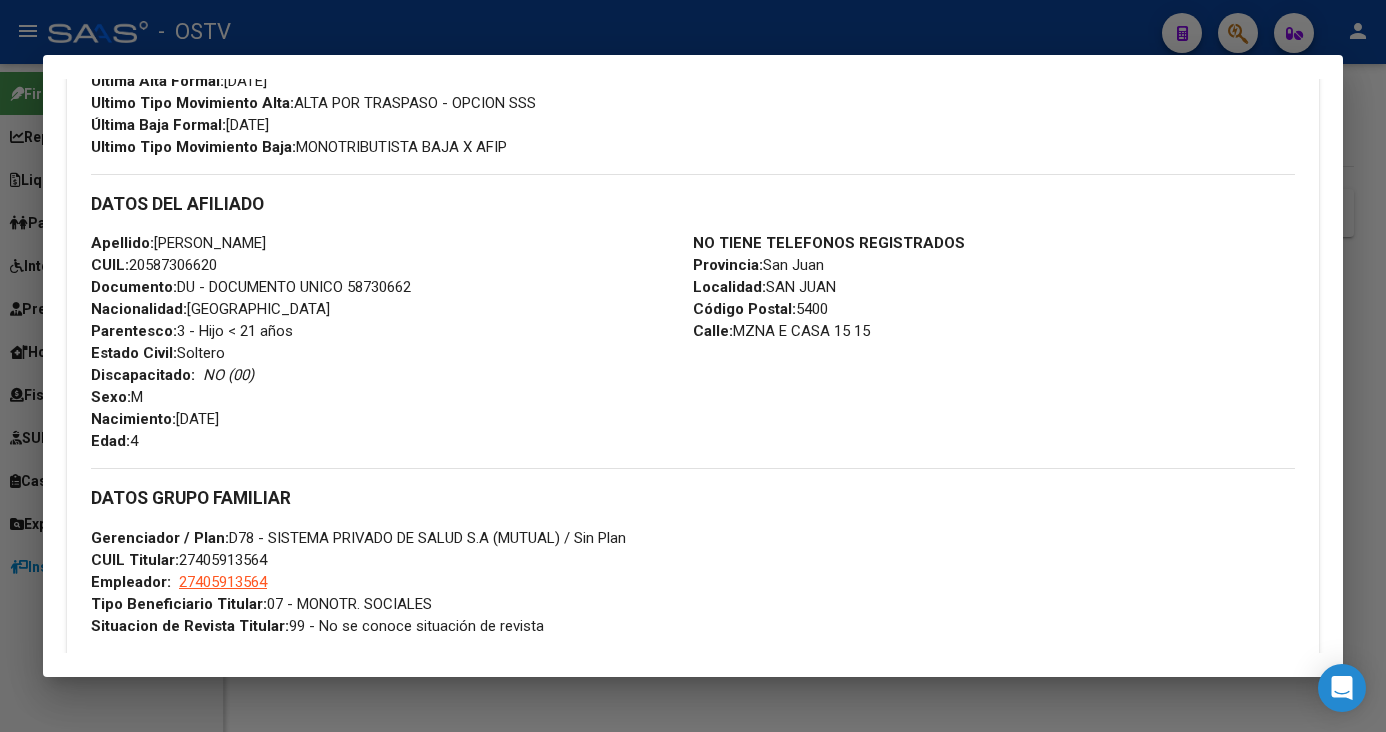 scroll, scrollTop: 800, scrollLeft: 0, axis: vertical 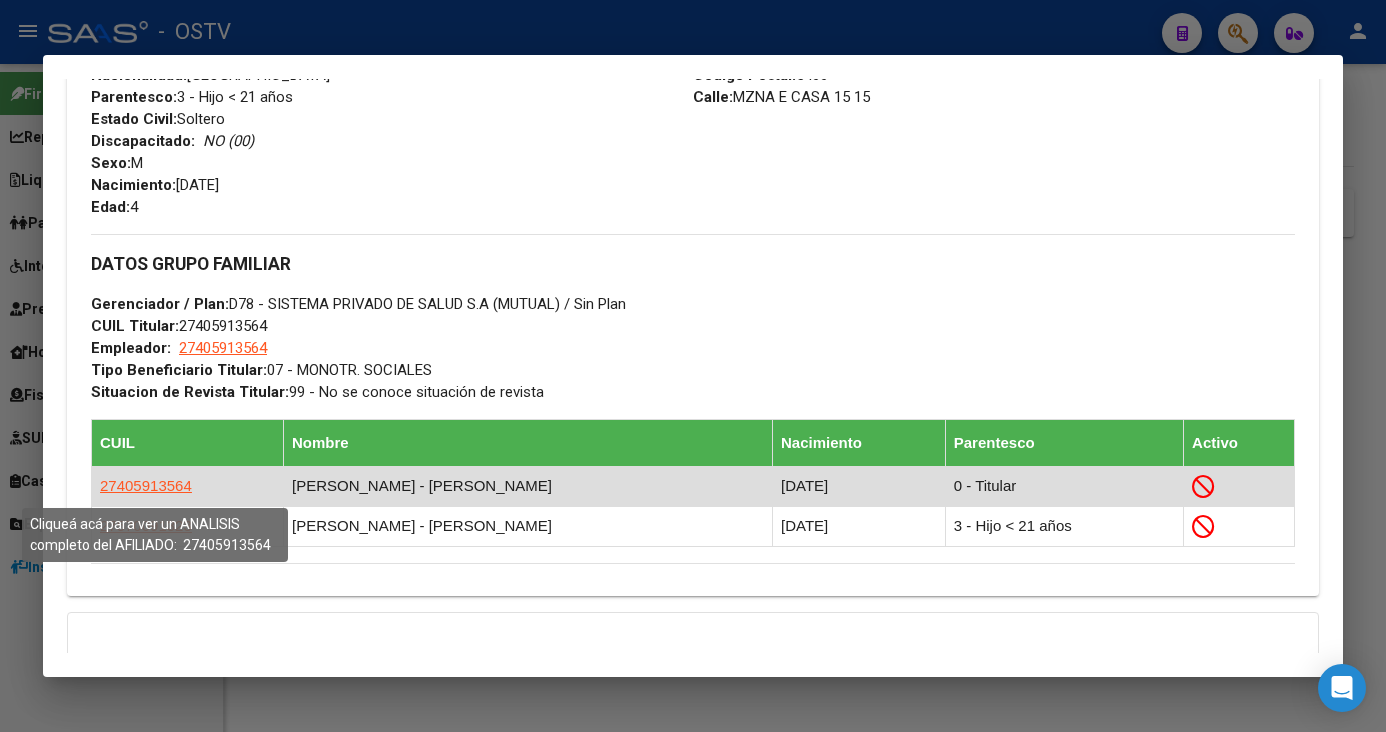 click on "27405913564" at bounding box center (146, 485) 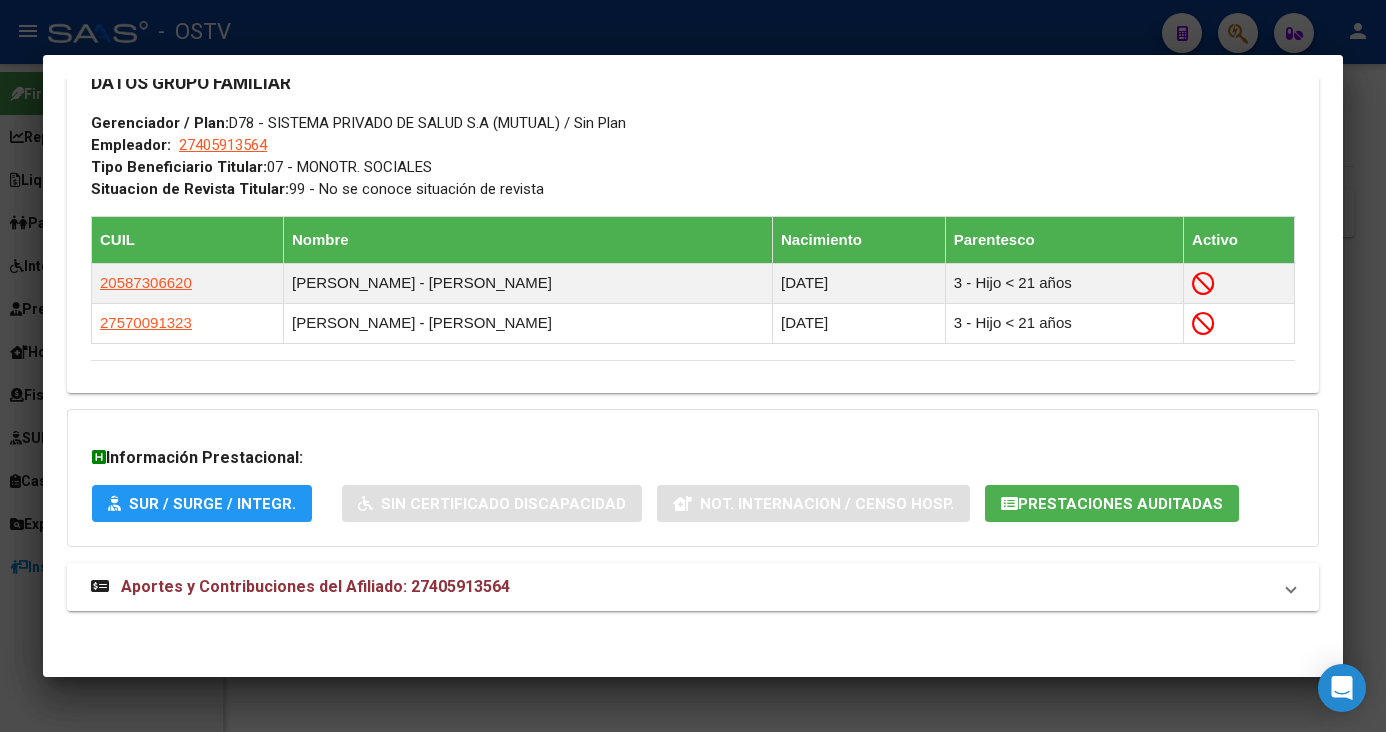 click on "Aportes y Contribuciones del Afiliado: 27405913564" at bounding box center [315, 586] 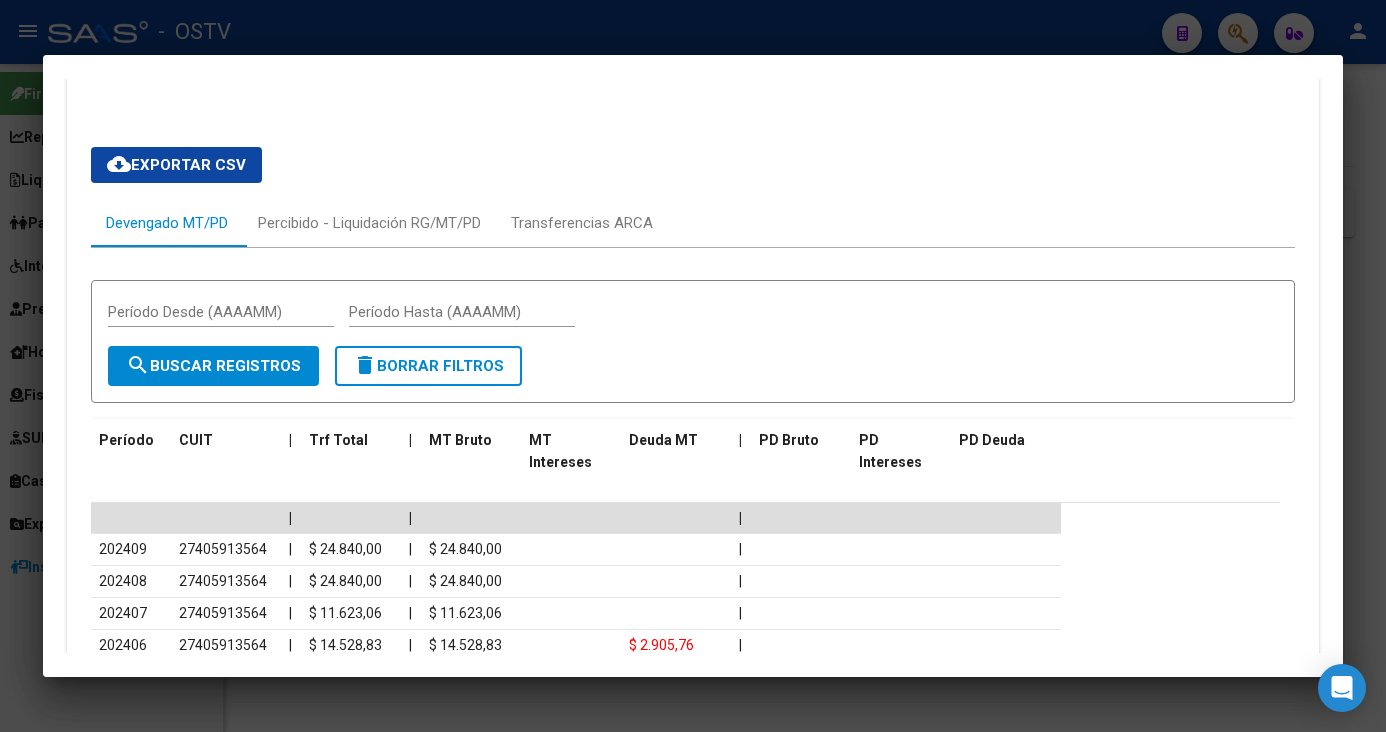 scroll, scrollTop: 1893, scrollLeft: 0, axis: vertical 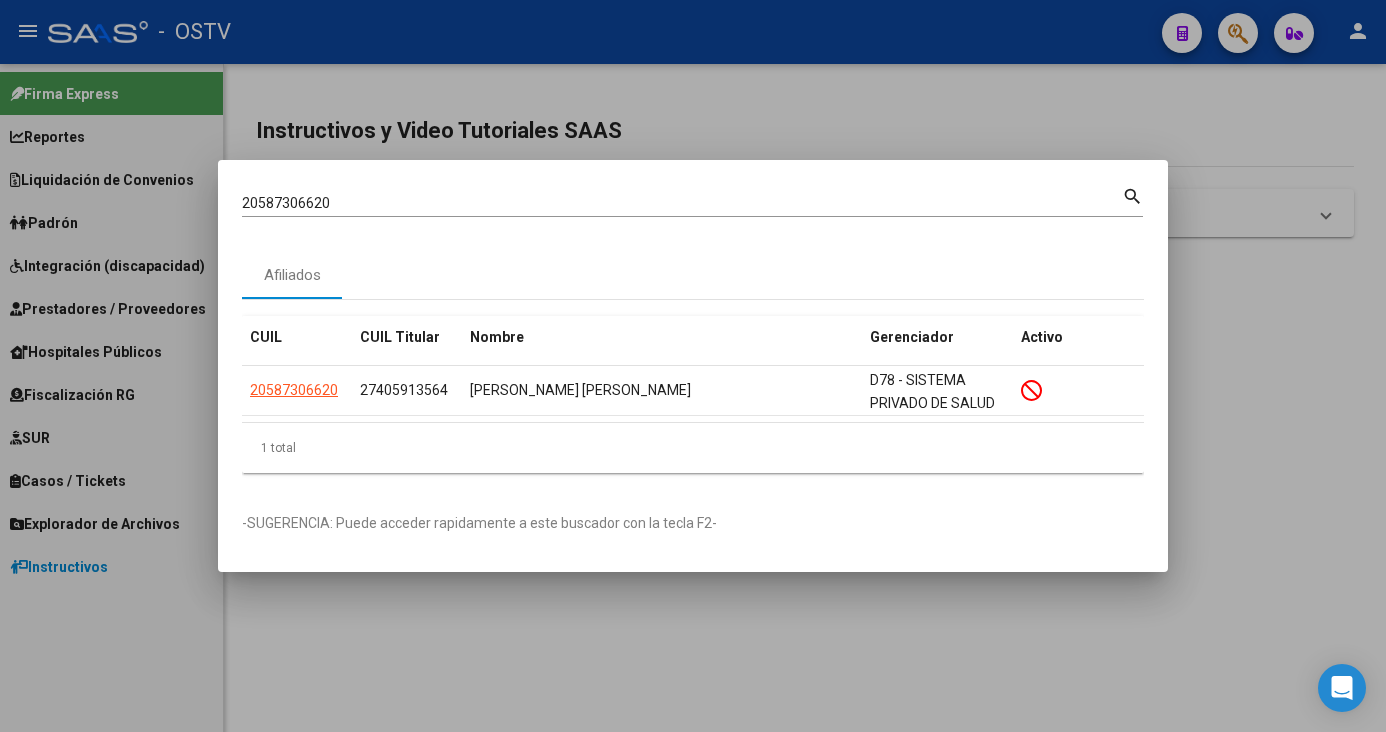 click on "20587306620" at bounding box center [682, 203] 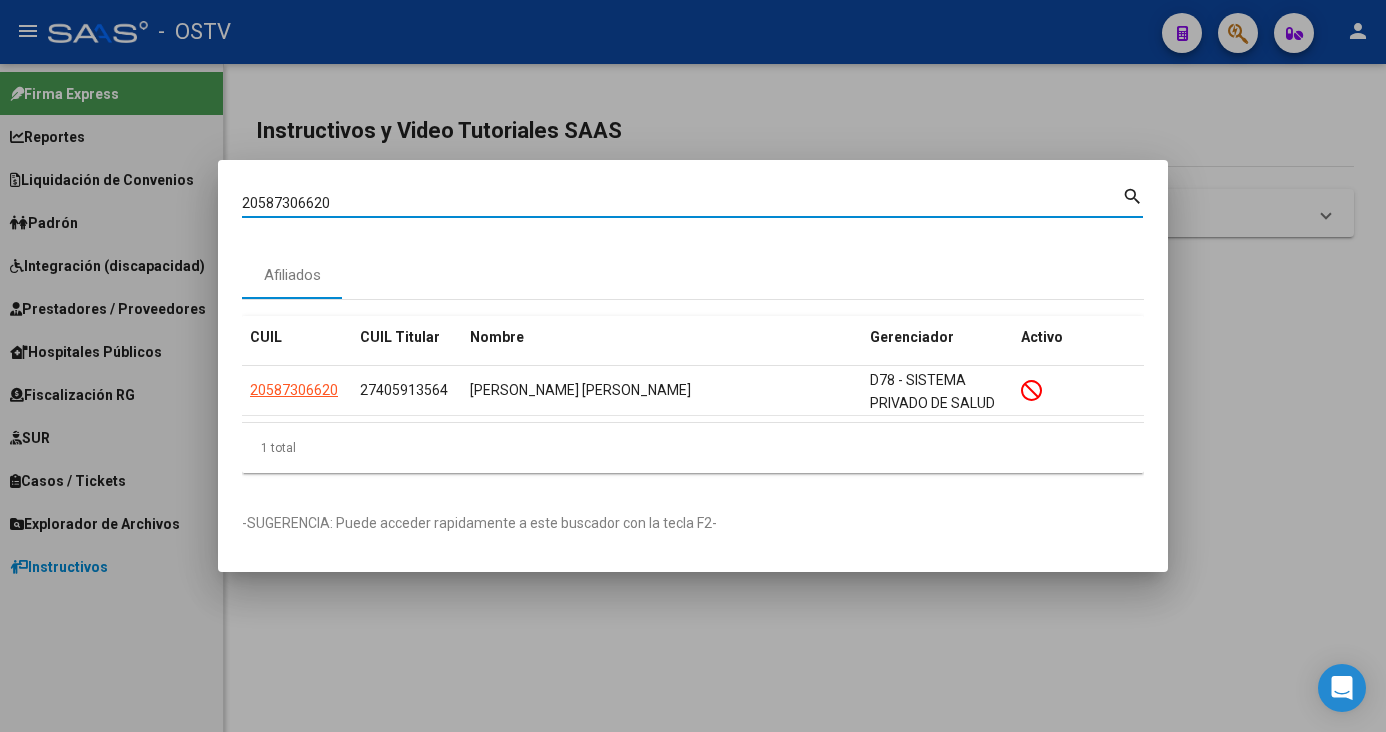 paste on "90313077" 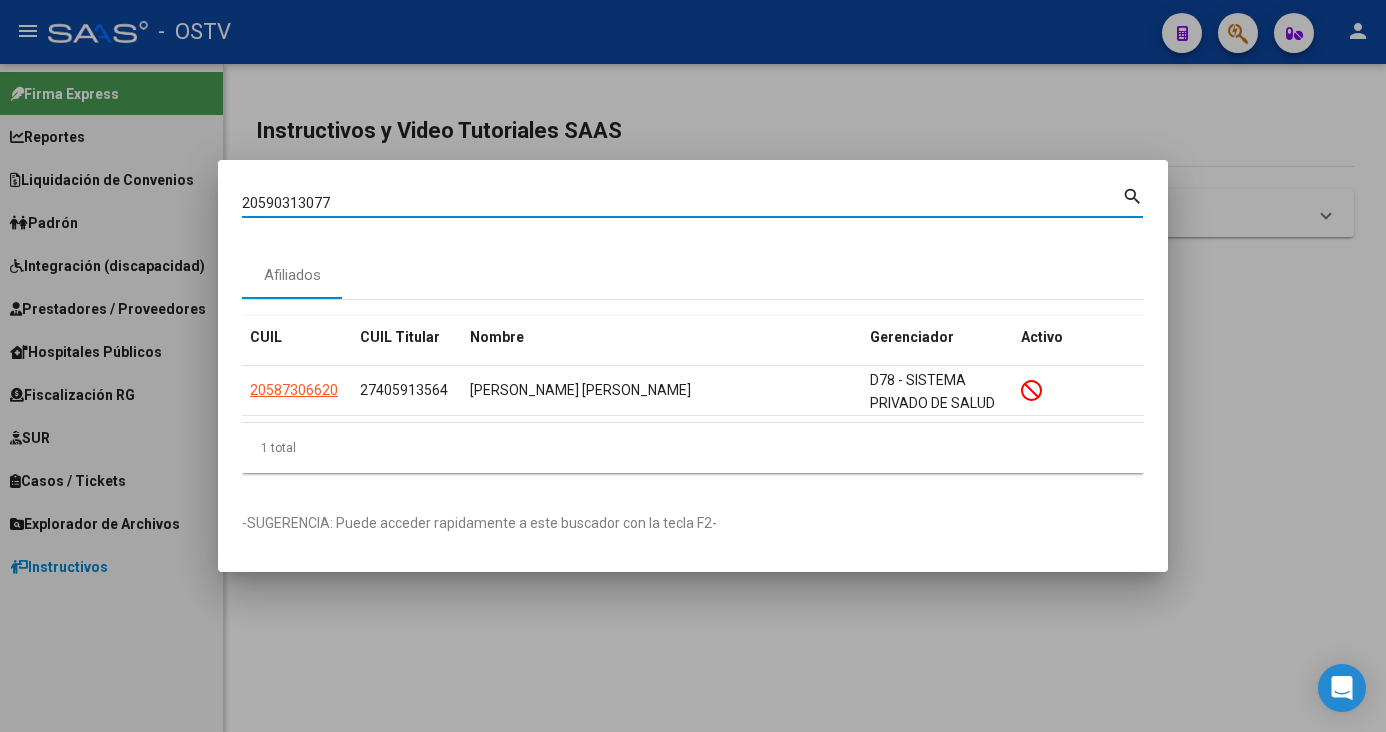 type on "20590313077" 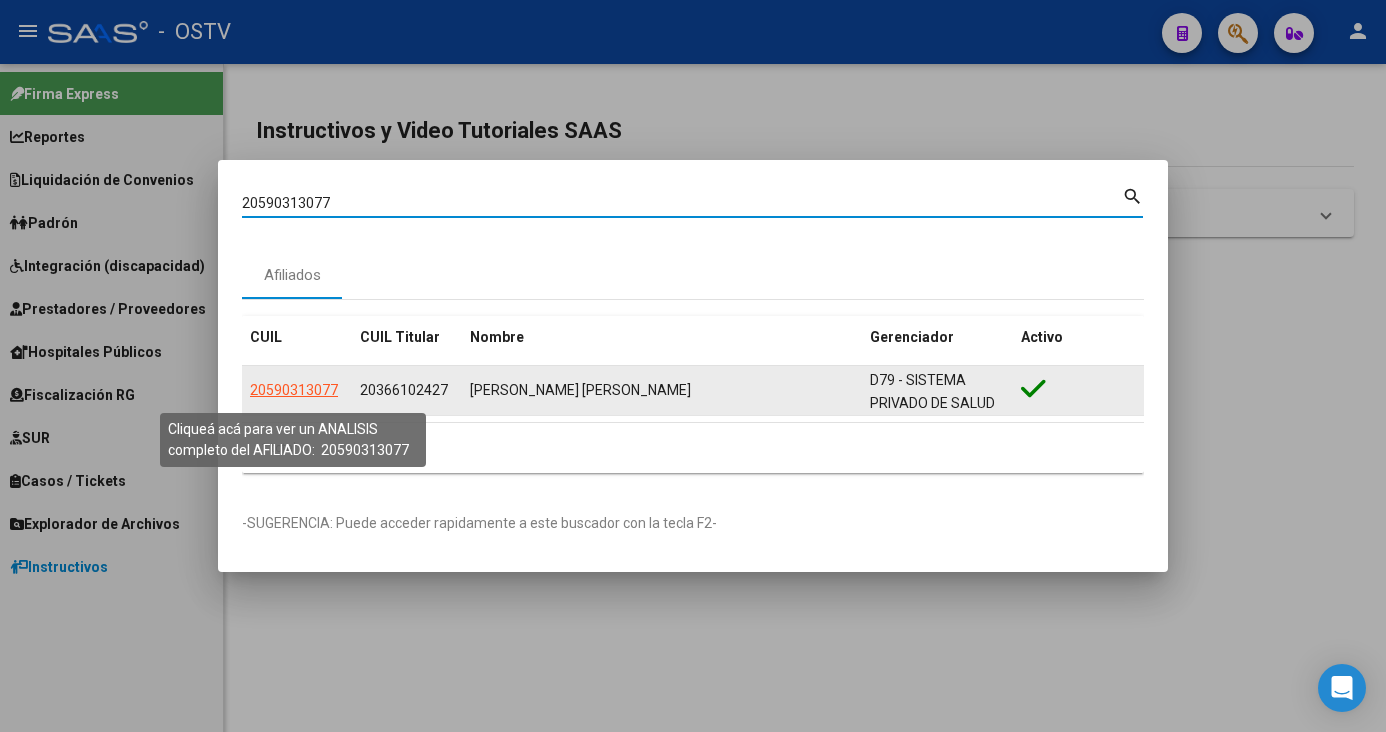 click on "20590313077" 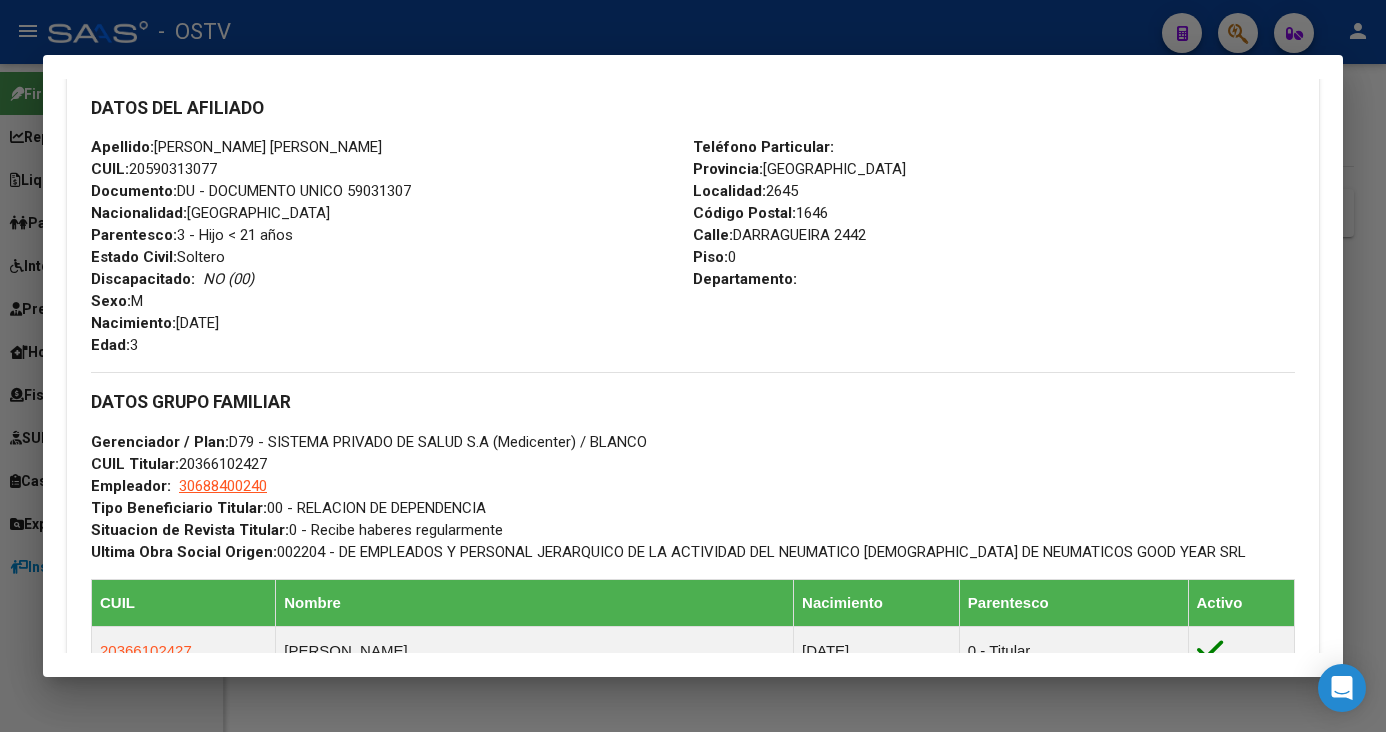 drag, startPoint x: 385, startPoint y: 602, endPoint x: 389, endPoint y: 622, distance: 20.396078 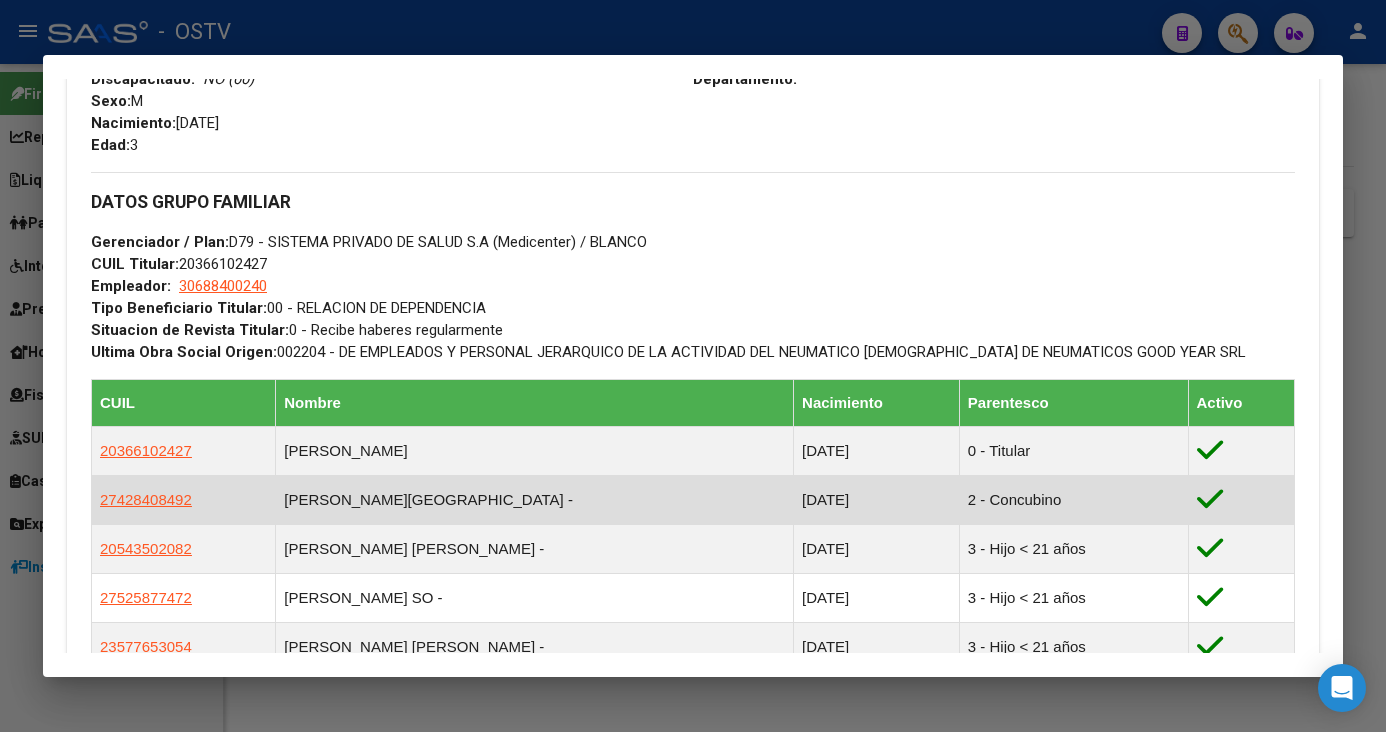 click on "[PERSON_NAME] SO -" at bounding box center [535, 597] 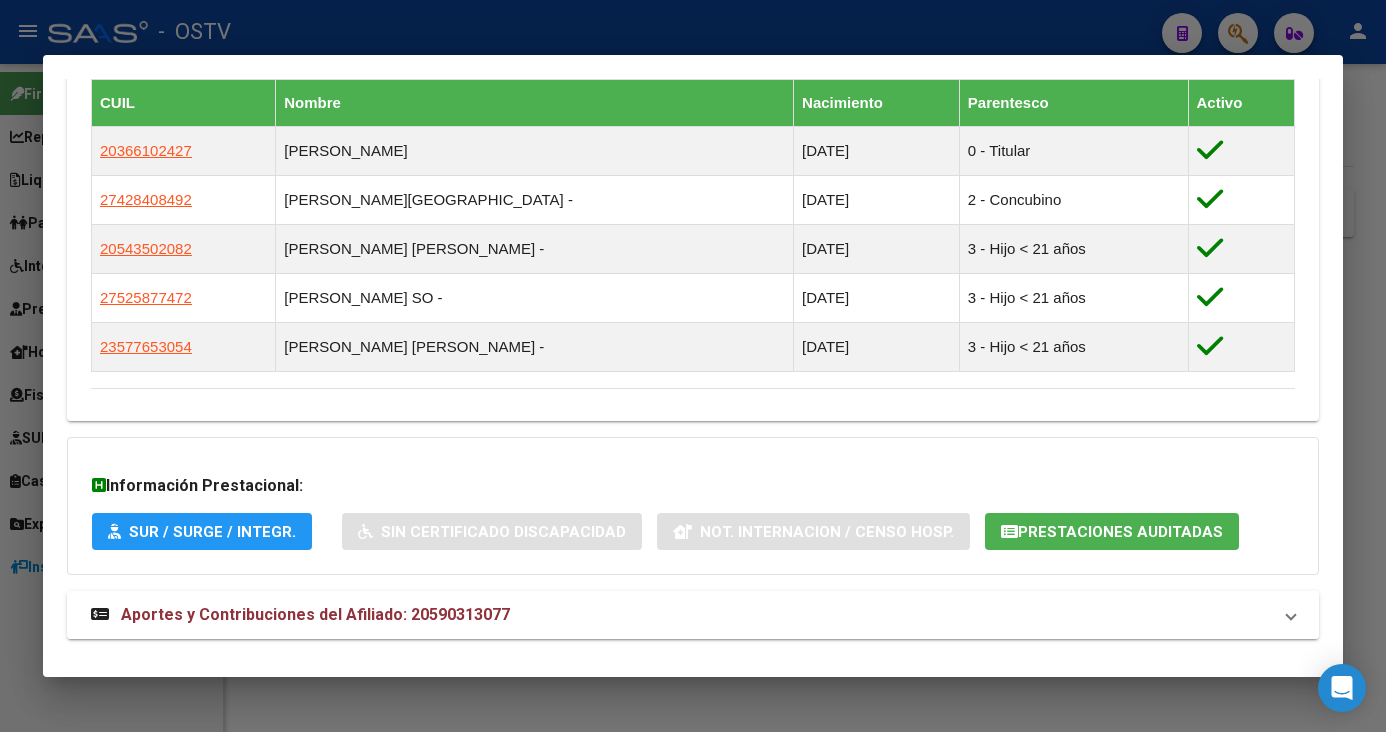 click on "Aportes y Contribuciones del Afiliado: 20590313077" at bounding box center (315, 614) 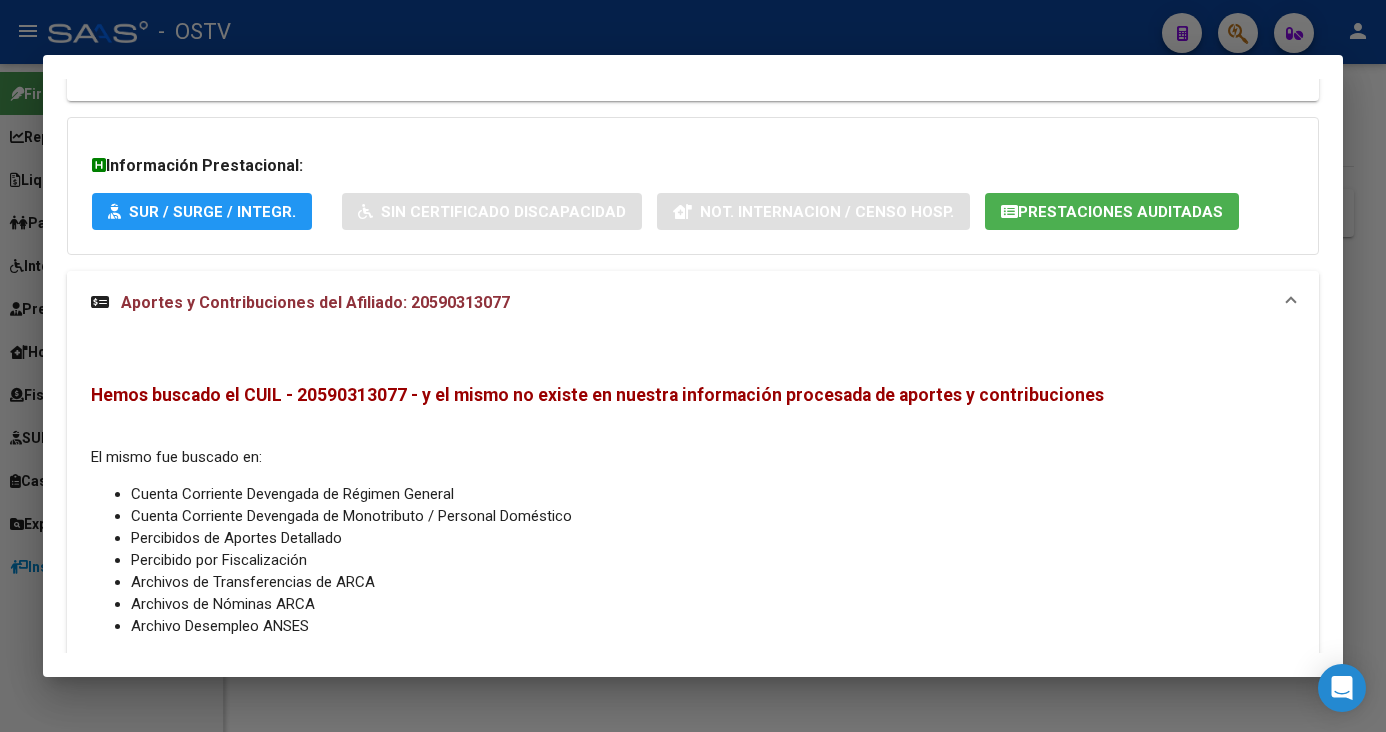 scroll, scrollTop: 1577, scrollLeft: 0, axis: vertical 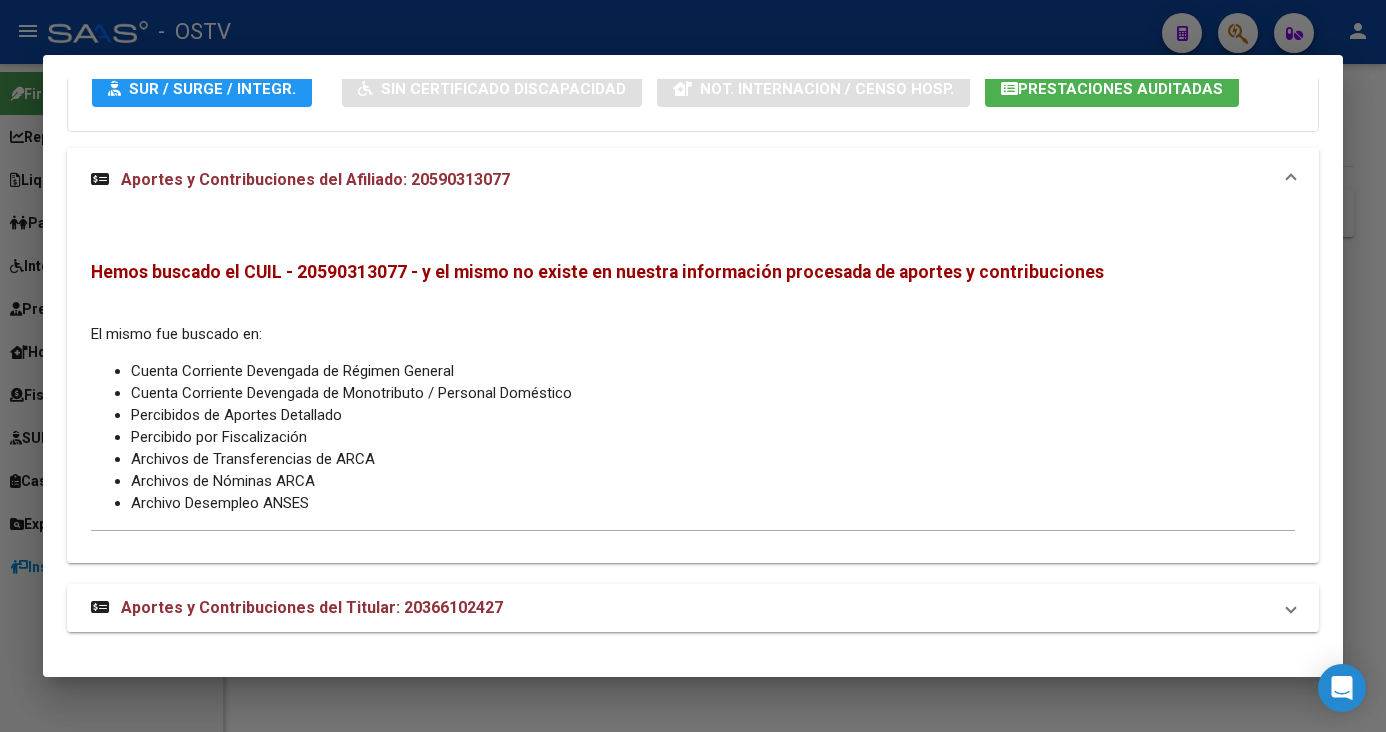 click on "Aportes y Contribuciones del Titular: 20366102427" at bounding box center [297, 608] 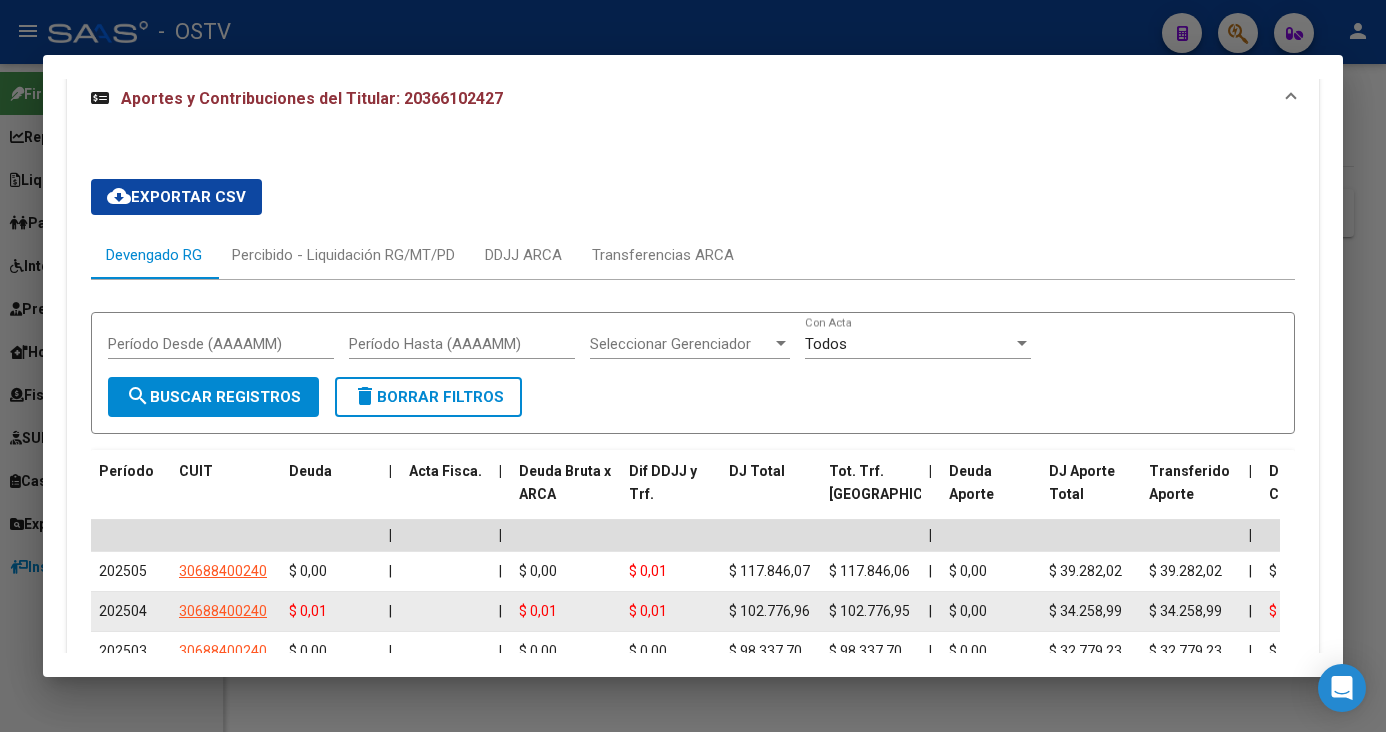 scroll, scrollTop: 2294, scrollLeft: 0, axis: vertical 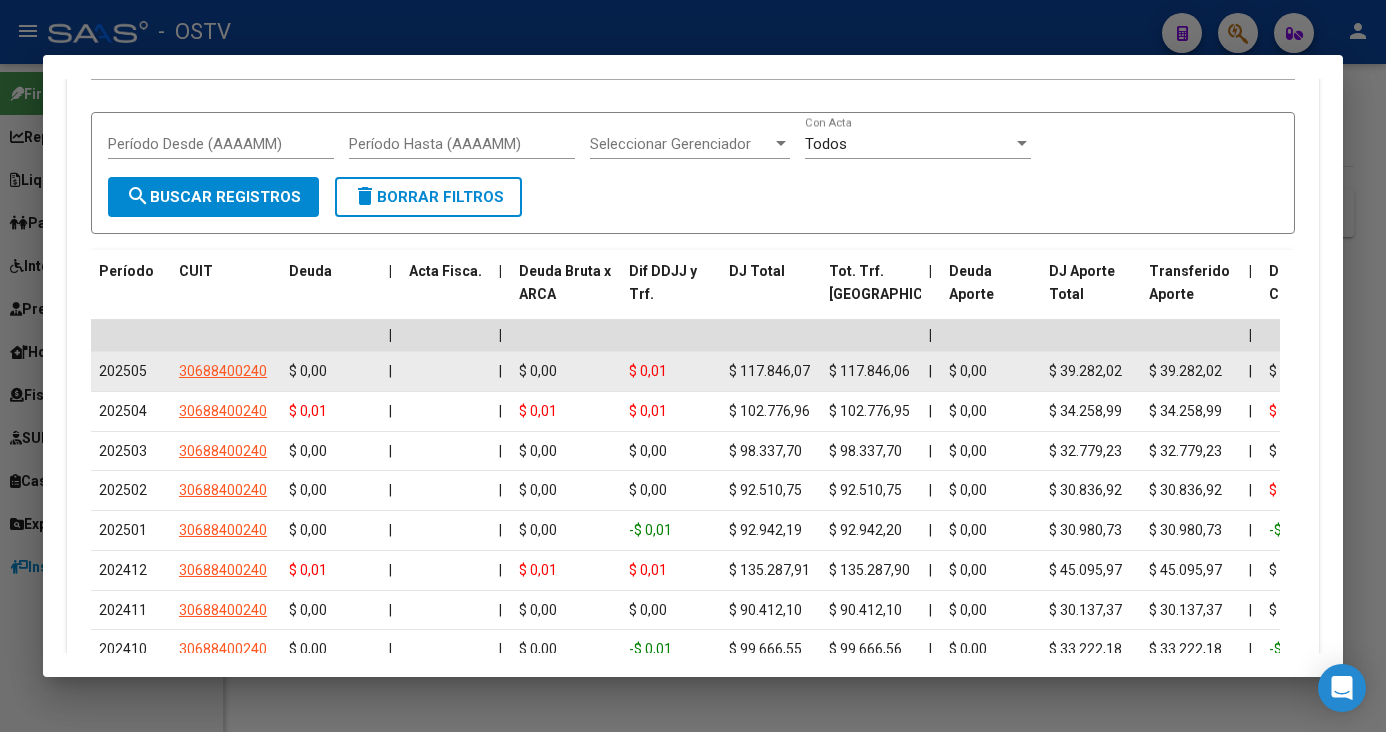 click on "$ 117.846,06" 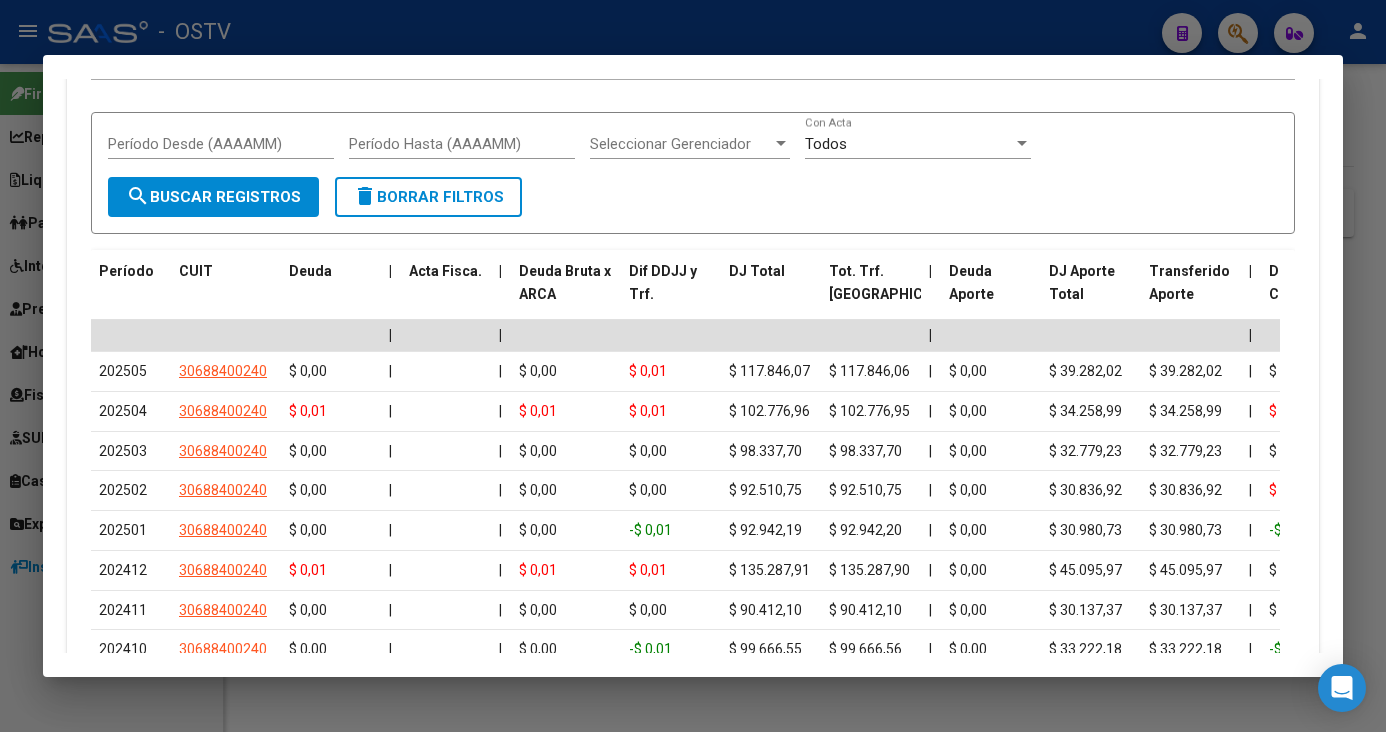 copy on "117.846,06" 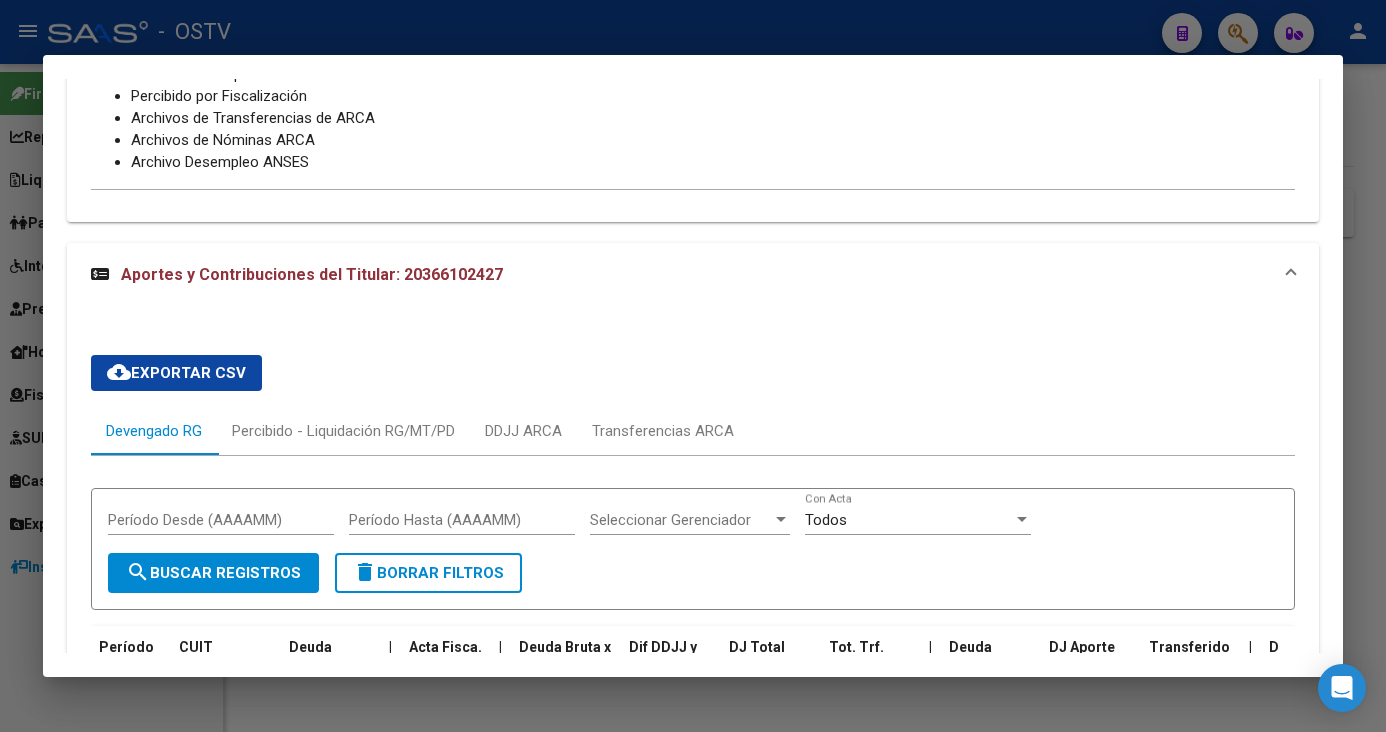 scroll, scrollTop: 1794, scrollLeft: 0, axis: vertical 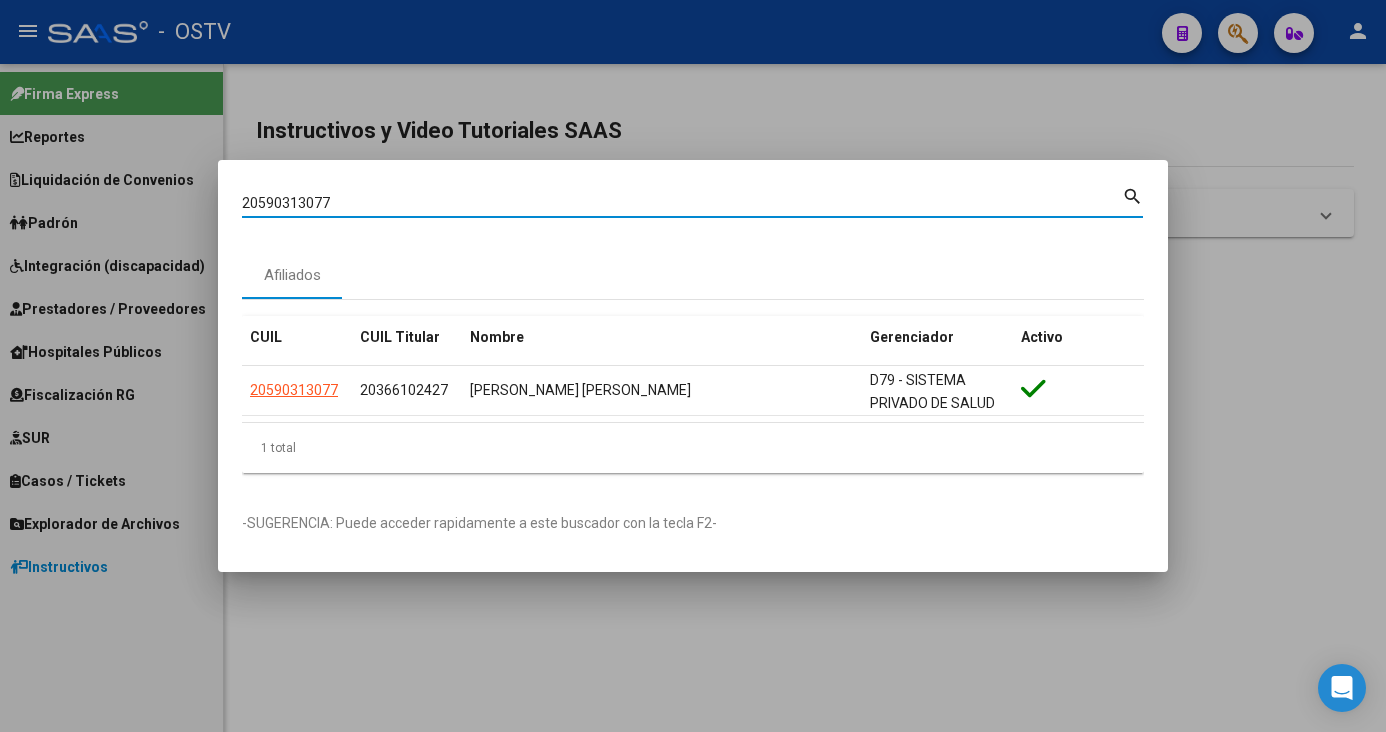 click on "20590313077" at bounding box center (682, 203) 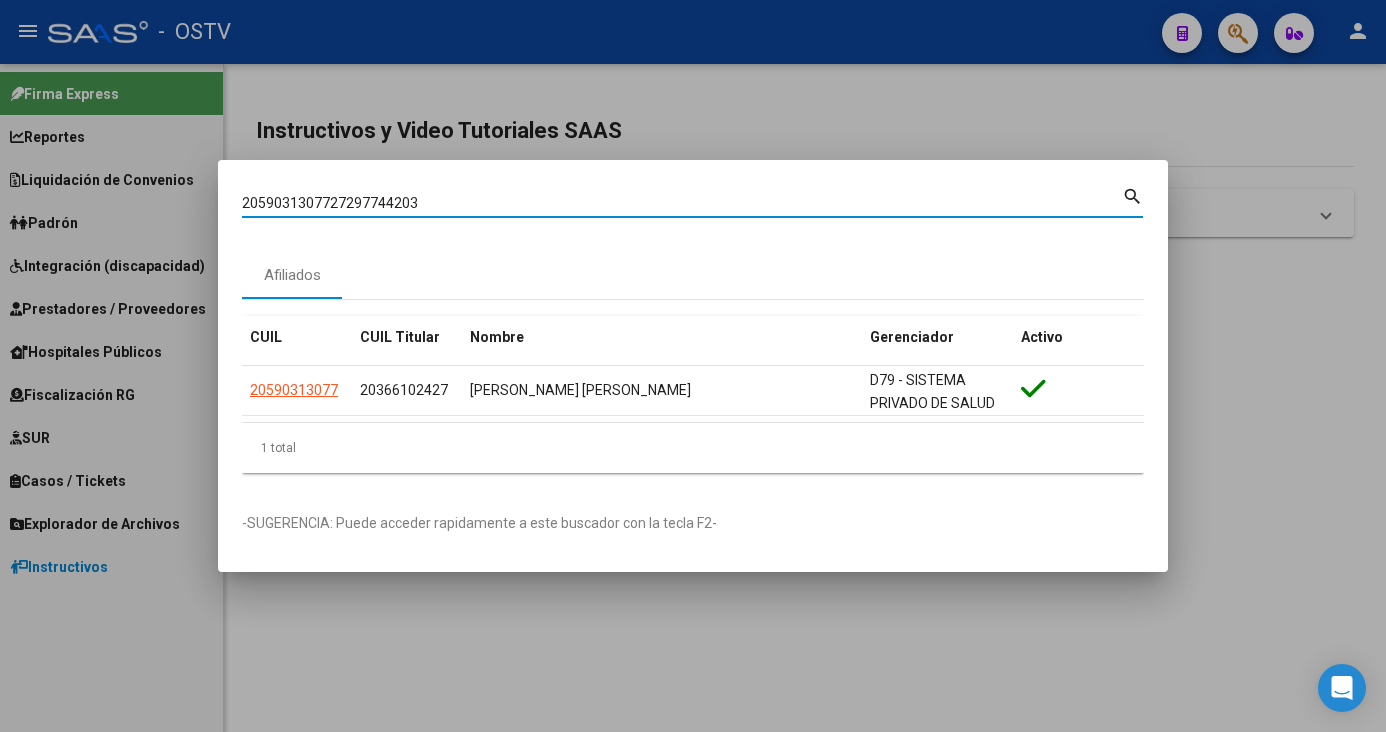 click on "2059031307727297744203" at bounding box center (682, 203) 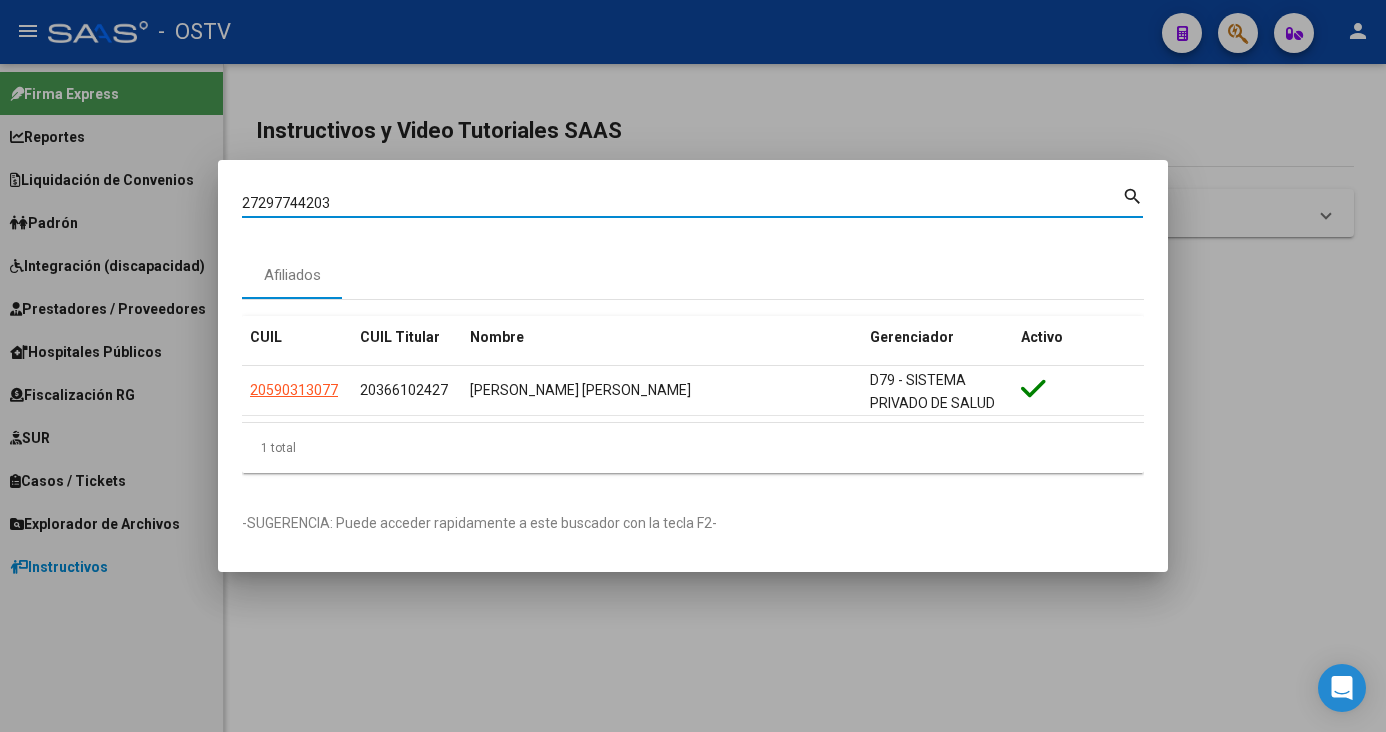 type on "27297744203" 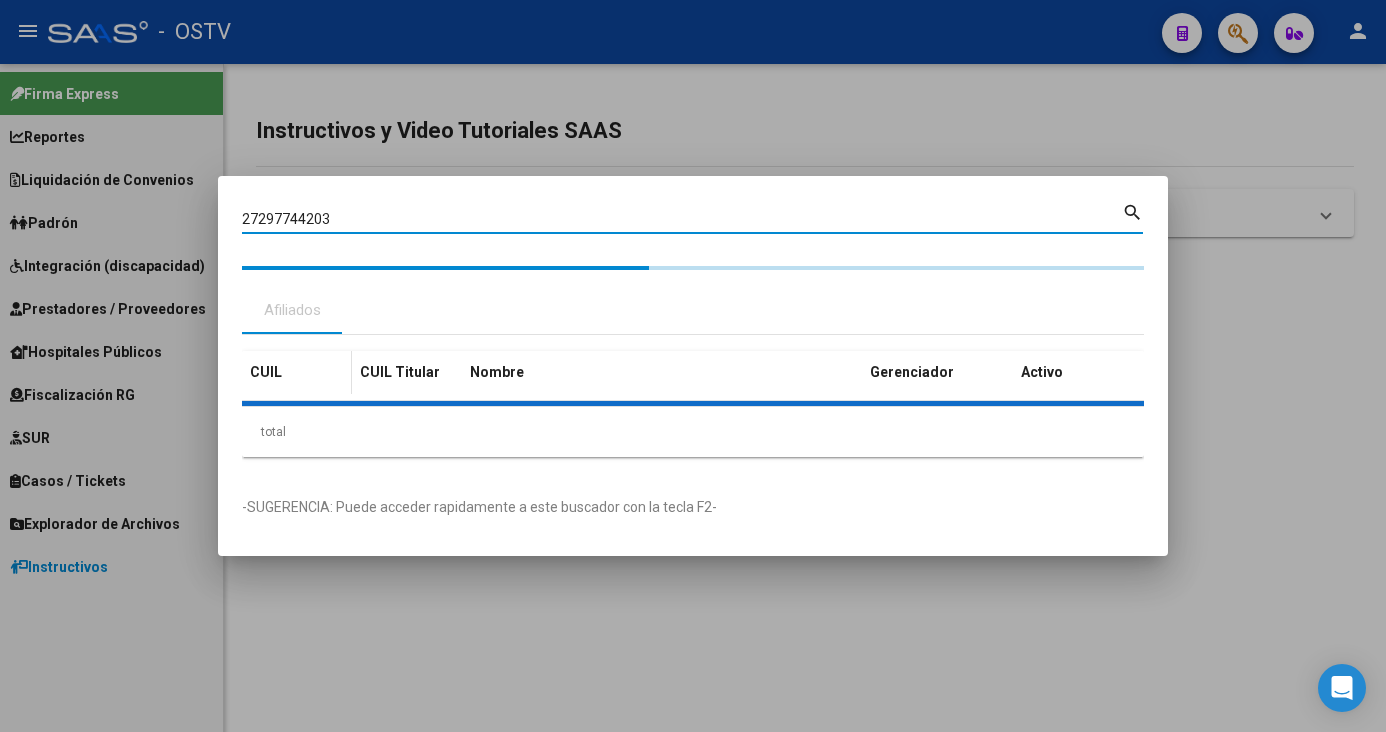 click on "CUIL CUIL Titular Nombre Gerenciador Activo   total   1" at bounding box center [693, 404] 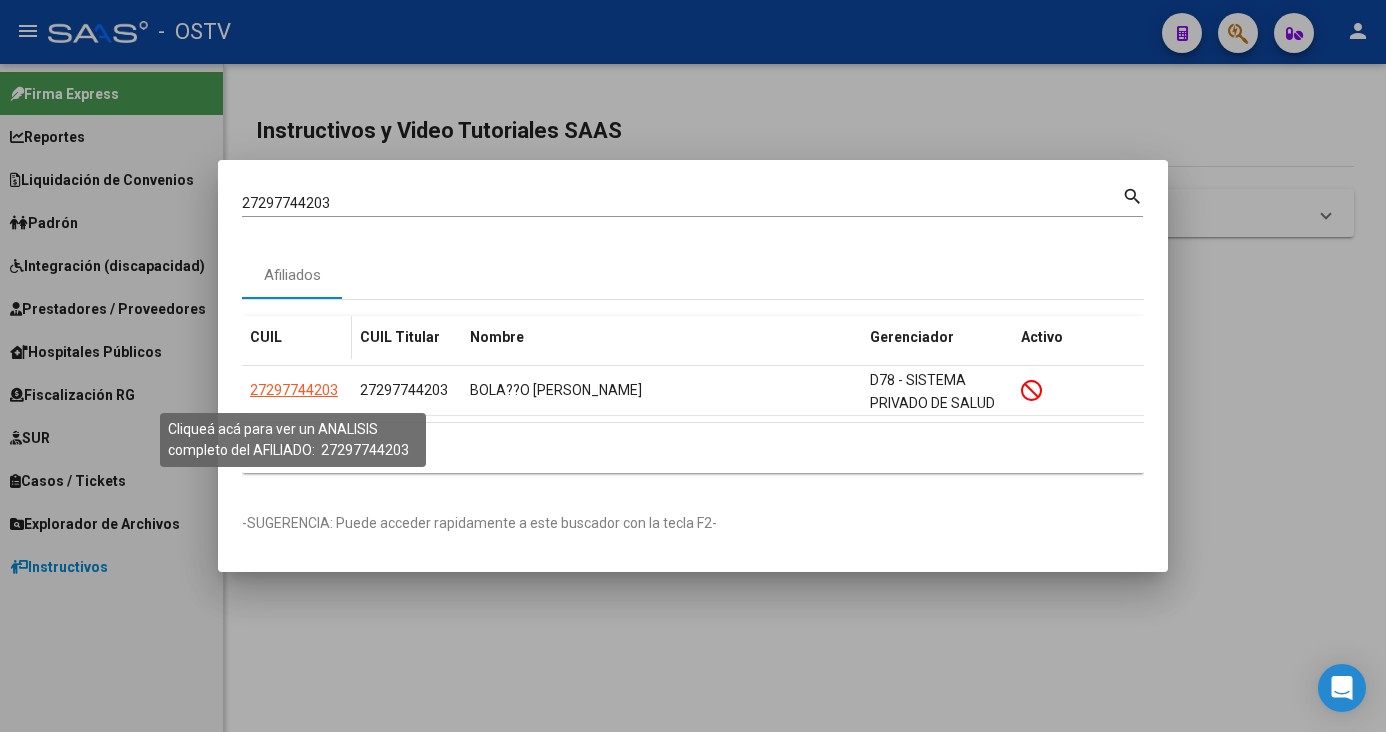 click on "27297744203" 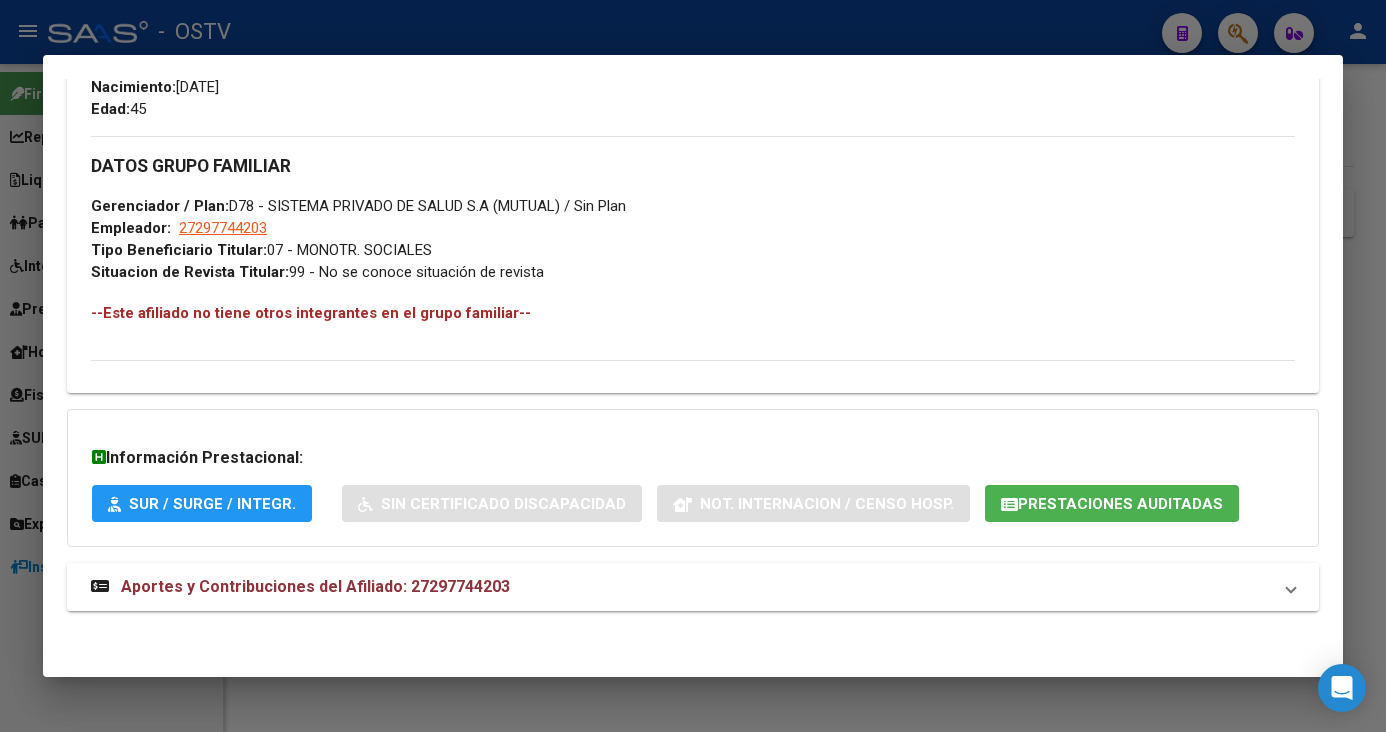 click on "Aportes y Contribuciones del Afiliado: 27297744203" at bounding box center (300, 587) 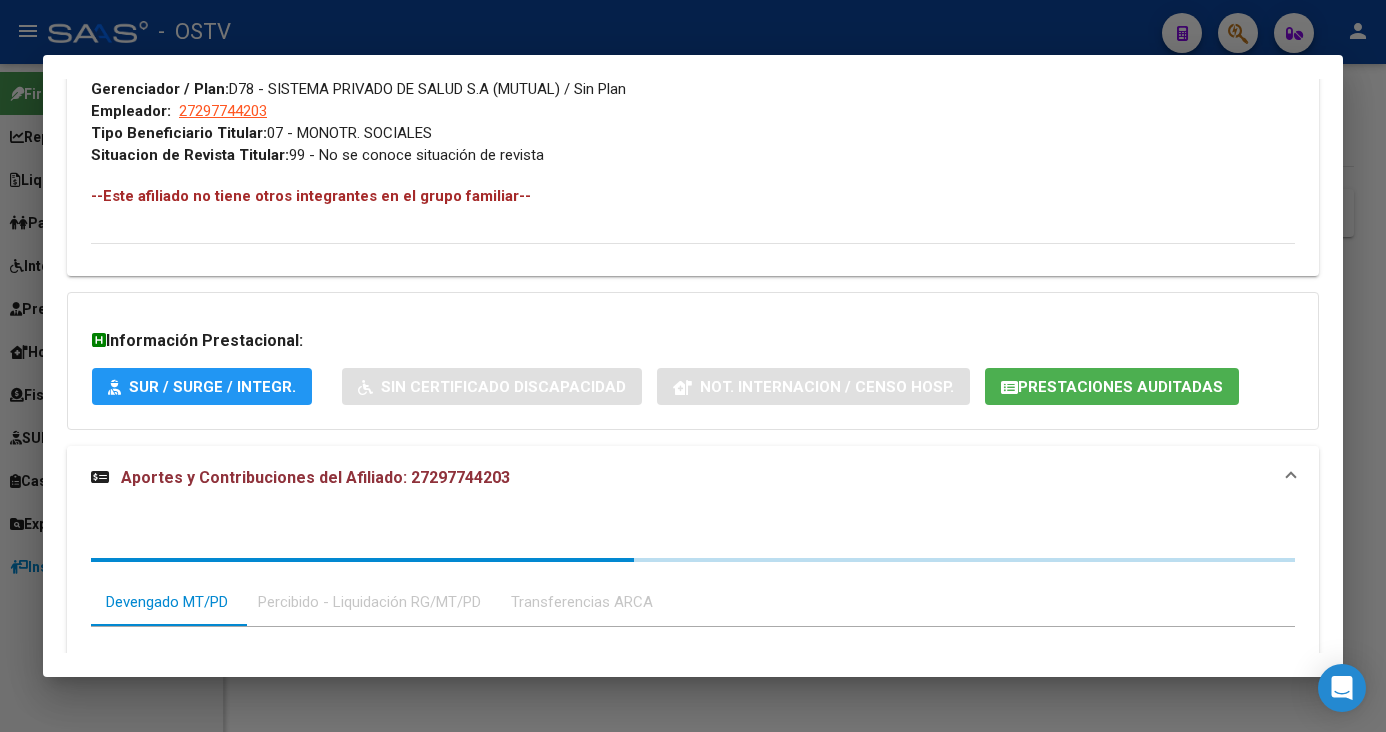 scroll, scrollTop: 1428, scrollLeft: 0, axis: vertical 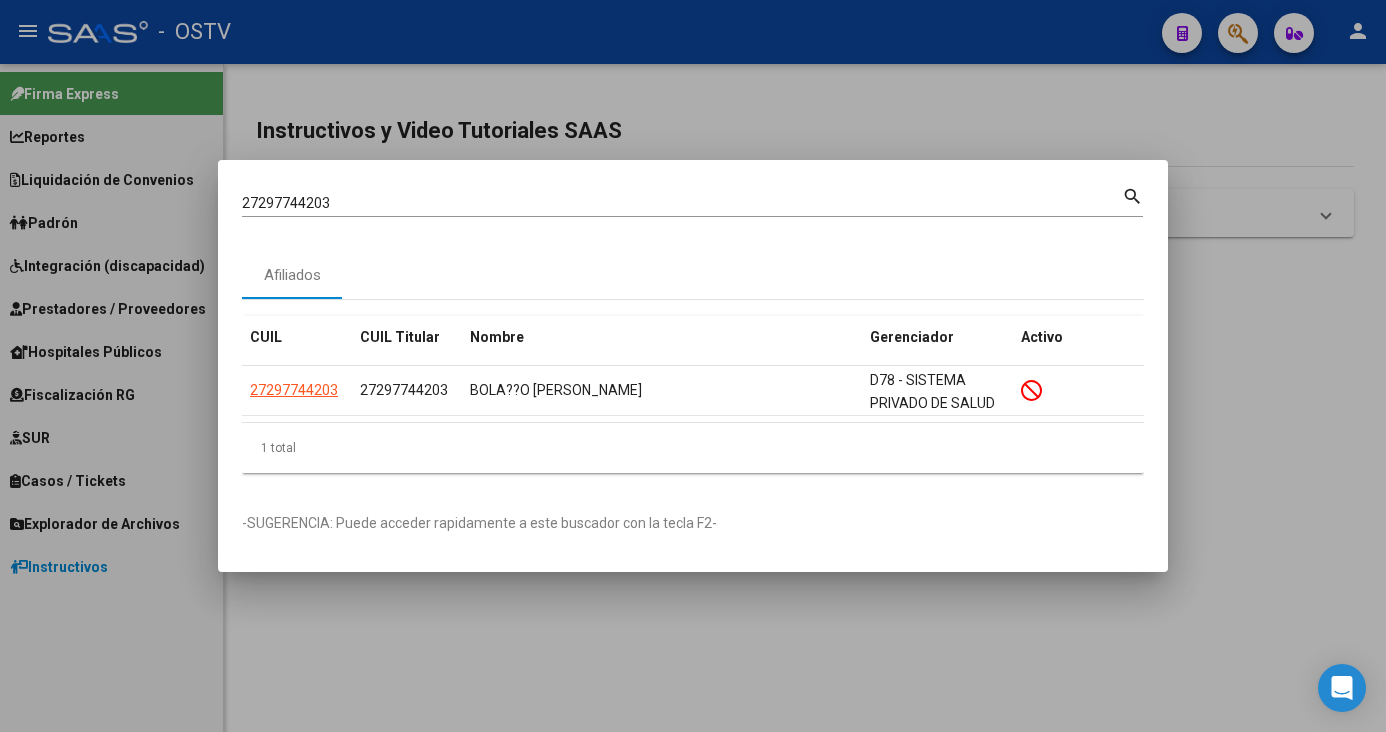 click on "27297744203" at bounding box center [682, 203] 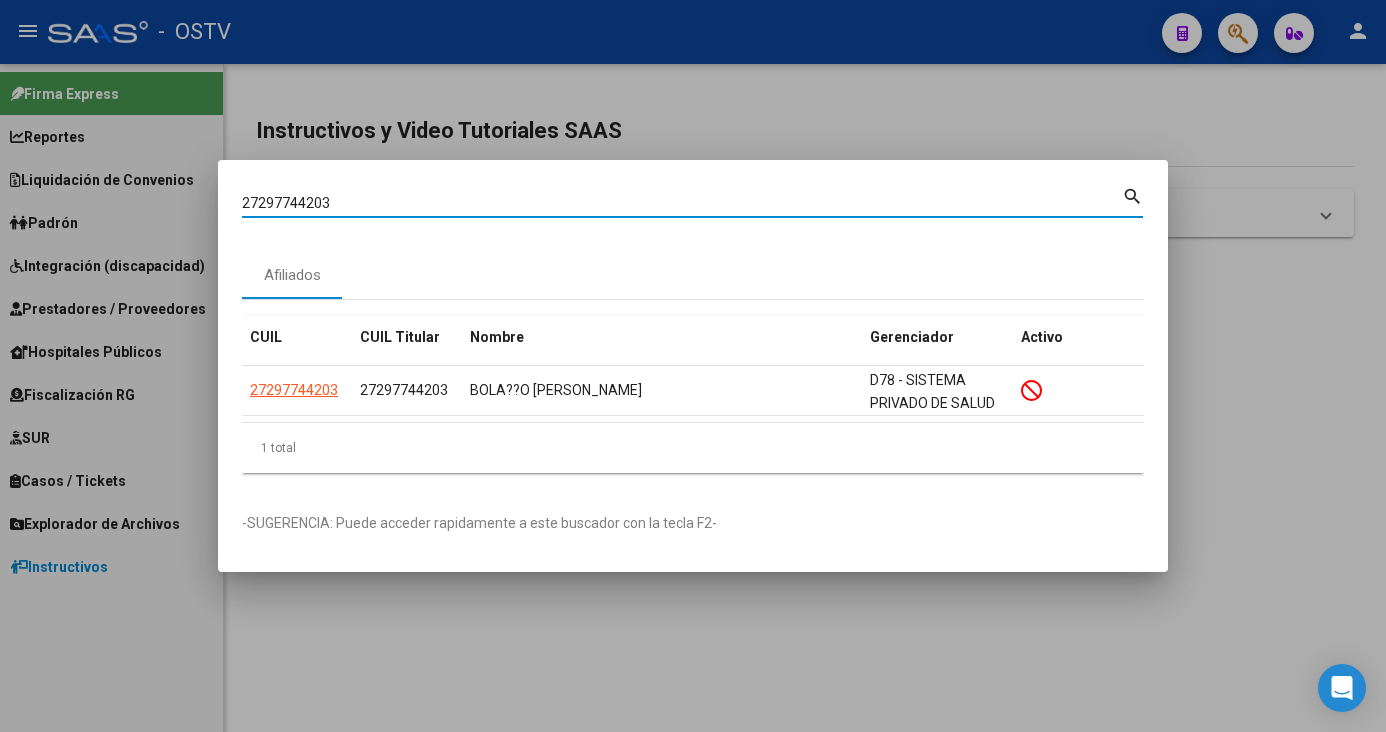 paste on "321904799" 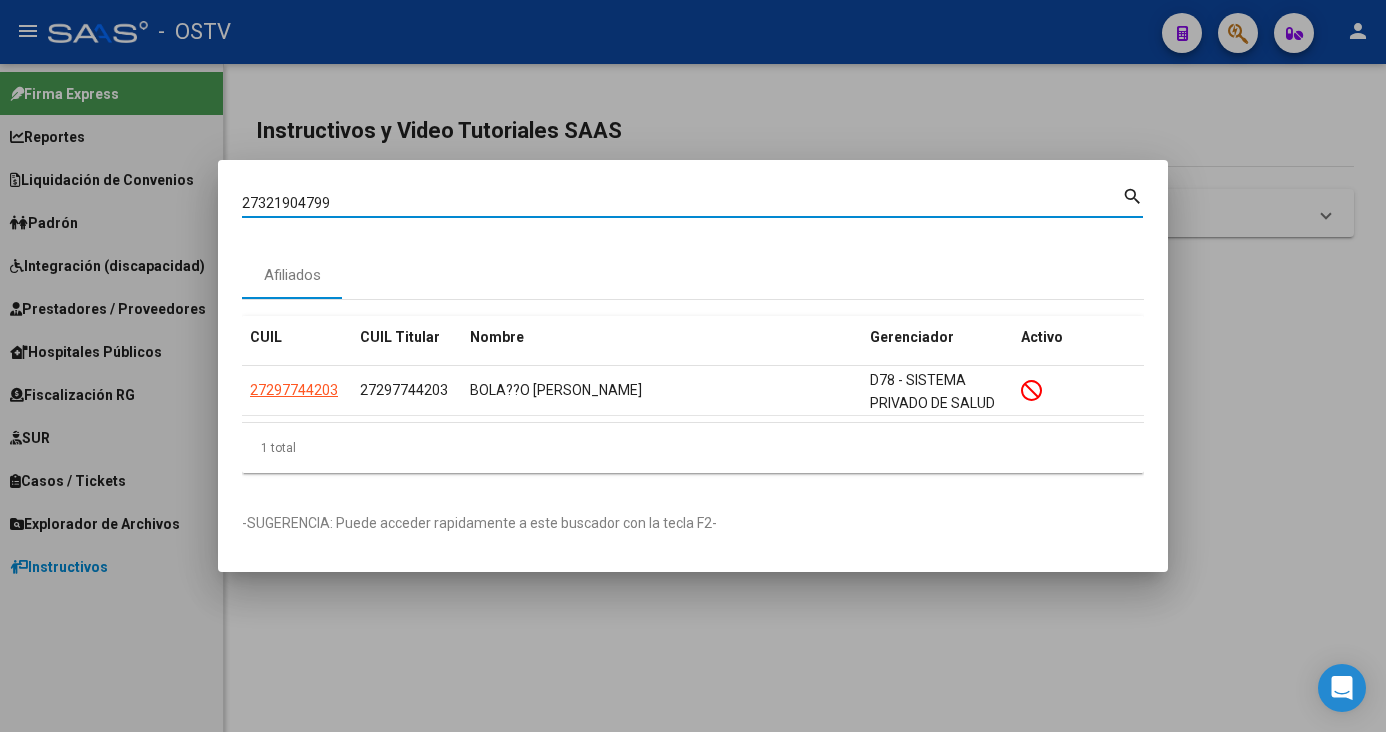 type on "27321904799" 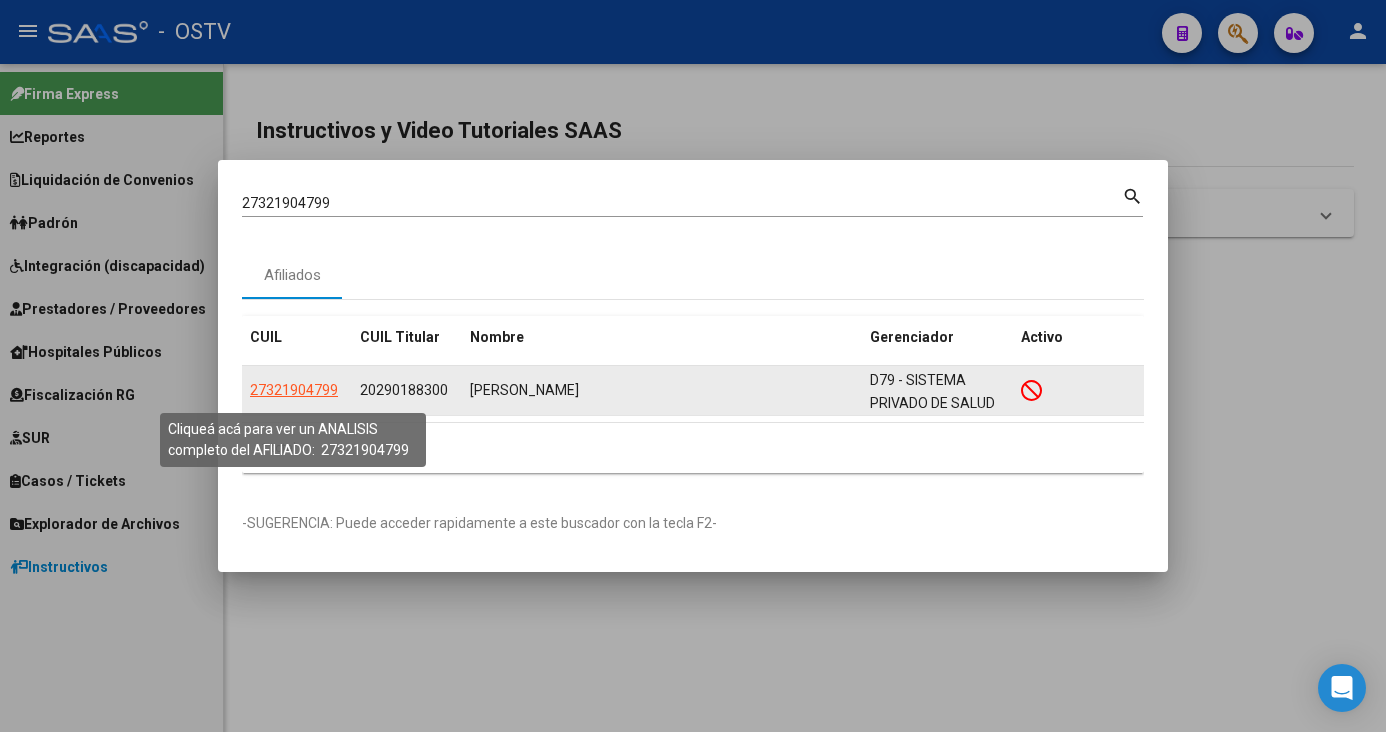 click on "27321904799" 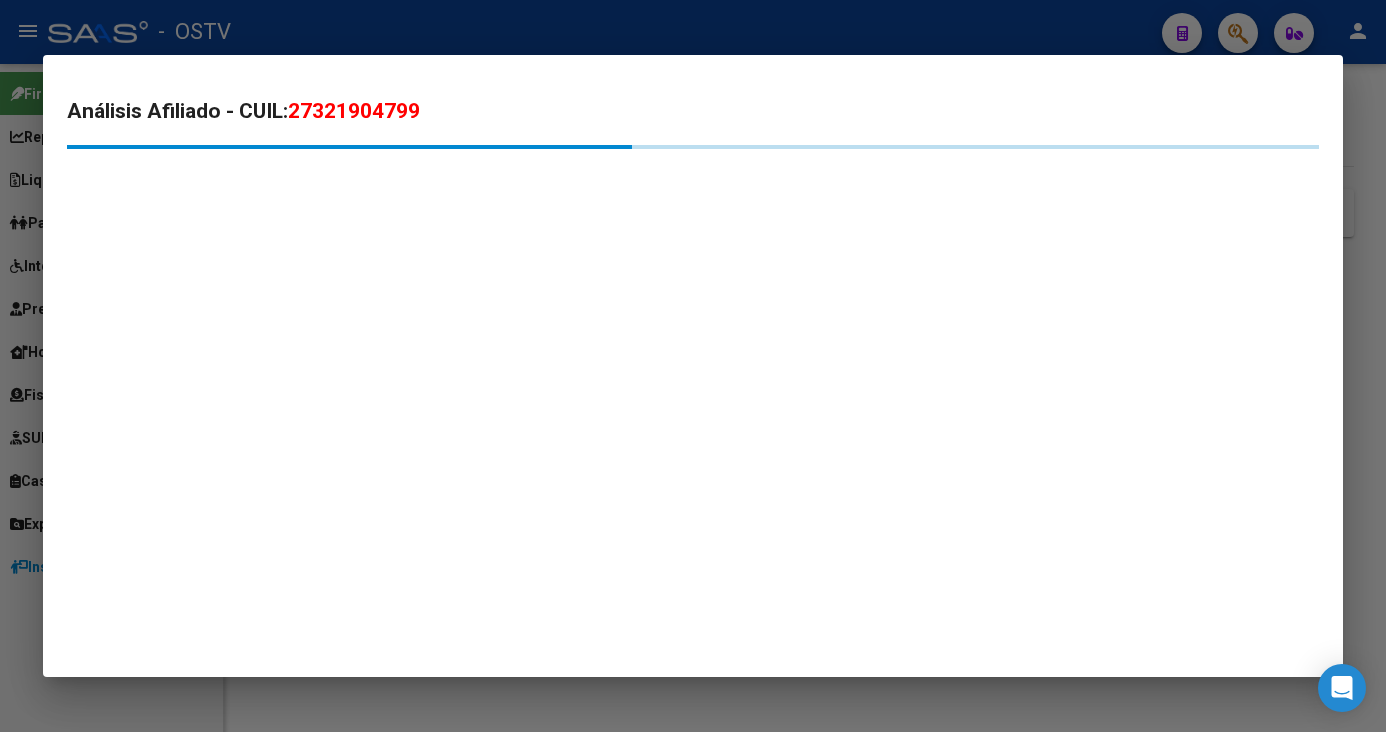 click on "Análisis Afiliado - CUIL:  27321904799" at bounding box center [693, 112] 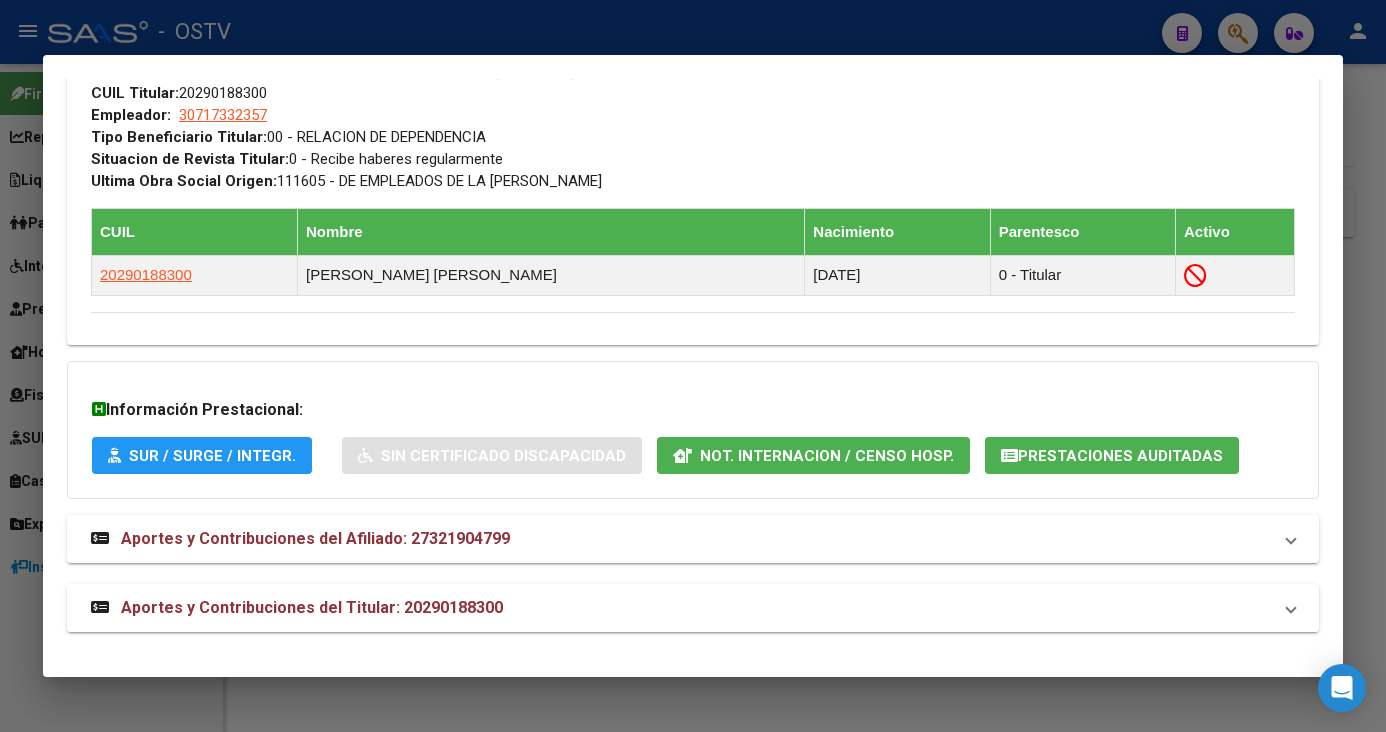 click on "Aportes y Contribuciones del Titular: 20290188300" at bounding box center [312, 607] 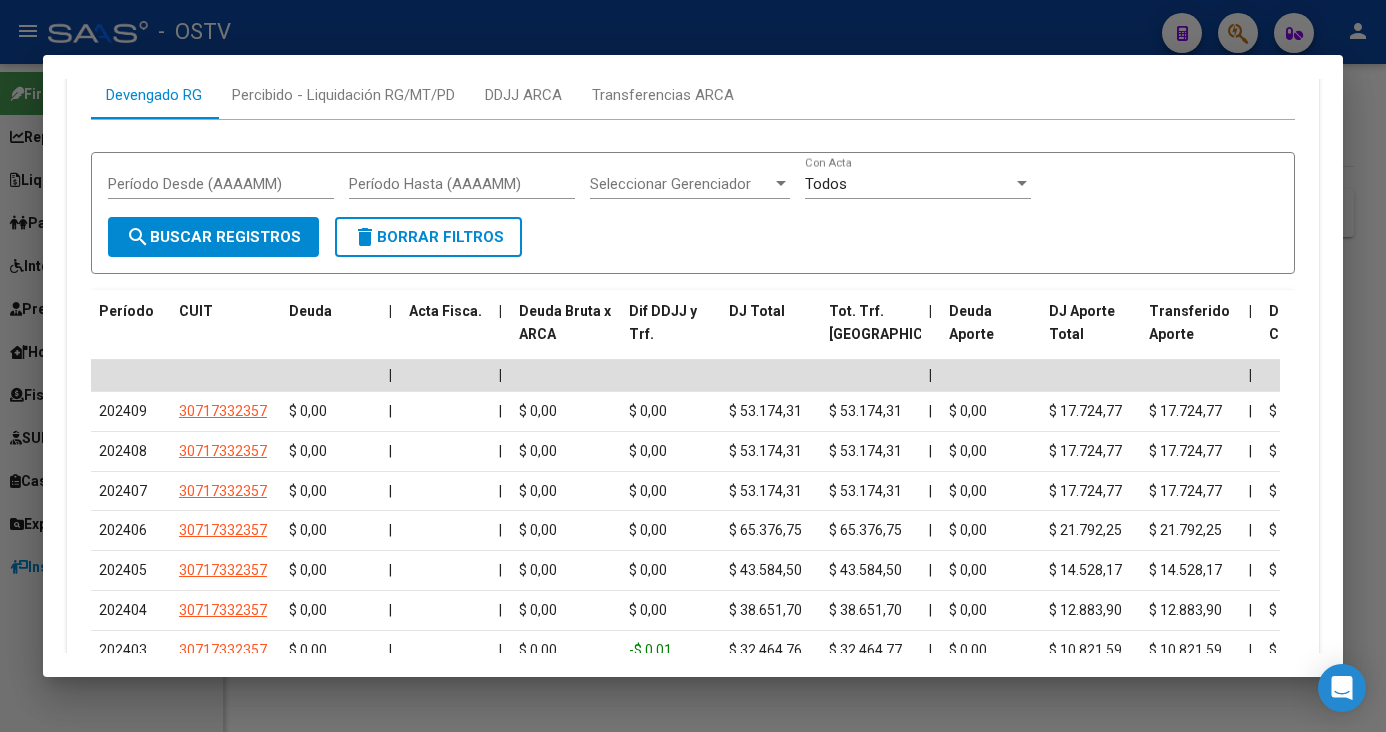 scroll, scrollTop: 1648, scrollLeft: 0, axis: vertical 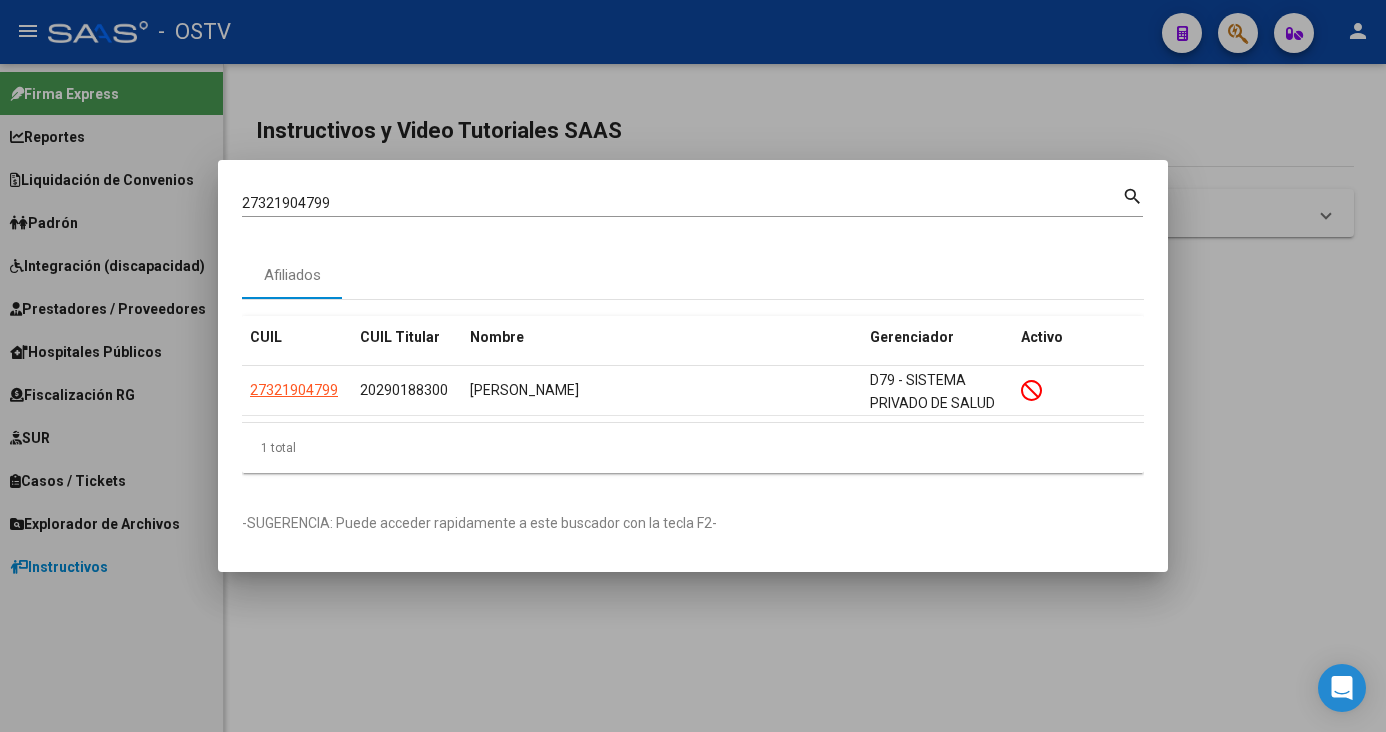 click on "27321904799 Buscar (apellido, dni, [PERSON_NAME], [PERSON_NAME], cuit, obra social) search" at bounding box center [692, 209] 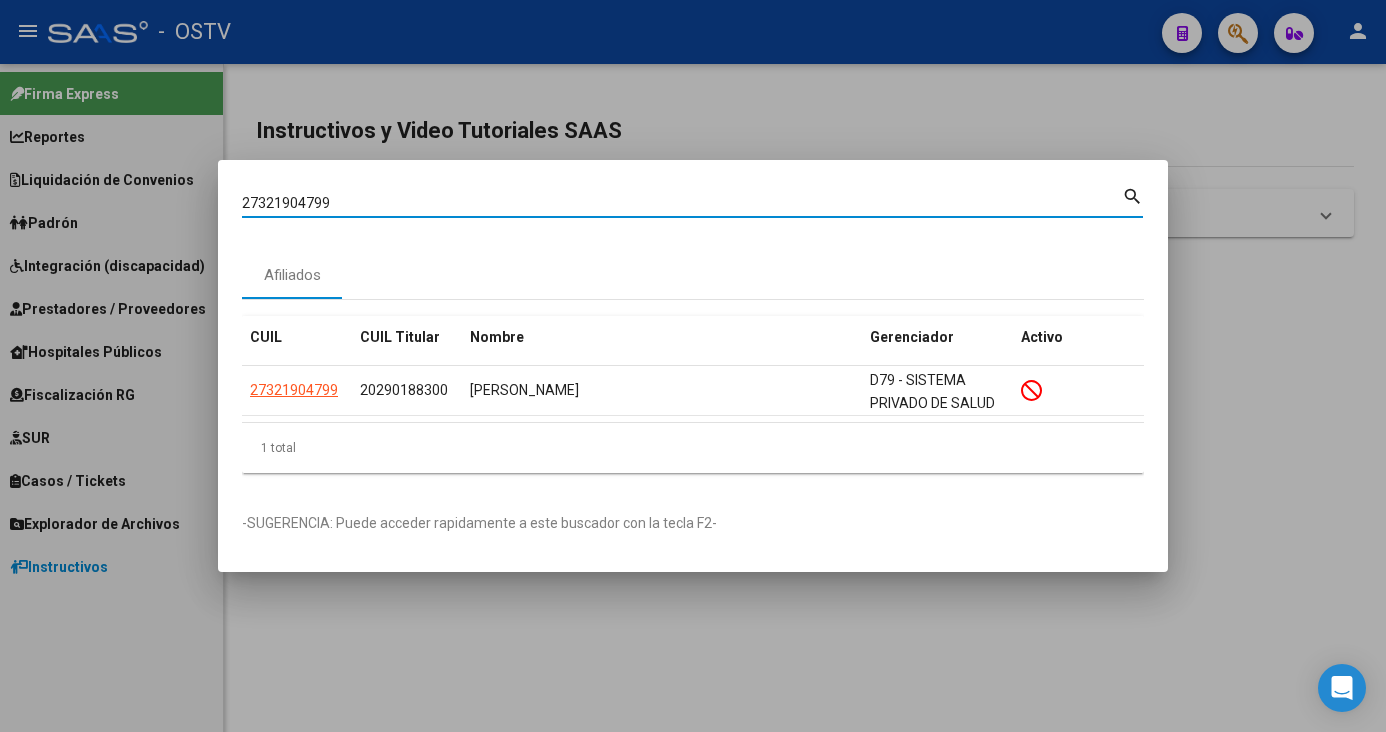 paste on "27327645701" 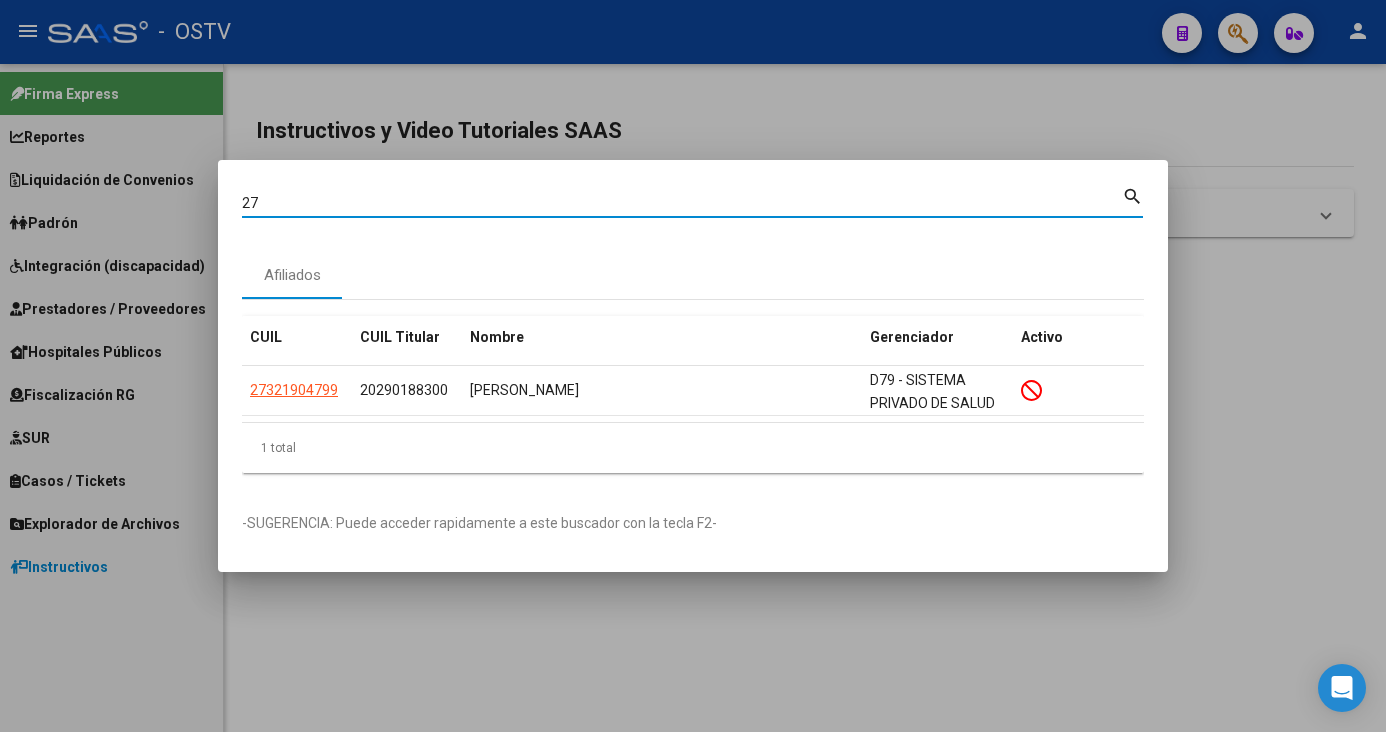 type on "2" 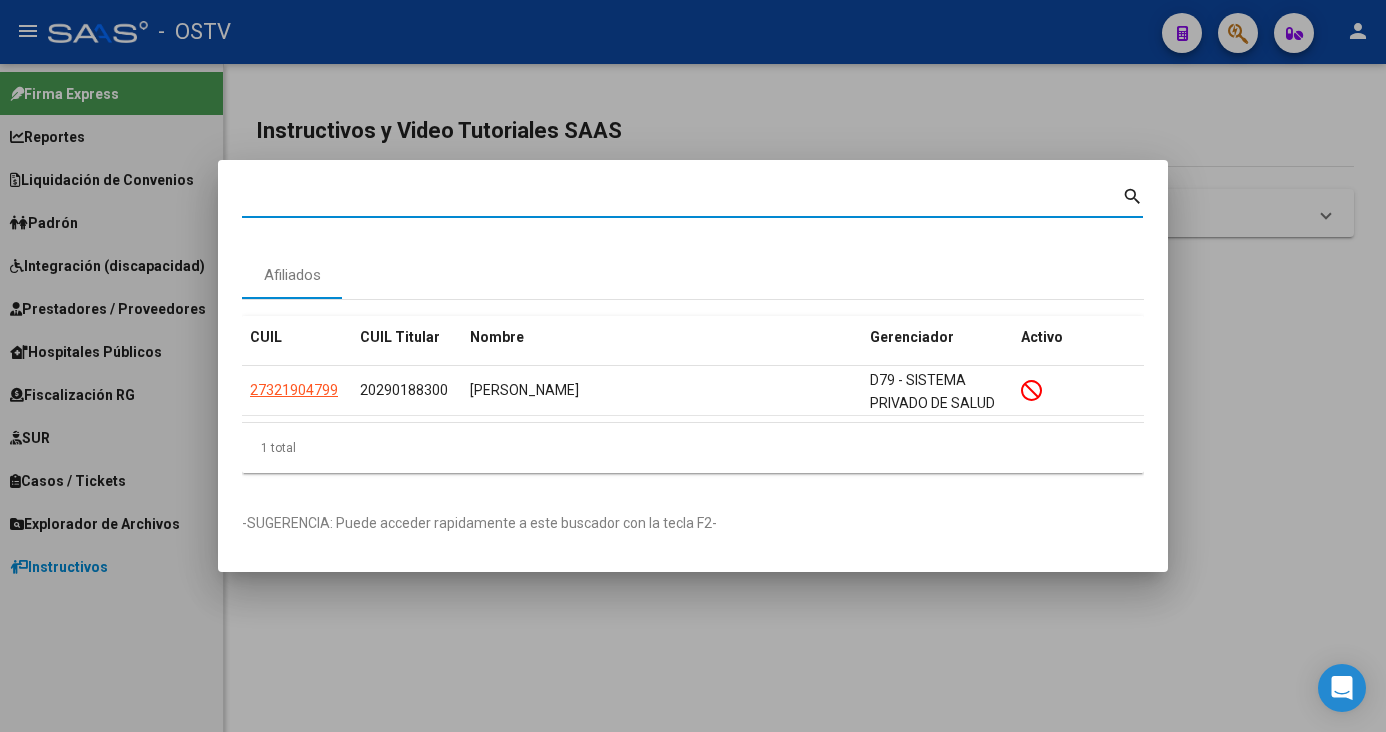 paste on "27327645701" 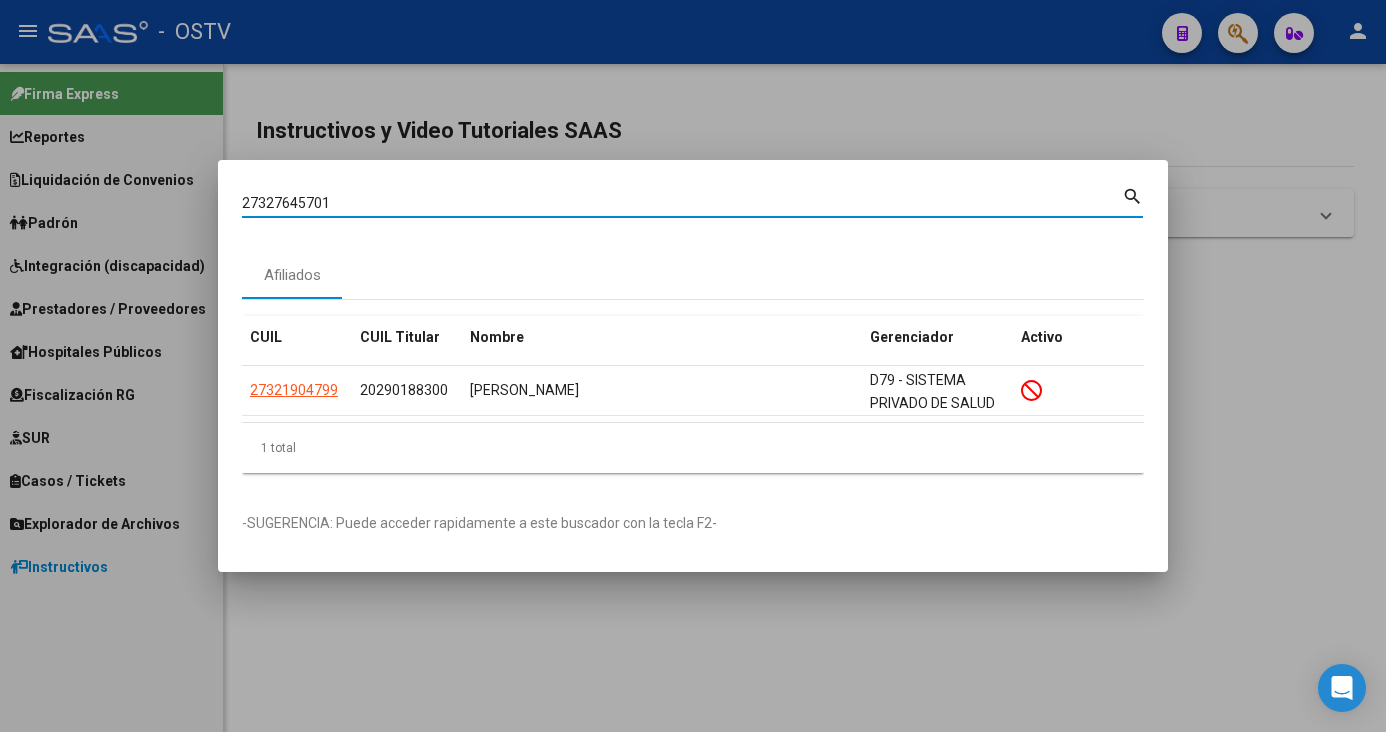 type on "27327645701" 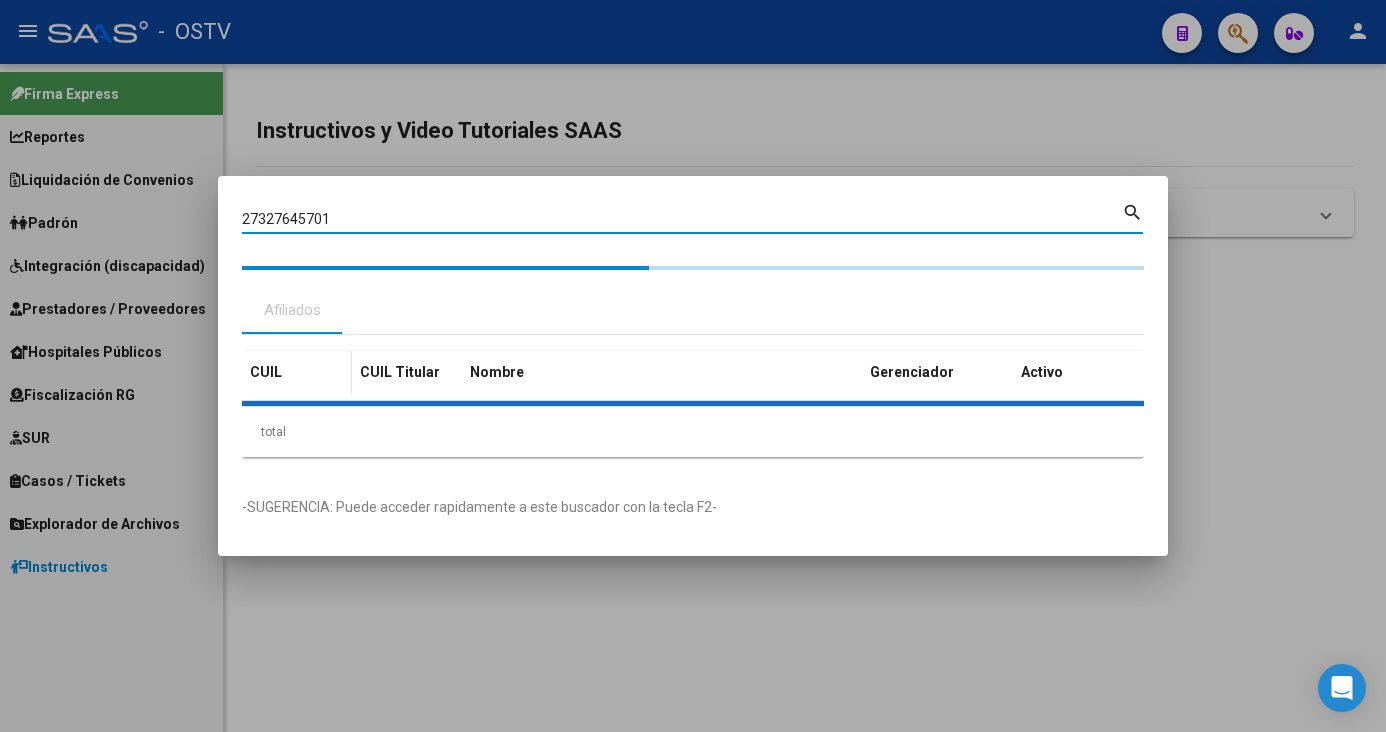 click on "CUIL CUIL Titular Nombre Gerenciador Activo   total   1" at bounding box center [693, 404] 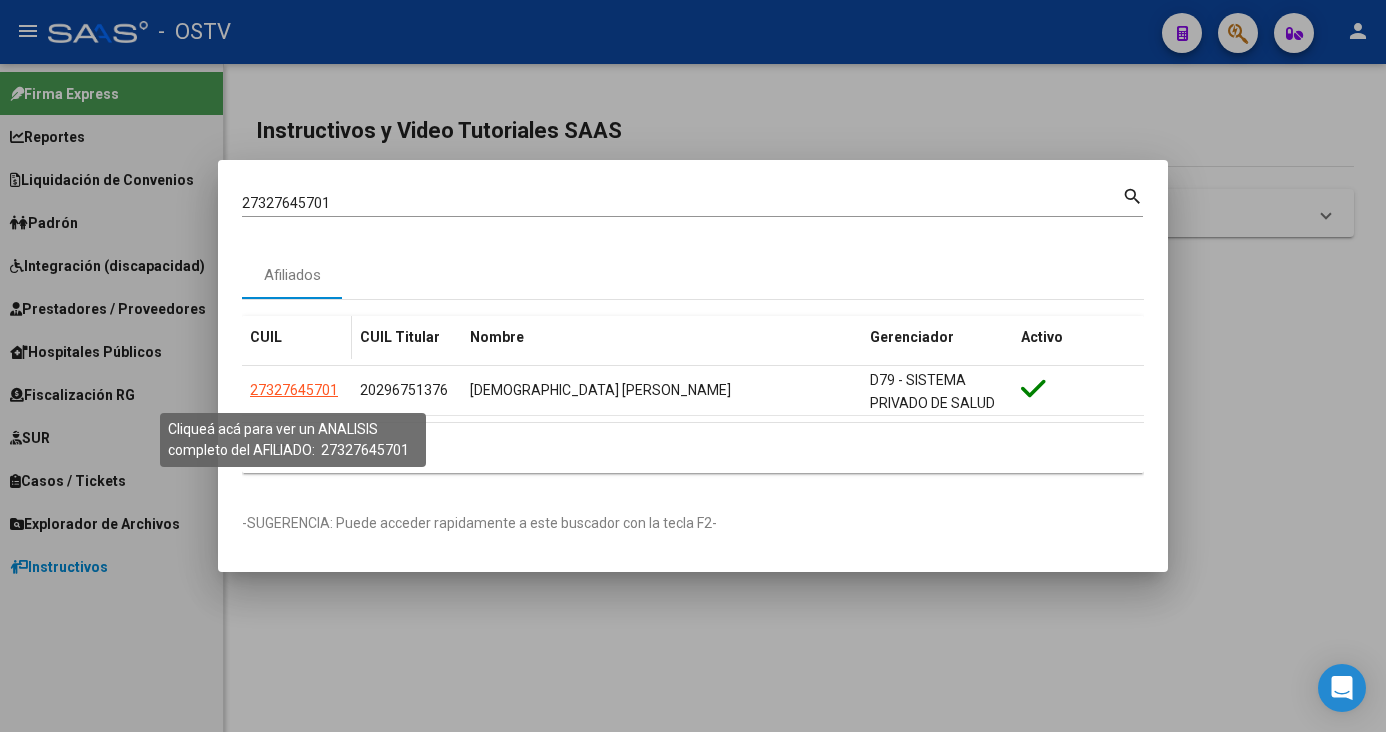click on "27327645701" 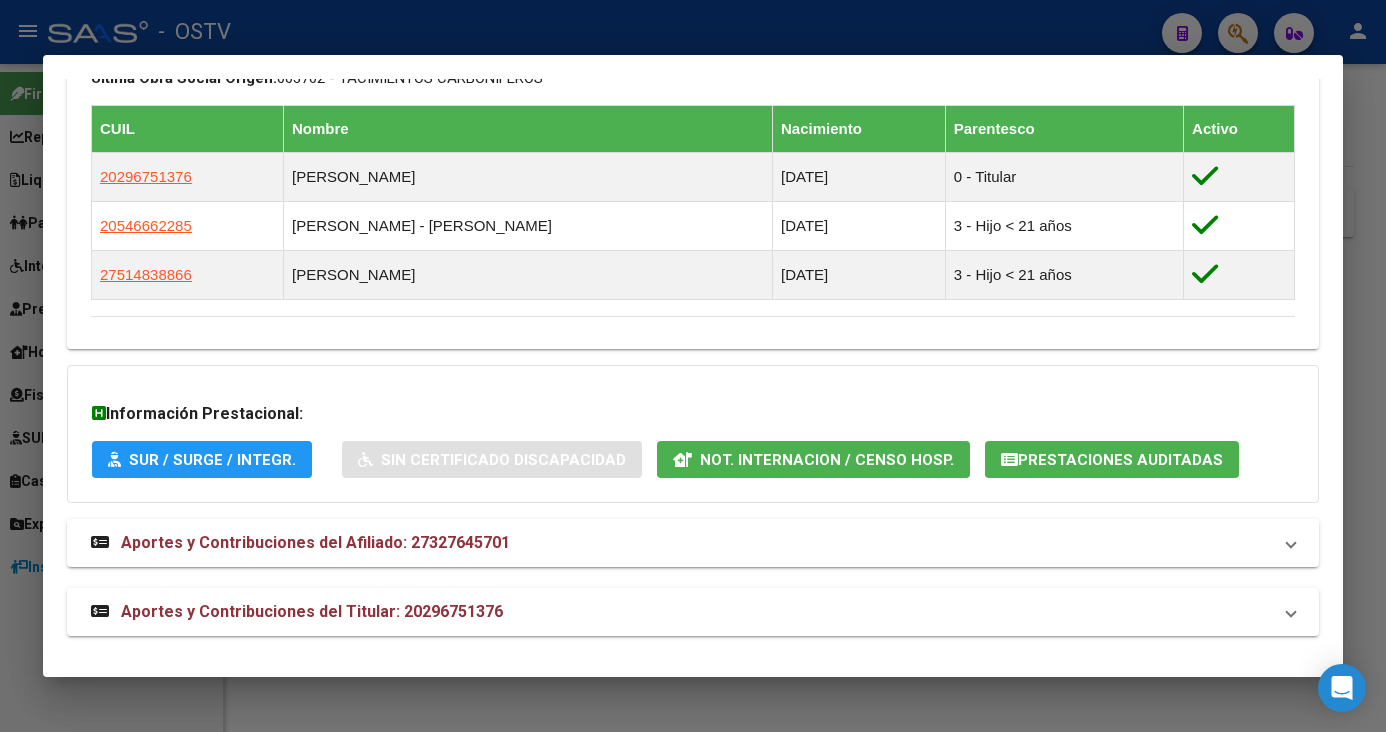 scroll, scrollTop: 1112, scrollLeft: 0, axis: vertical 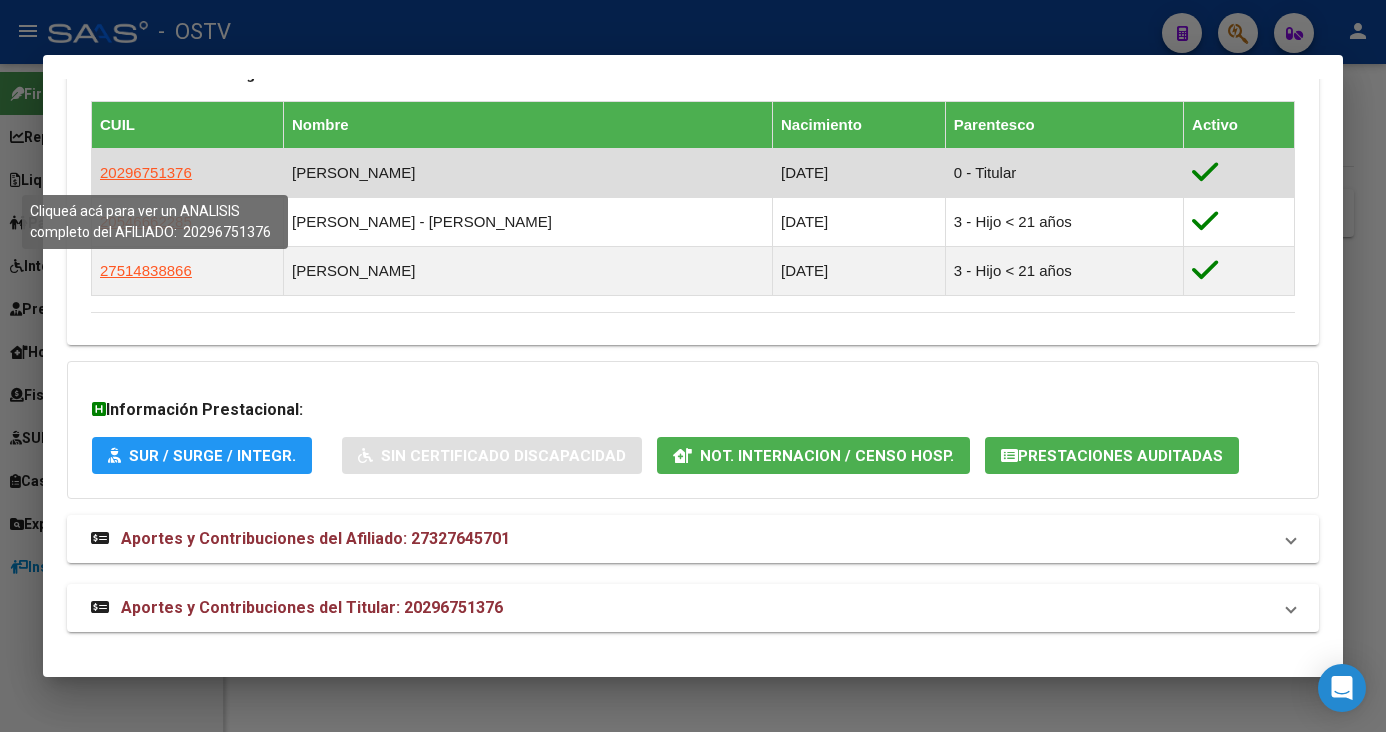 click on "20296751376" at bounding box center (146, 172) 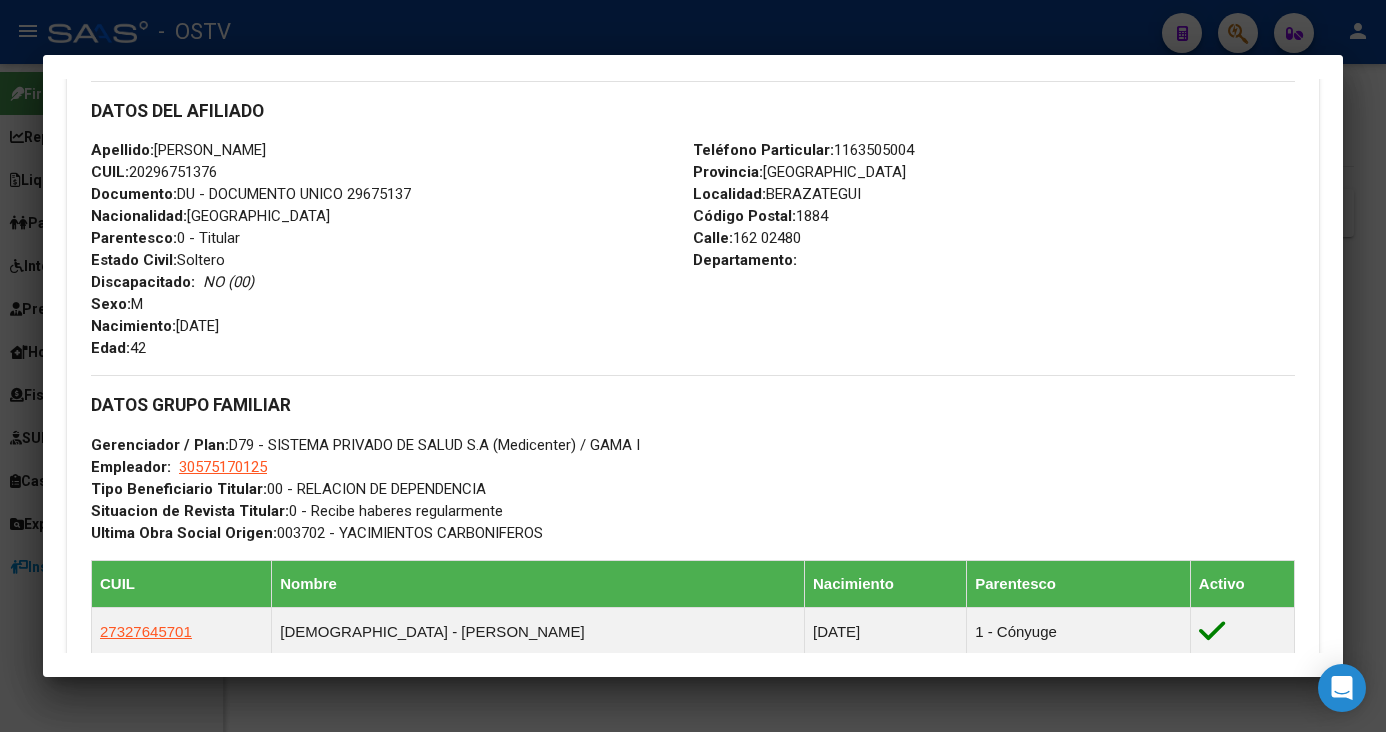 scroll, scrollTop: 1064, scrollLeft: 0, axis: vertical 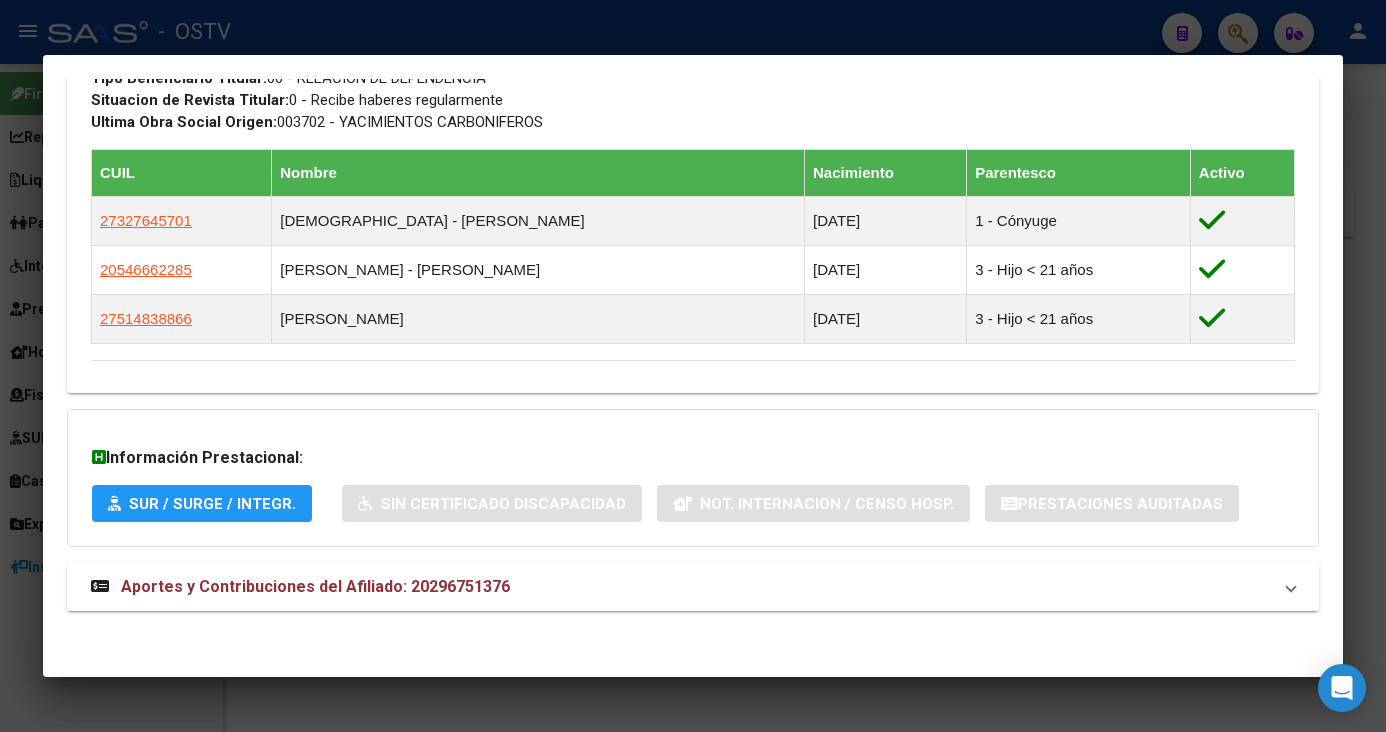click on "Aportes y Contribuciones del Afiliado: 20296751376" at bounding box center (693, 587) 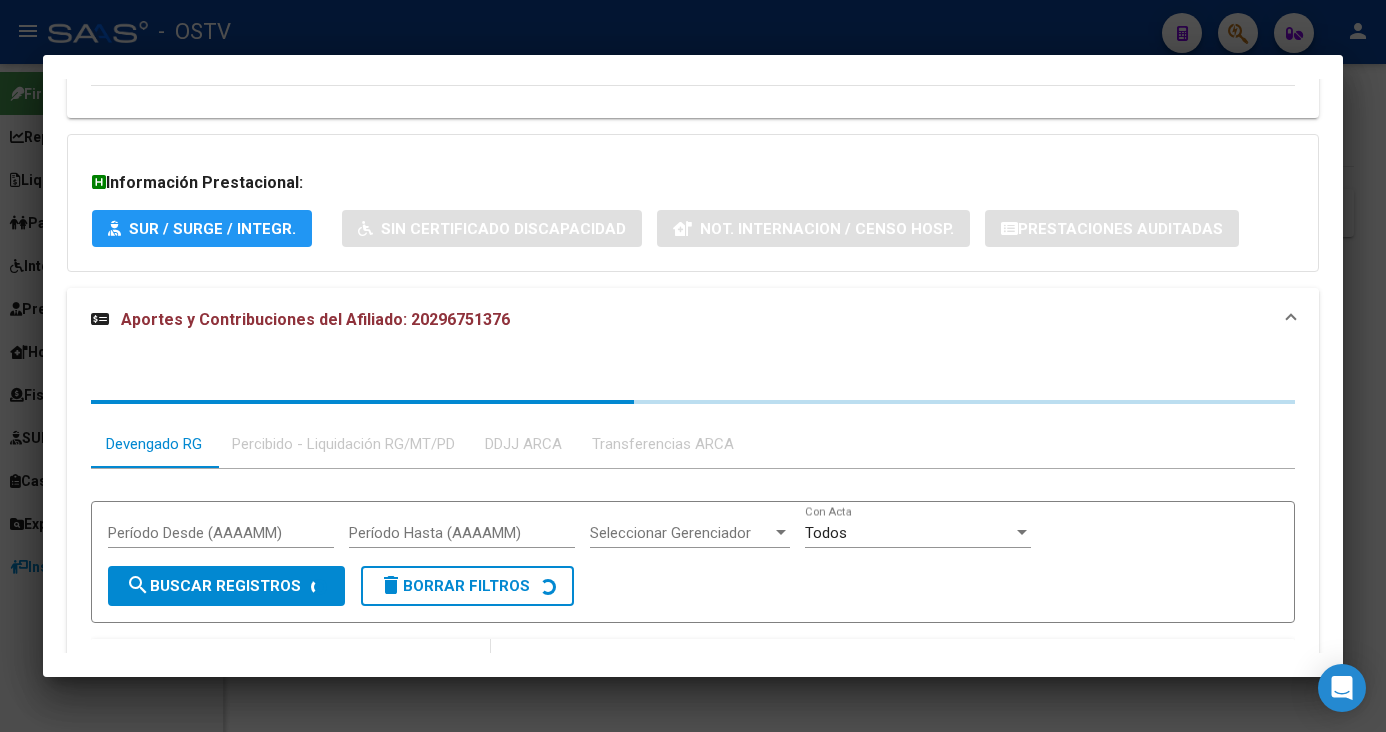 scroll, scrollTop: 1541, scrollLeft: 0, axis: vertical 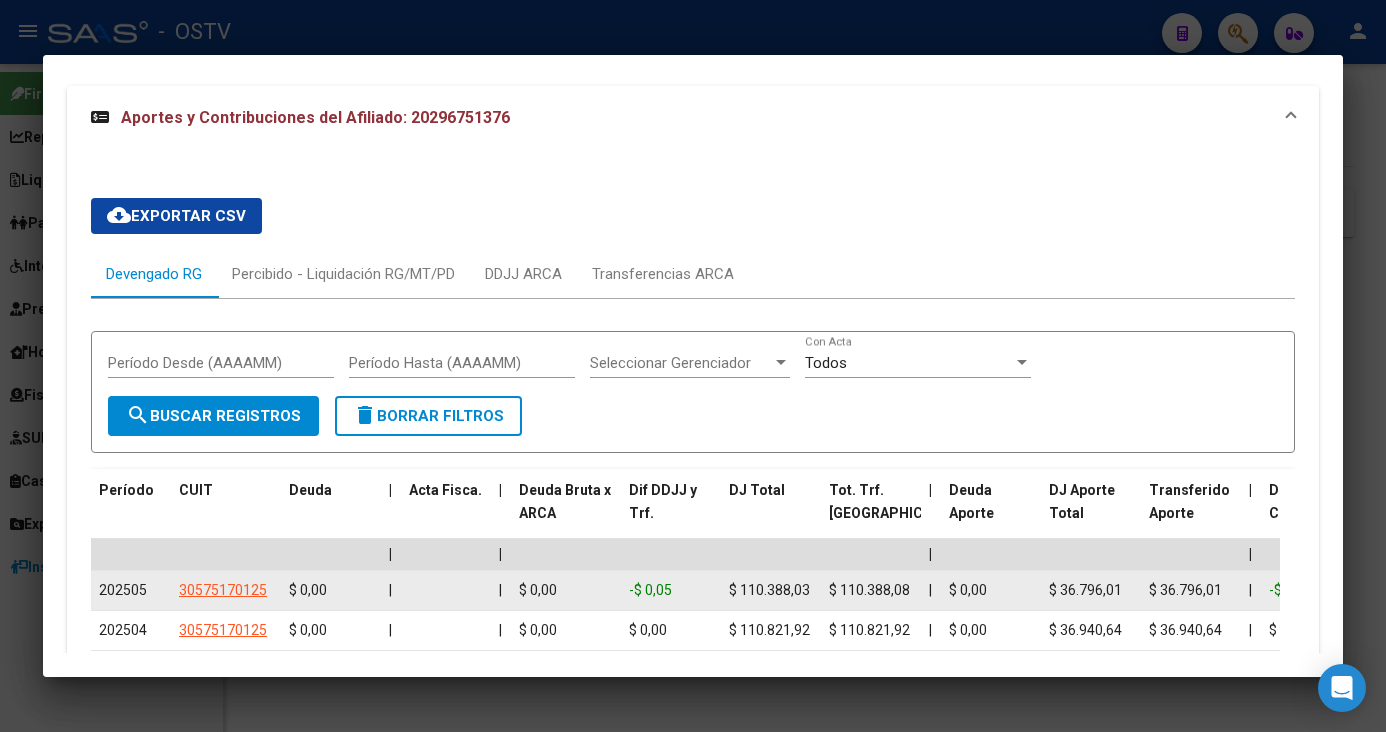 click on "$ 110.388,08" 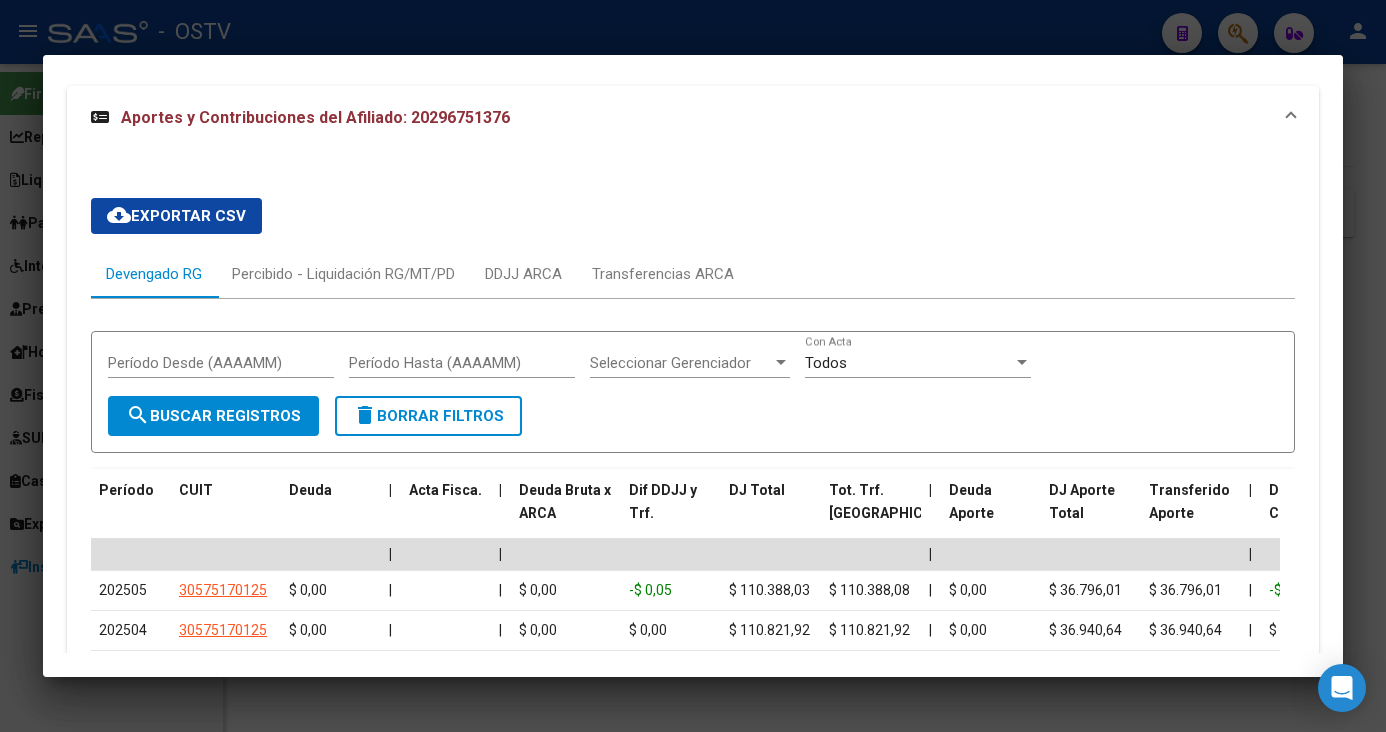 copy on "110.388,08" 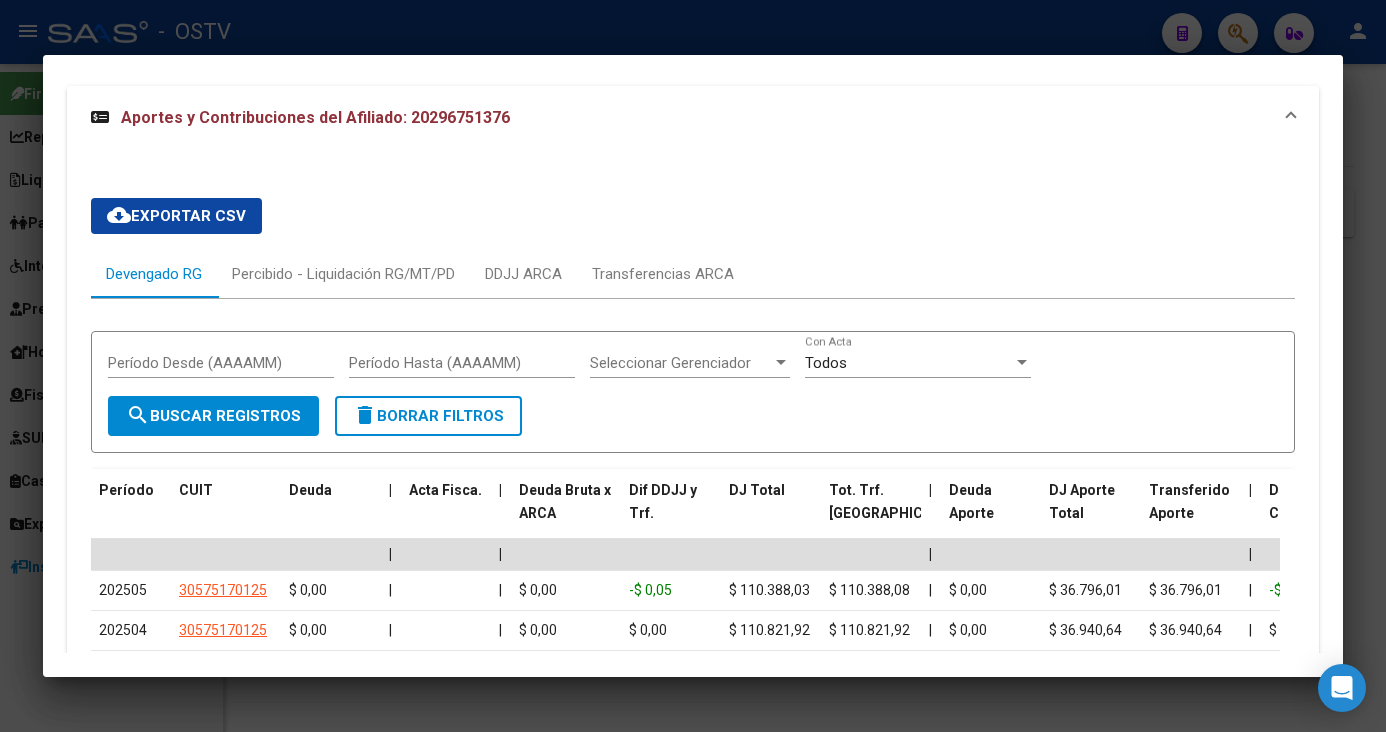 drag, startPoint x: 981, startPoint y: 156, endPoint x: 747, endPoint y: 110, distance: 238.47852 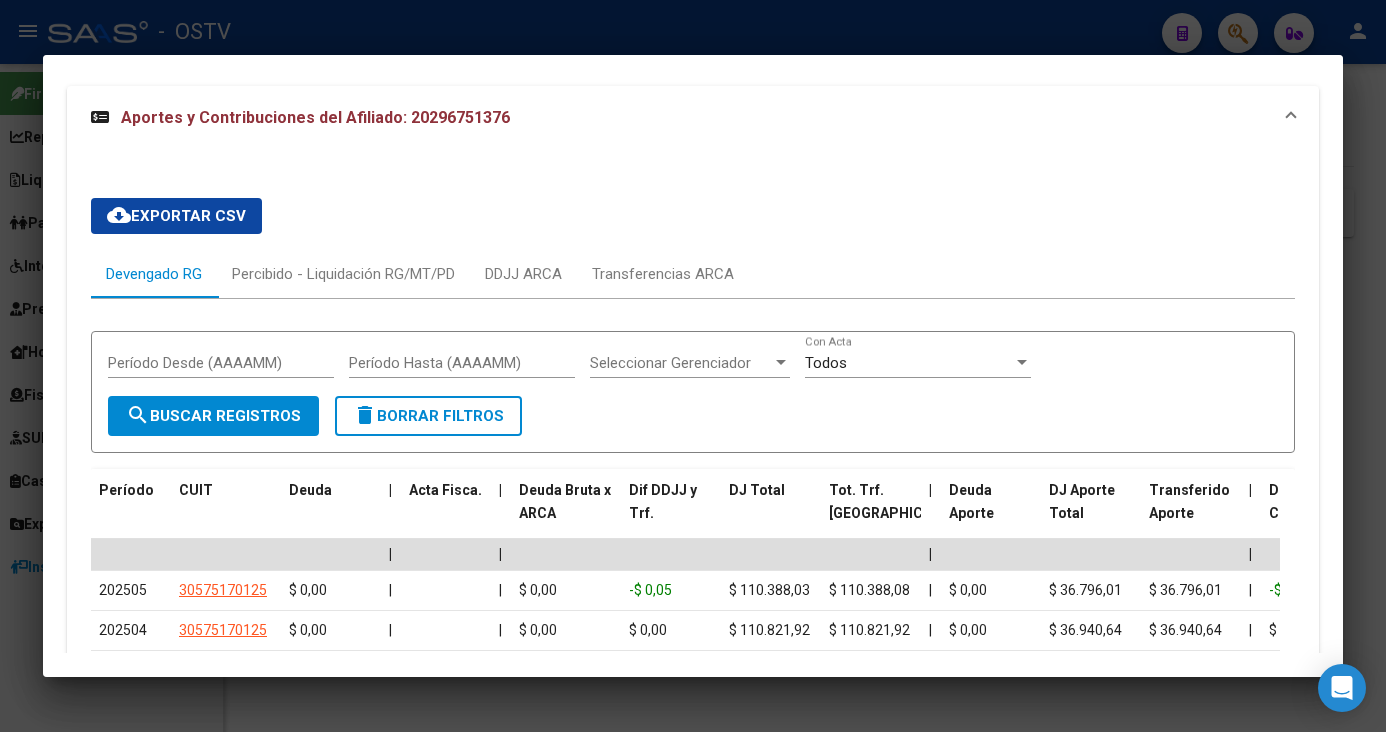 click at bounding box center (693, 366) 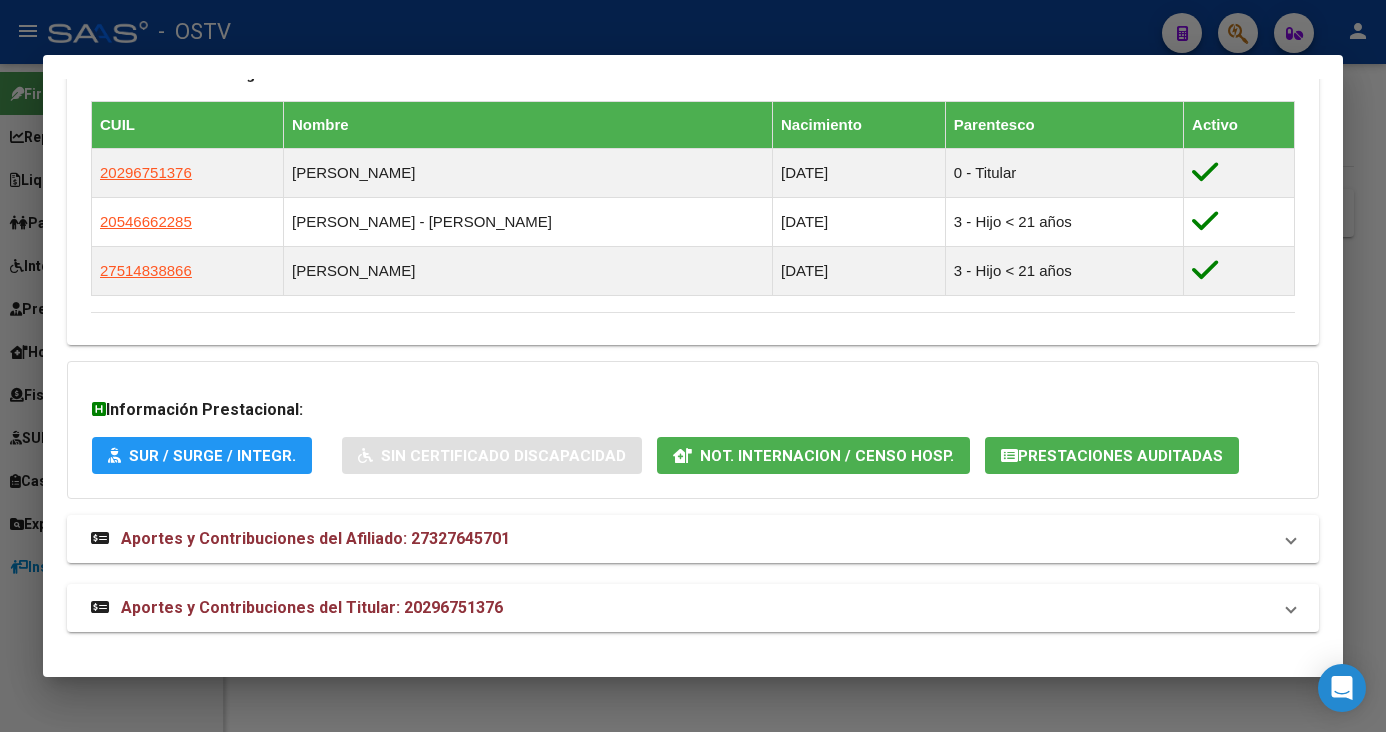 click at bounding box center [693, 366] 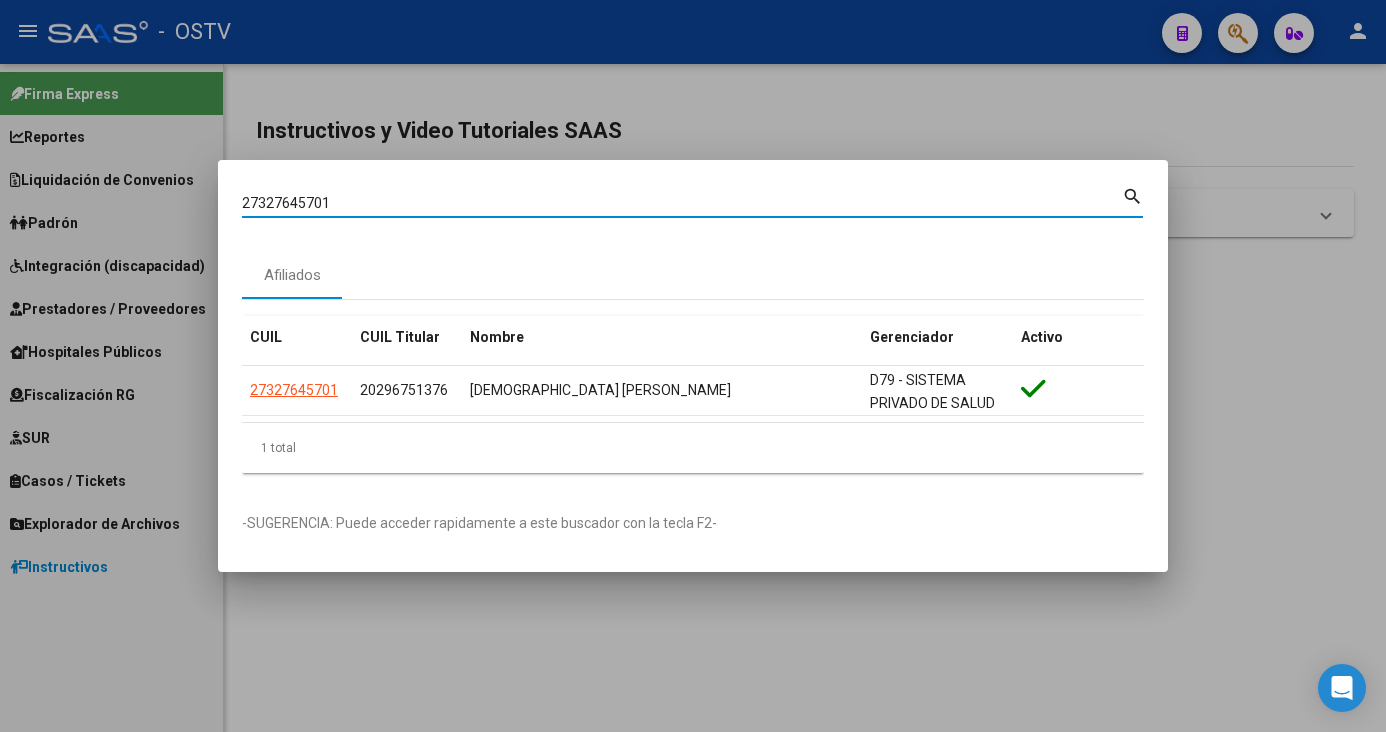 drag, startPoint x: 895, startPoint y: 203, endPoint x: -53, endPoint y: 203, distance: 948 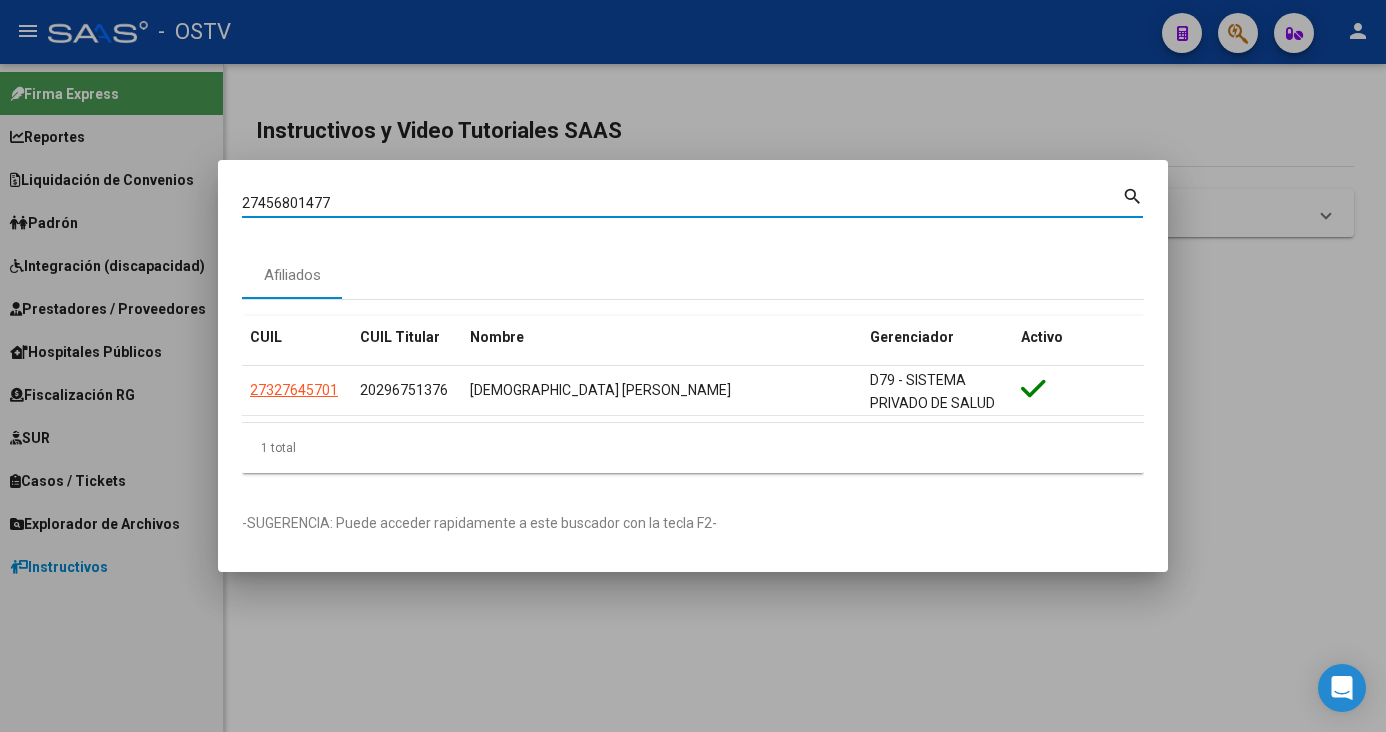type on "27456801477" 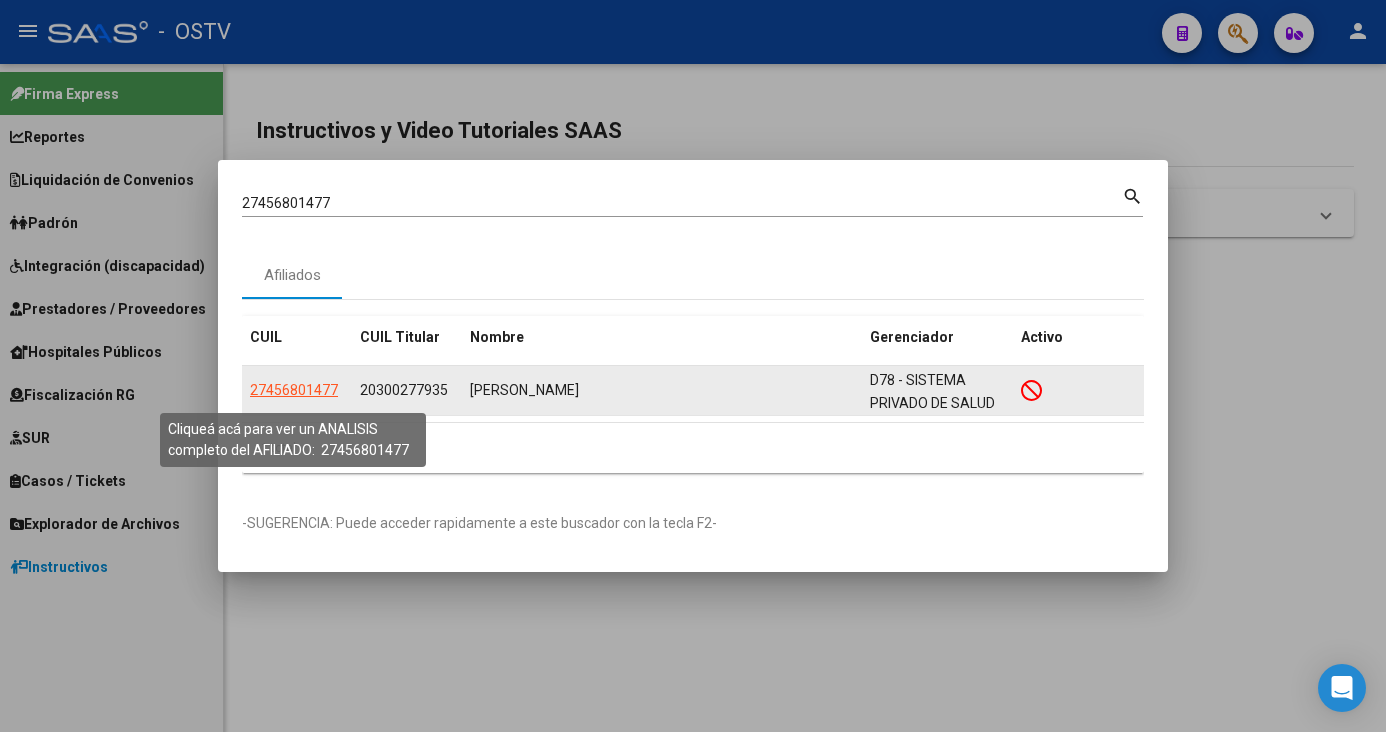 click on "27456801477" 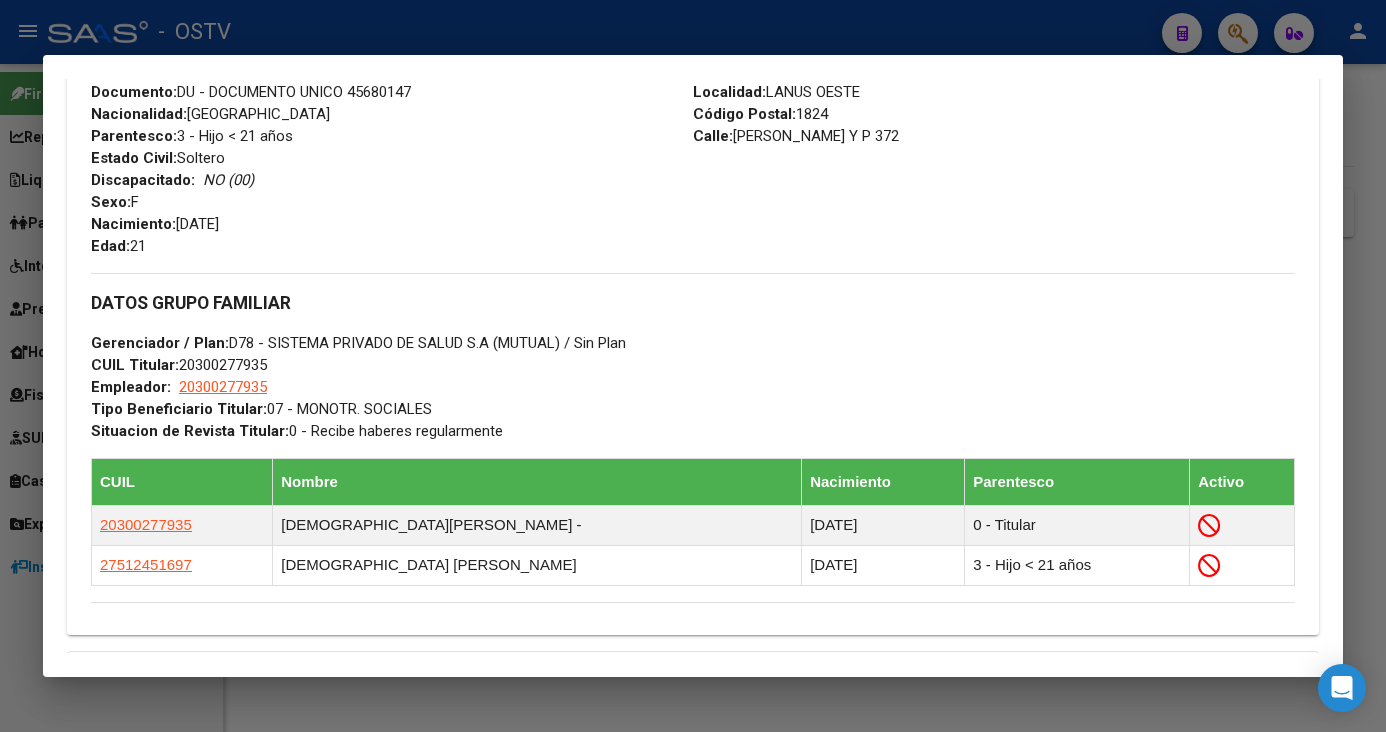 scroll, scrollTop: 800, scrollLeft: 0, axis: vertical 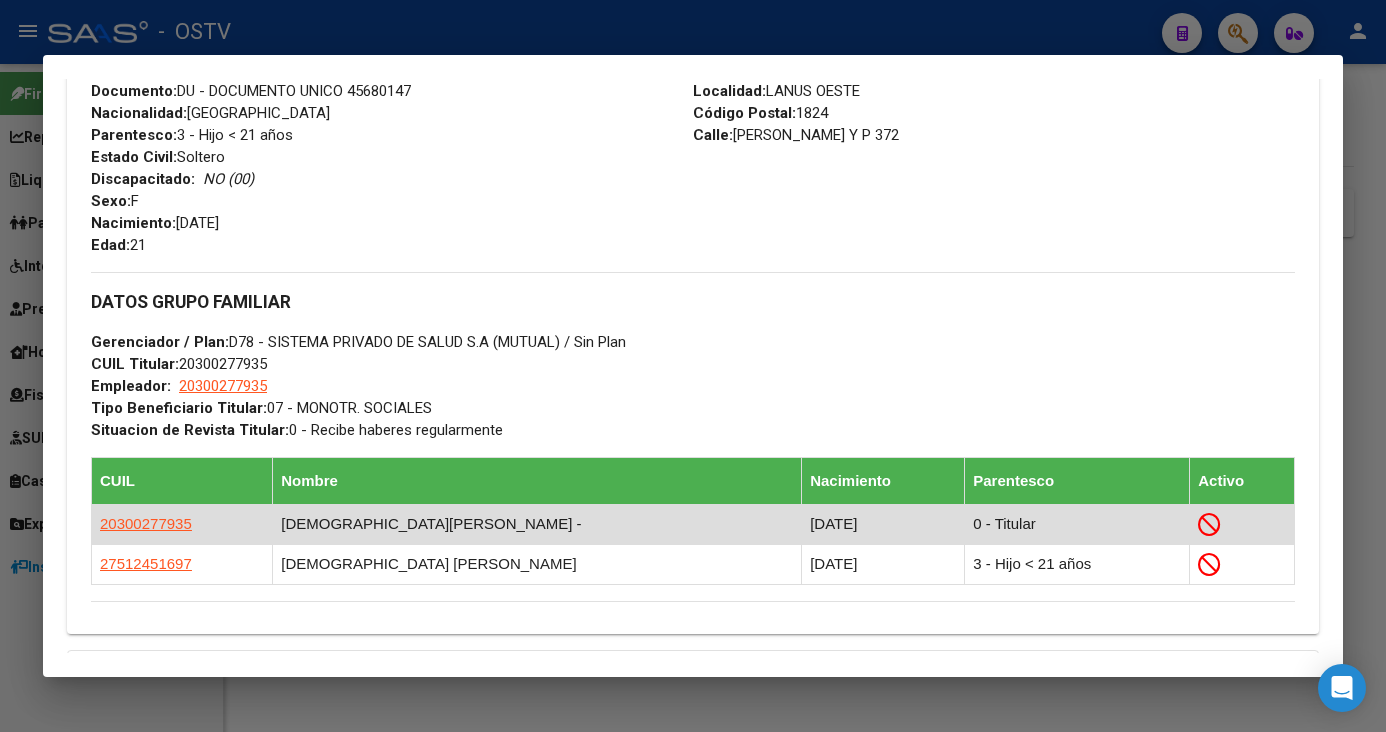 click on "20300277935" at bounding box center (146, 524) 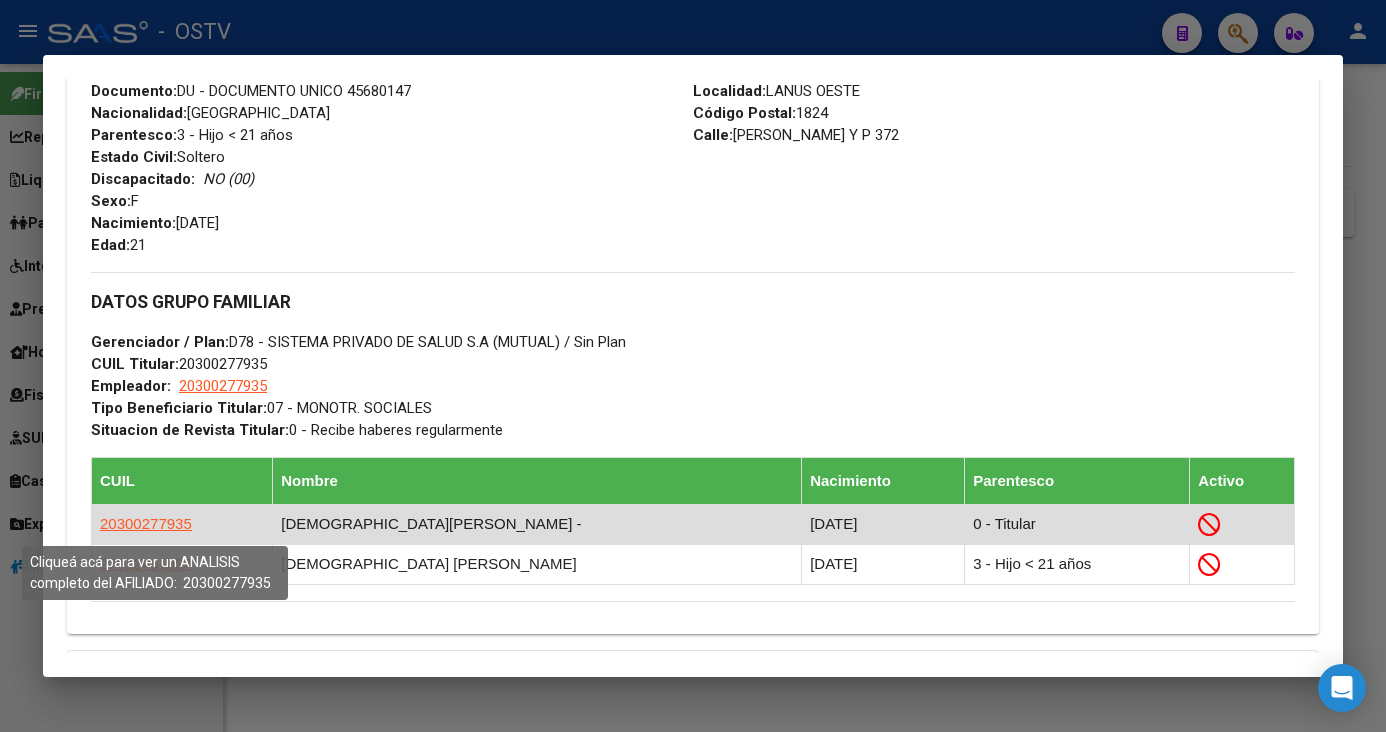 click on "20300277935" at bounding box center [146, 523] 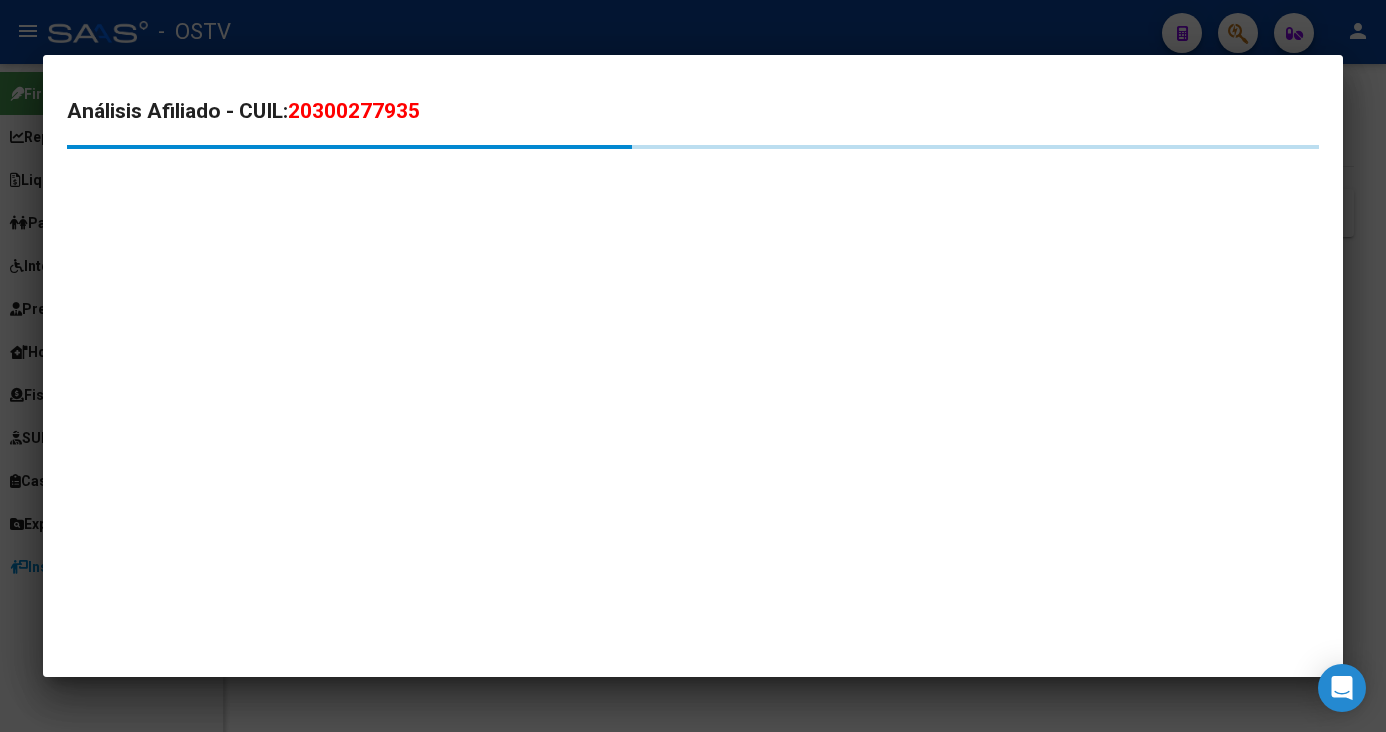 click on "Análisis Afiliado - CUIL:  20300277935" at bounding box center (693, 366) 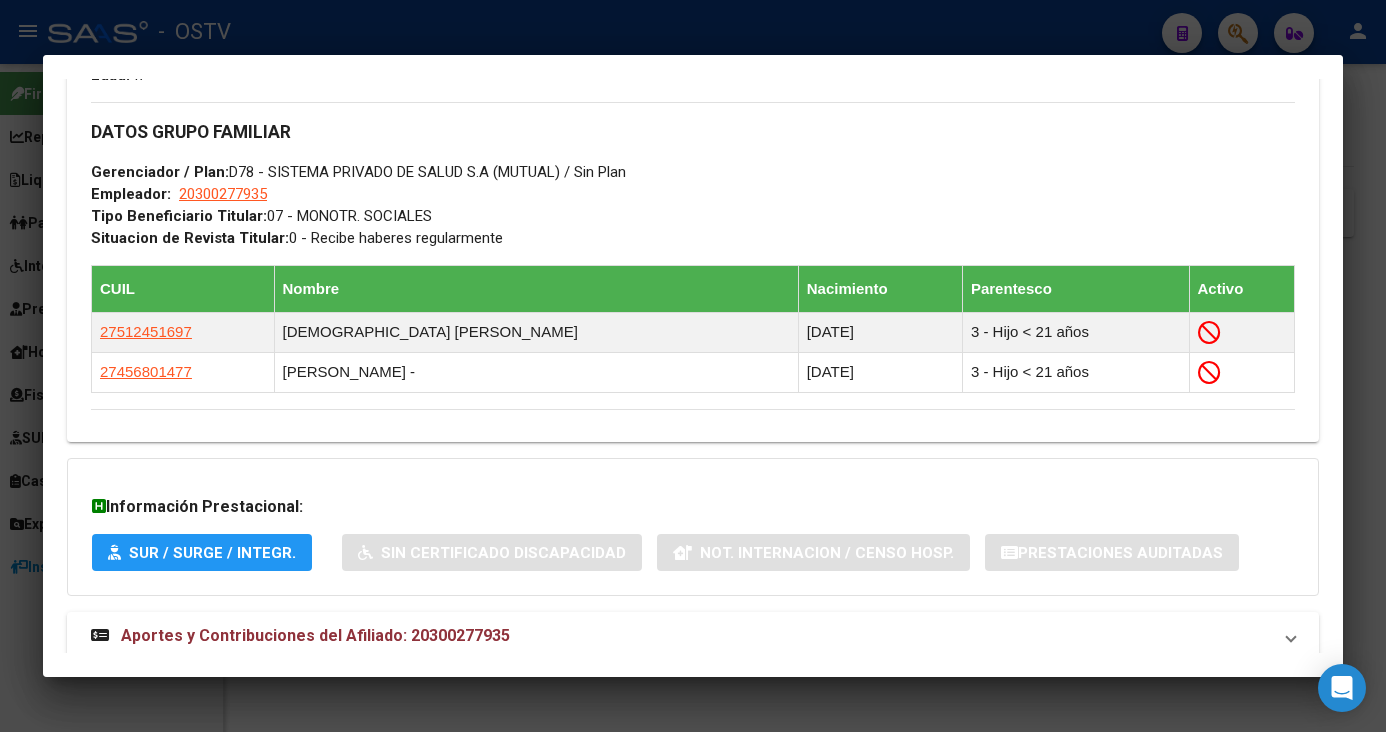 scroll, scrollTop: 1019, scrollLeft: 0, axis: vertical 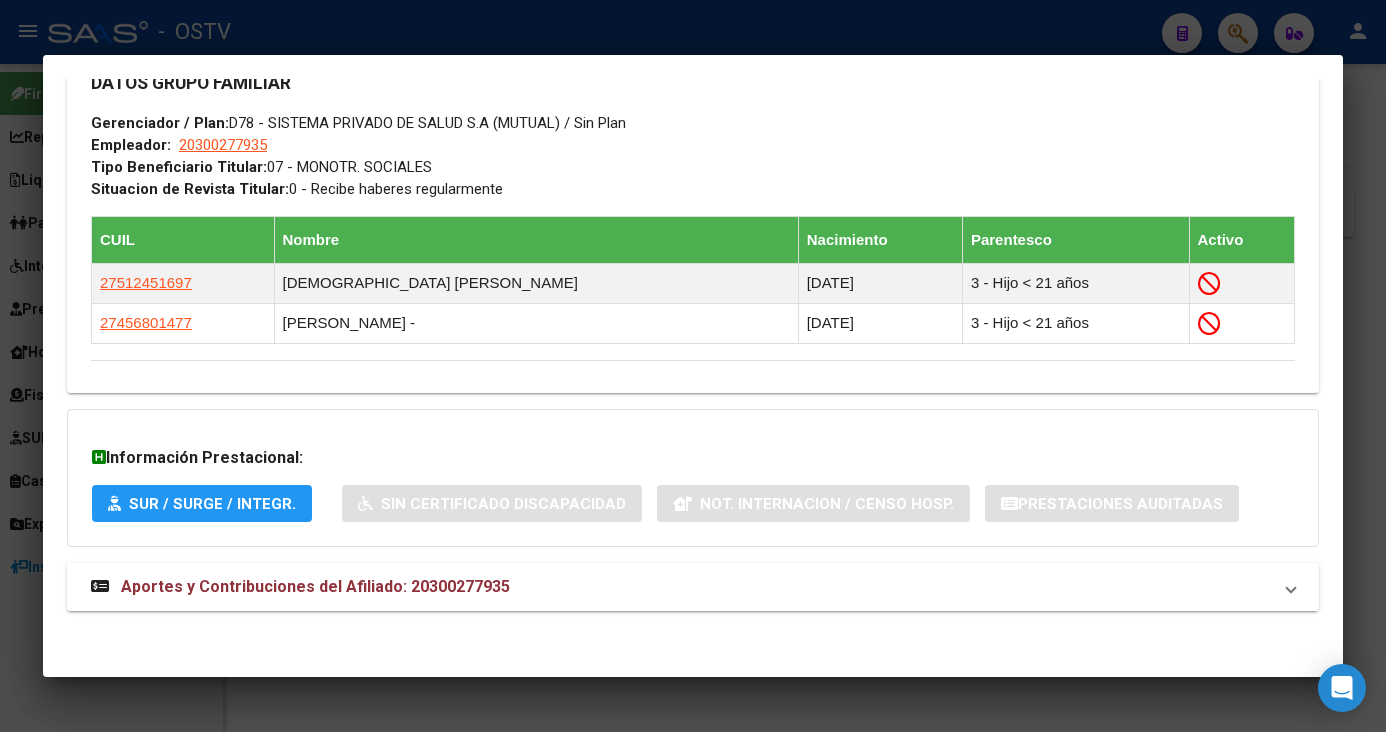 click on "Aportes y Contribuciones del Afiliado: 20300277935" at bounding box center (300, 587) 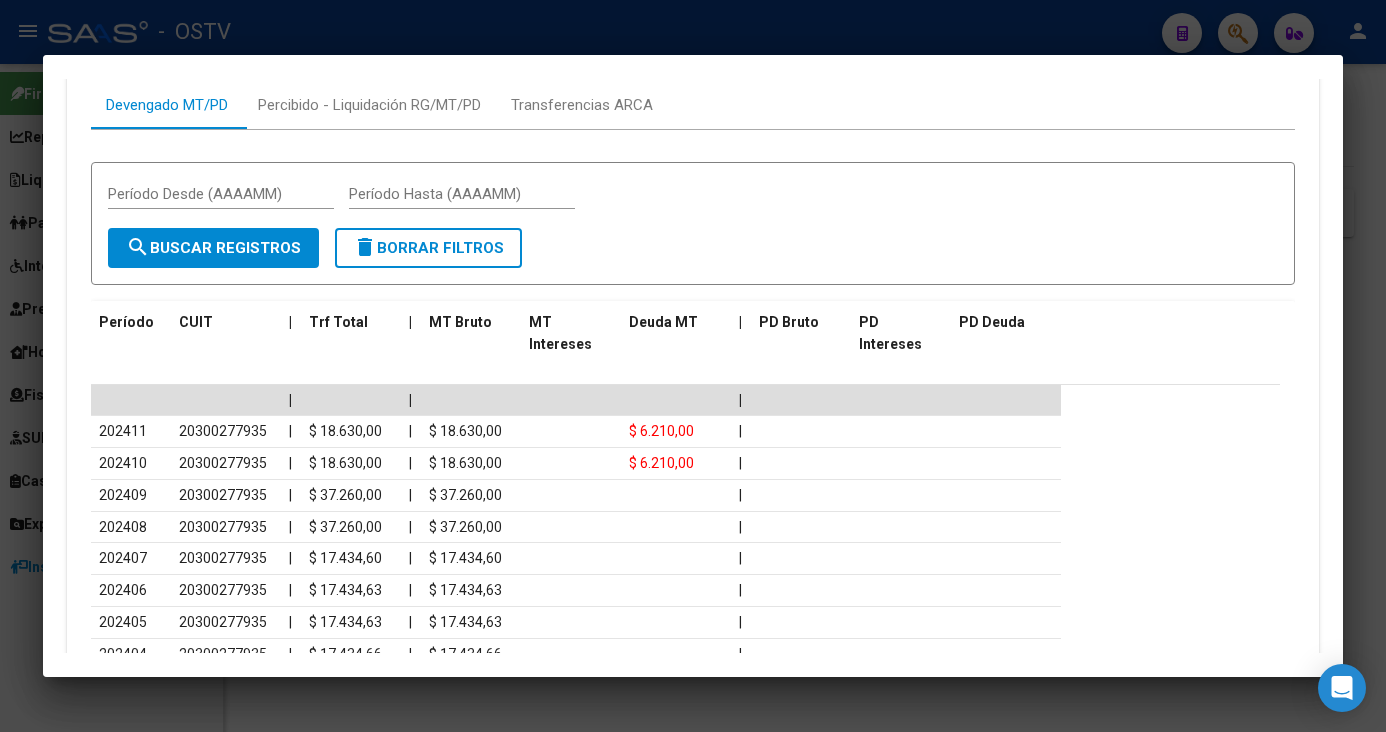 scroll, scrollTop: 1711, scrollLeft: 0, axis: vertical 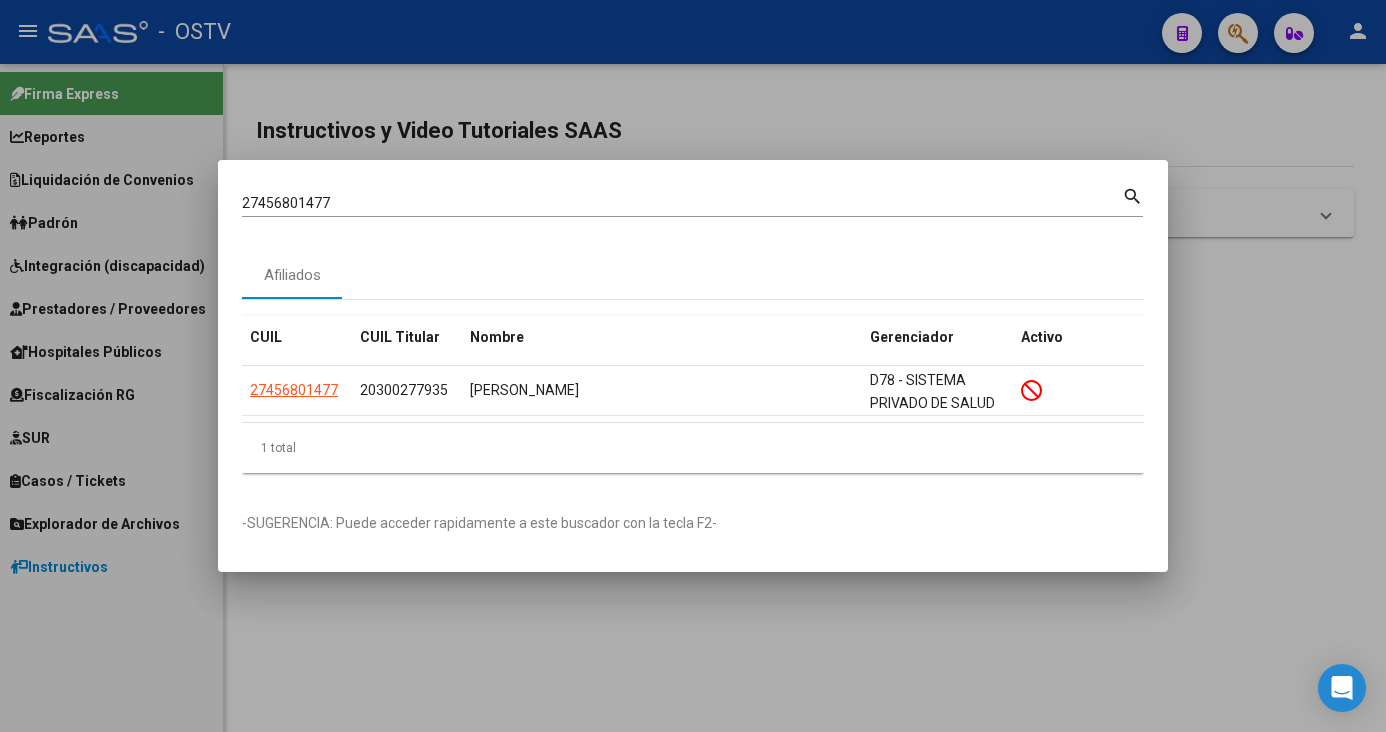 click on "menu -   OSTV  person    Firma Express     Reportes Ingresos Devengados Detalles por CUIL RG Detalles - MT/PD MT morosos Padrón Traspasos x O.S. Traspasos x Provincia Nuevos Aportantes    Liquidación de Convenios Liquidación Publicada ARCA - Aportes RG / MT / PD ARCA - Suma ARCA - Sumarte ARCA - Sano SSS - Integración SSS - Sur ANSES - Desempleo Fiscalización Gastos - Items Gastos - Facturas Otros Débitos y Créditos TOTAL x CUIL    Padrón Afiliados Empadronados Movimientos de Afiliados Padrón Ágil Análisis Afiliado Doc. Respaldatoria Categorías Última DDJJ Último Aporte MT/PD    Integración (discapacidad) Certificado Discapacidad Legajos    Prestadores / Proveedores Facturas - Listado/Carga Facturas - Documentación Pagos x Transferencia Auditorías - Listado Auditorías - Comentarios Auditorías - Cambios Área Auditoría - Ítems Prestadores - Listado    Hospitales Públicos SSS - Censo Hospitalario SSS - Preliquidación SSS - Comprobantes SSS - CPBTs Atenciones Deuda X Empresa" at bounding box center [693, 366] 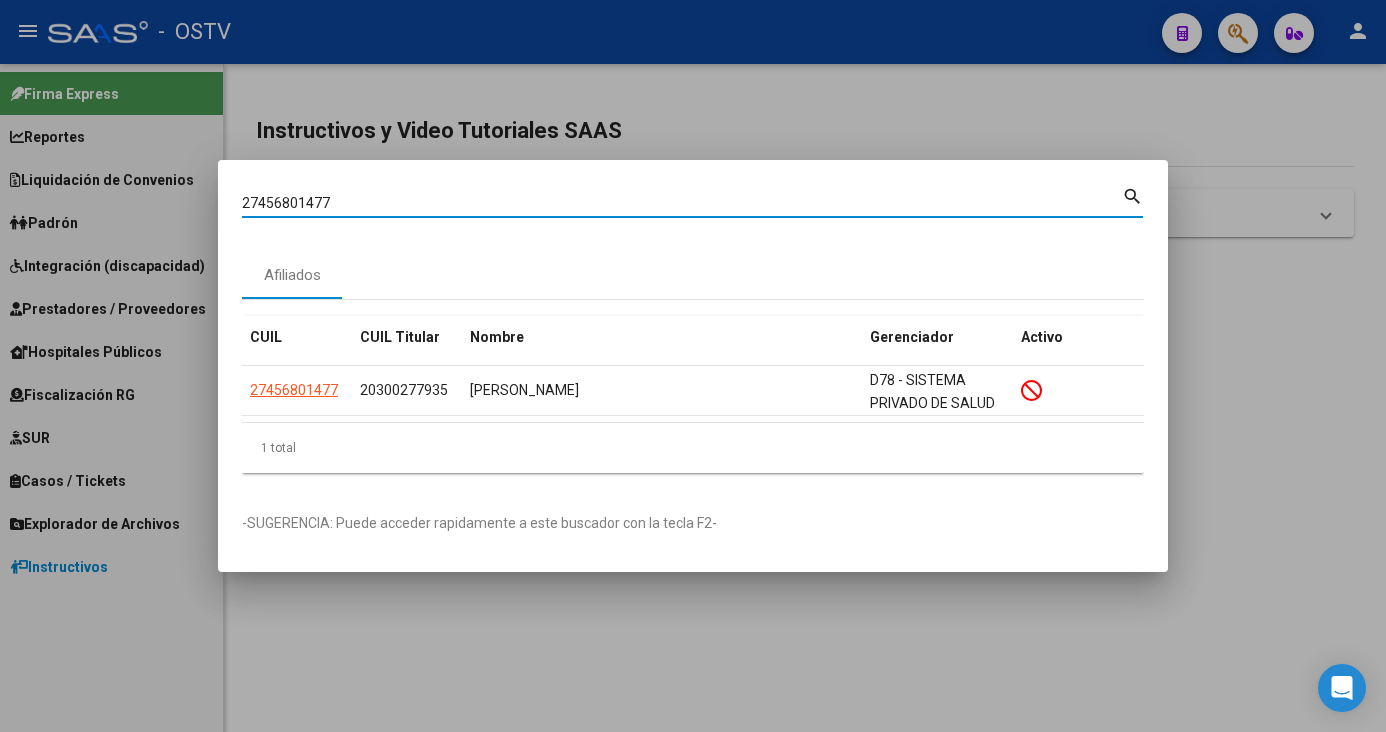 paste on "91135641" 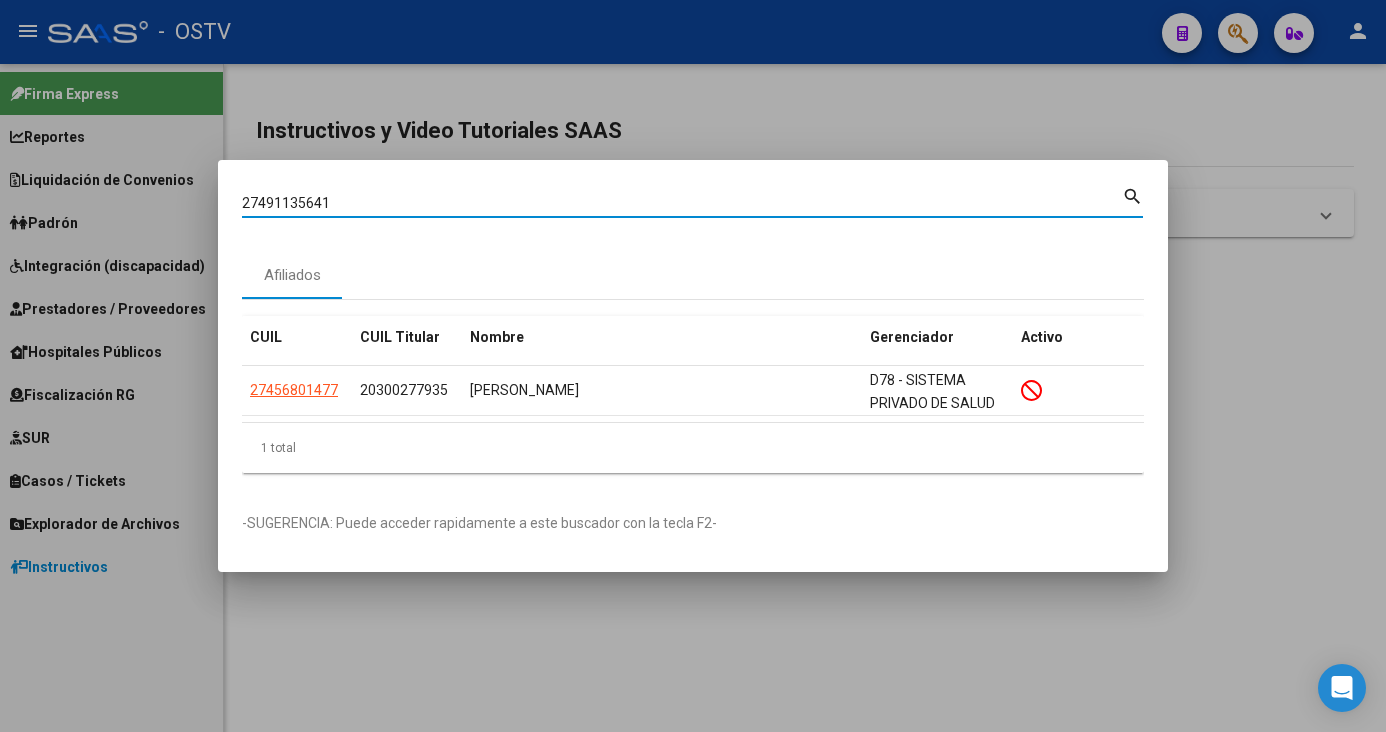 type on "27491135641" 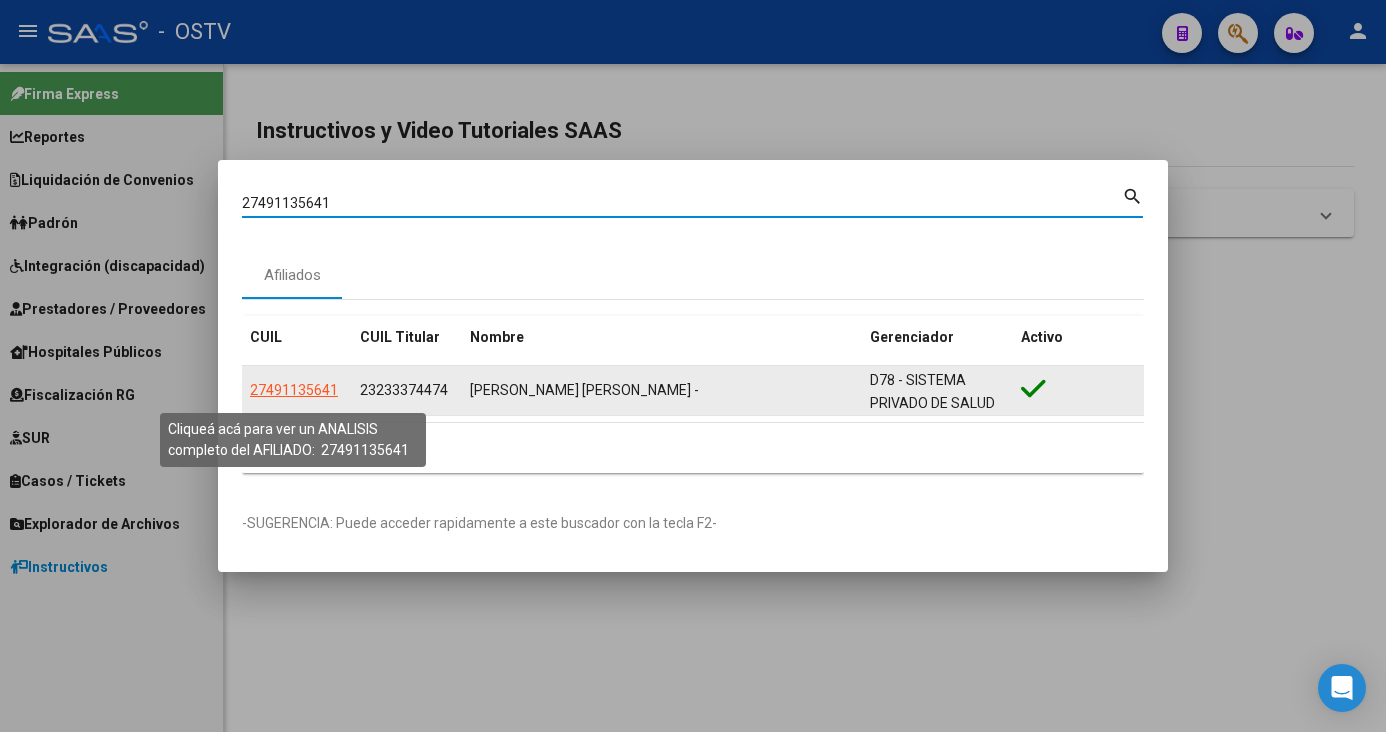 click on "27491135641" 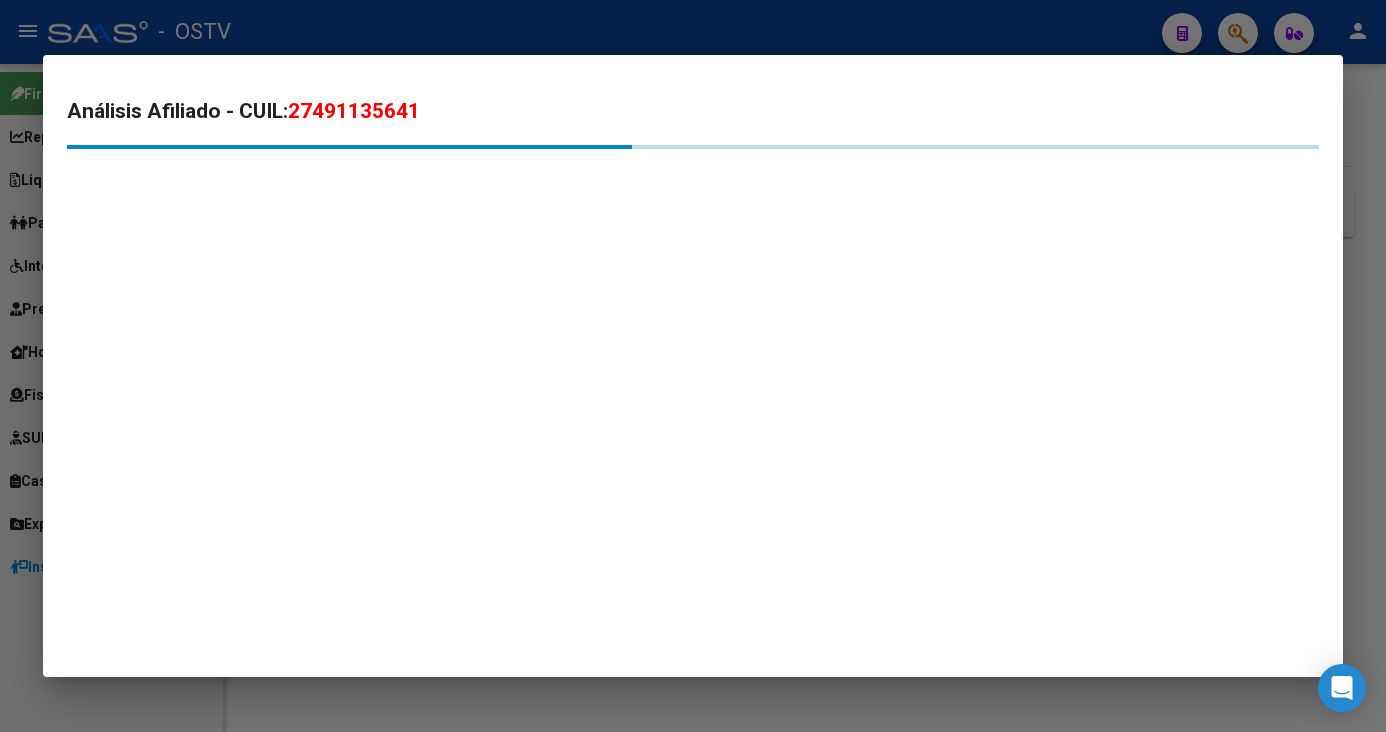 click on "Análisis Afiliado - CUIL:  27491135641" at bounding box center (693, 153) 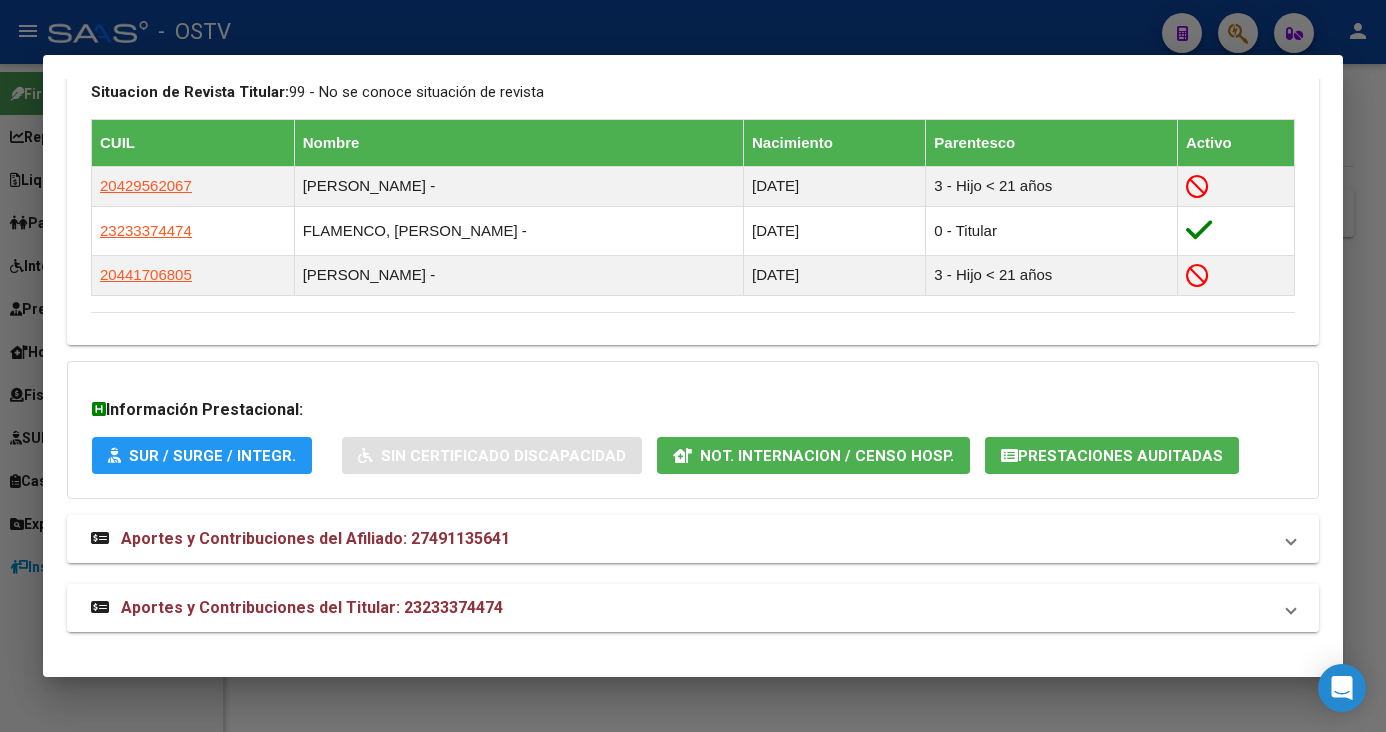 click on "Aportes y Contribuciones del Titular: 23233374474" at bounding box center [312, 607] 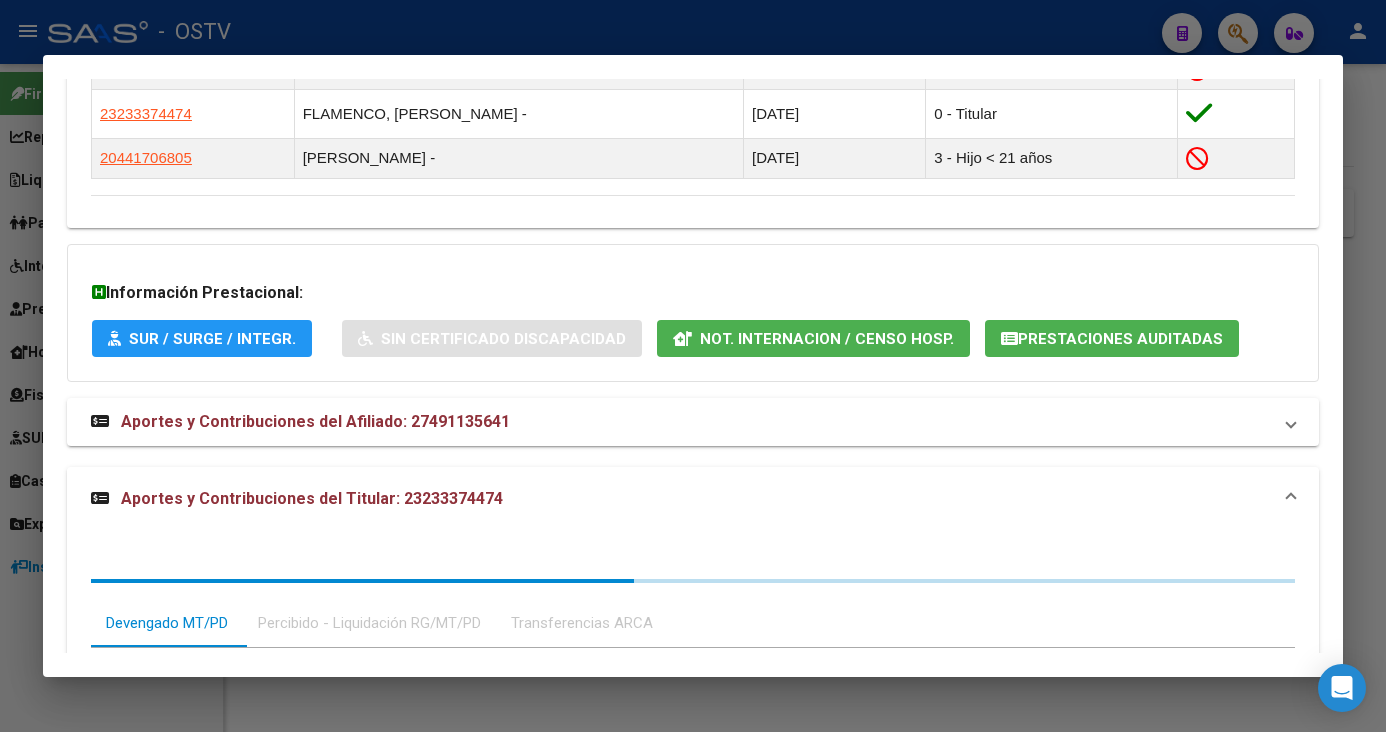 scroll, scrollTop: 1586, scrollLeft: 0, axis: vertical 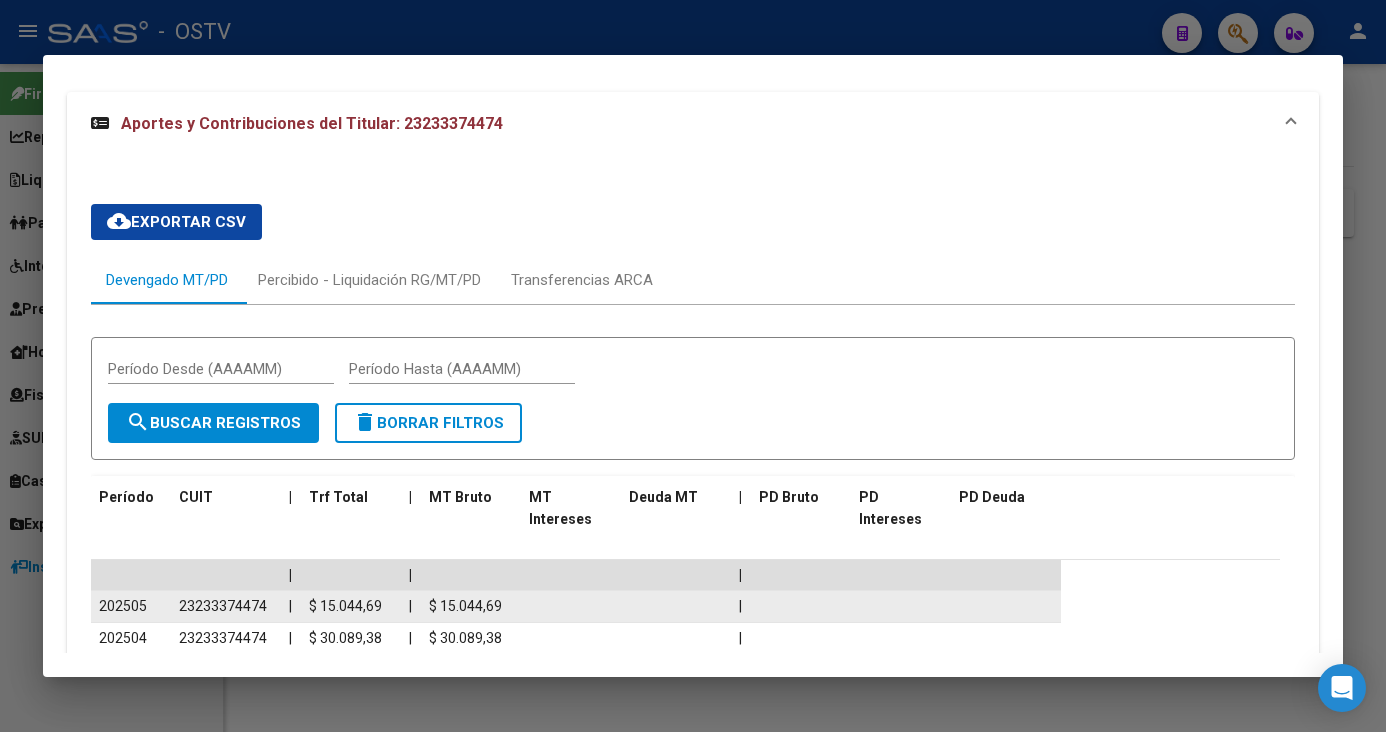 click on "$ 15.044,69" 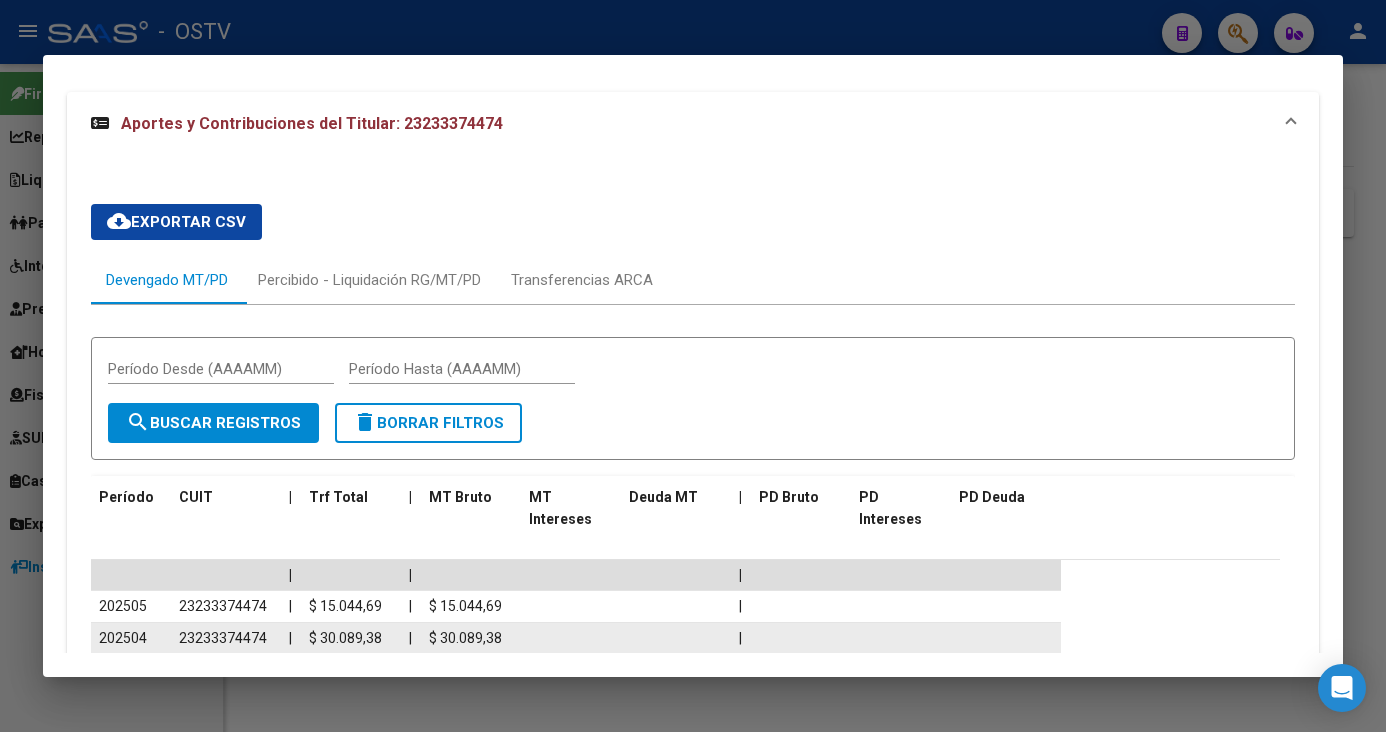 copy on "15.044,69" 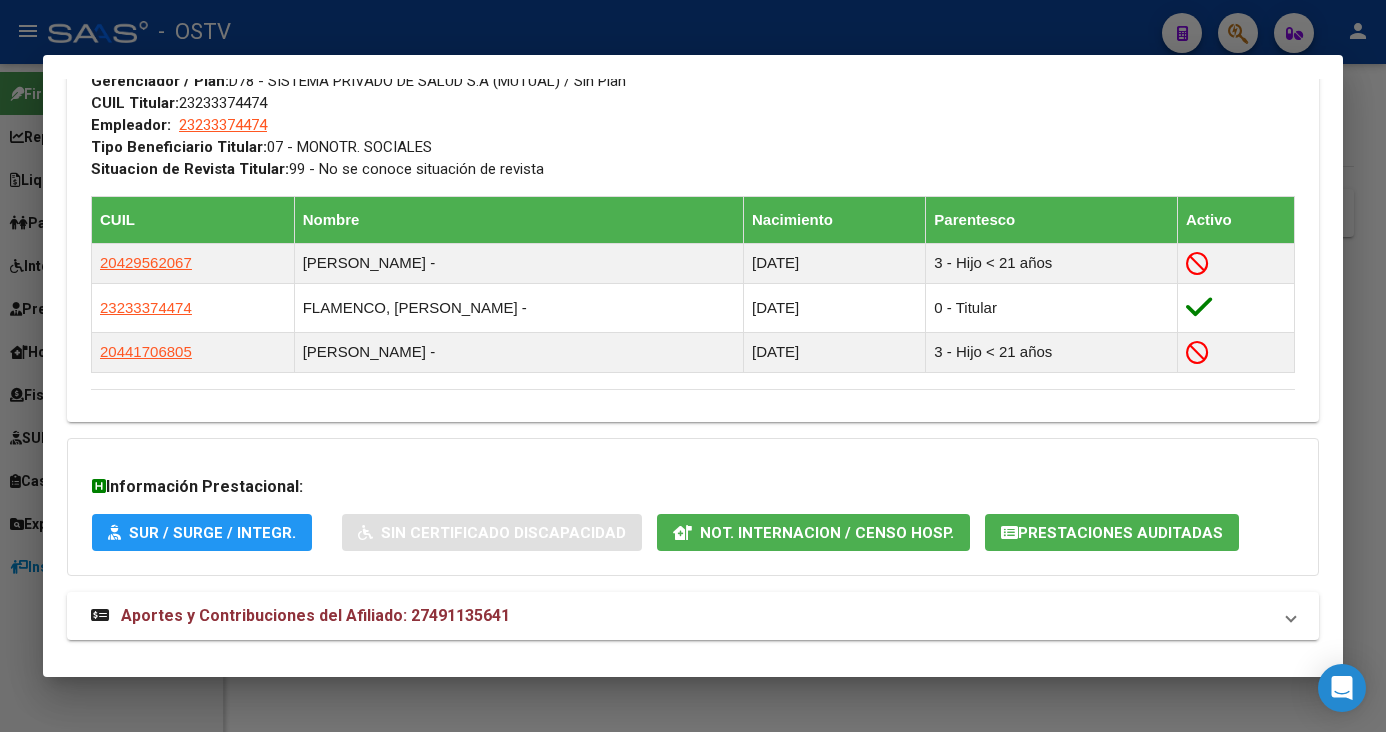scroll, scrollTop: 986, scrollLeft: 0, axis: vertical 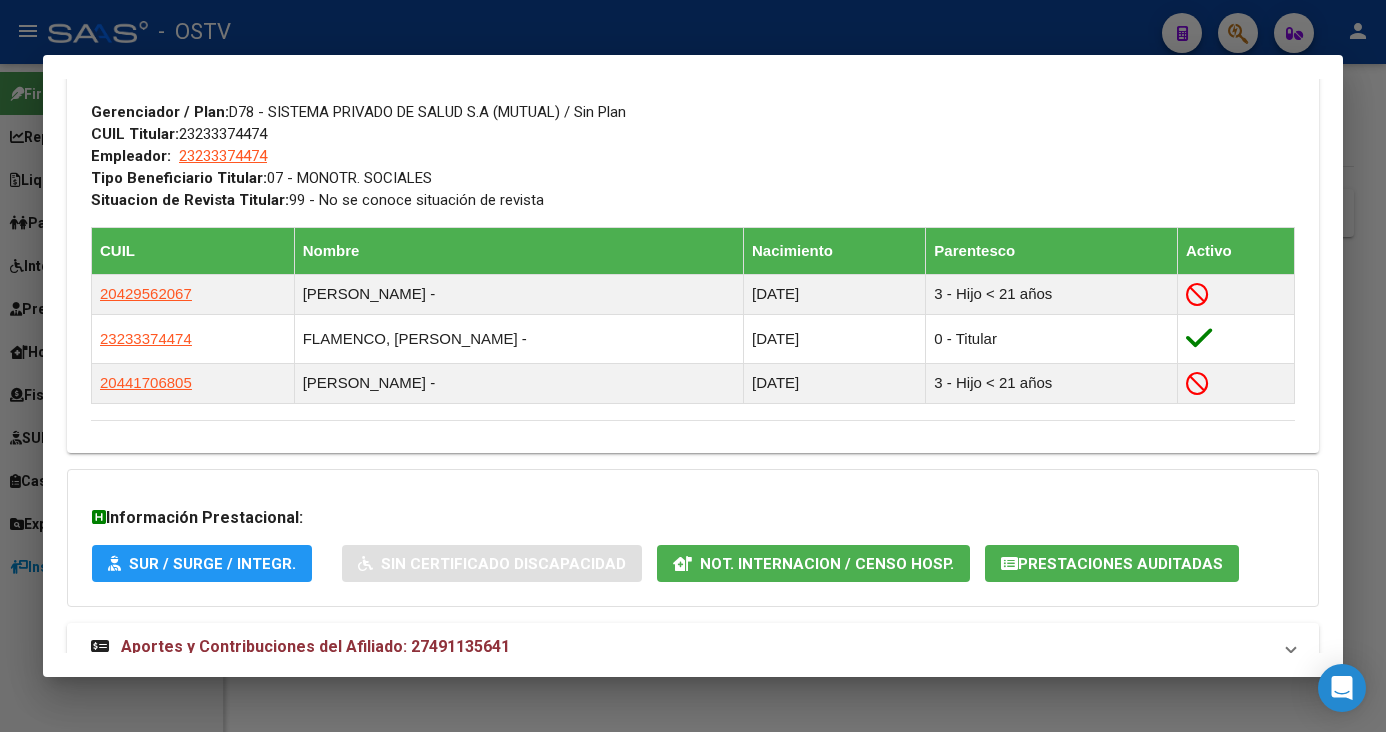 copy on "15.044,69" 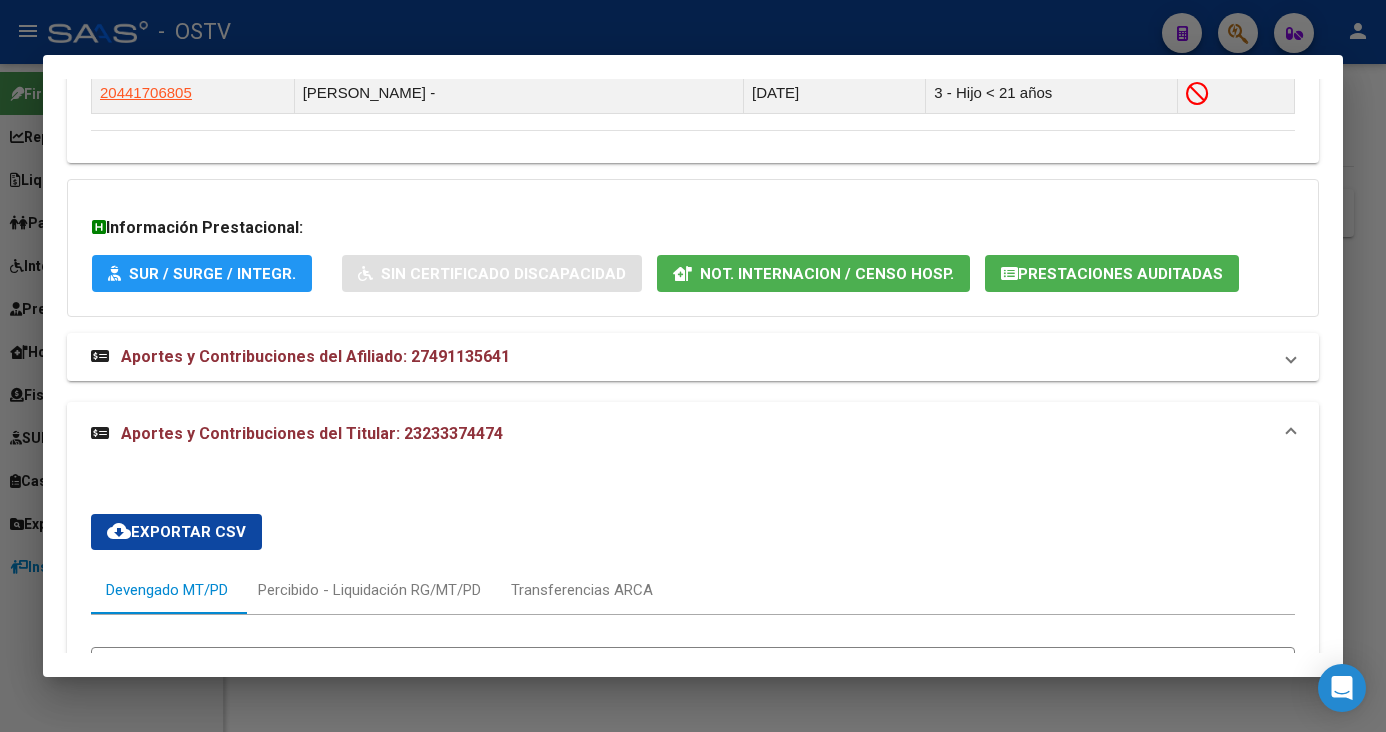 scroll, scrollTop: 1586, scrollLeft: 0, axis: vertical 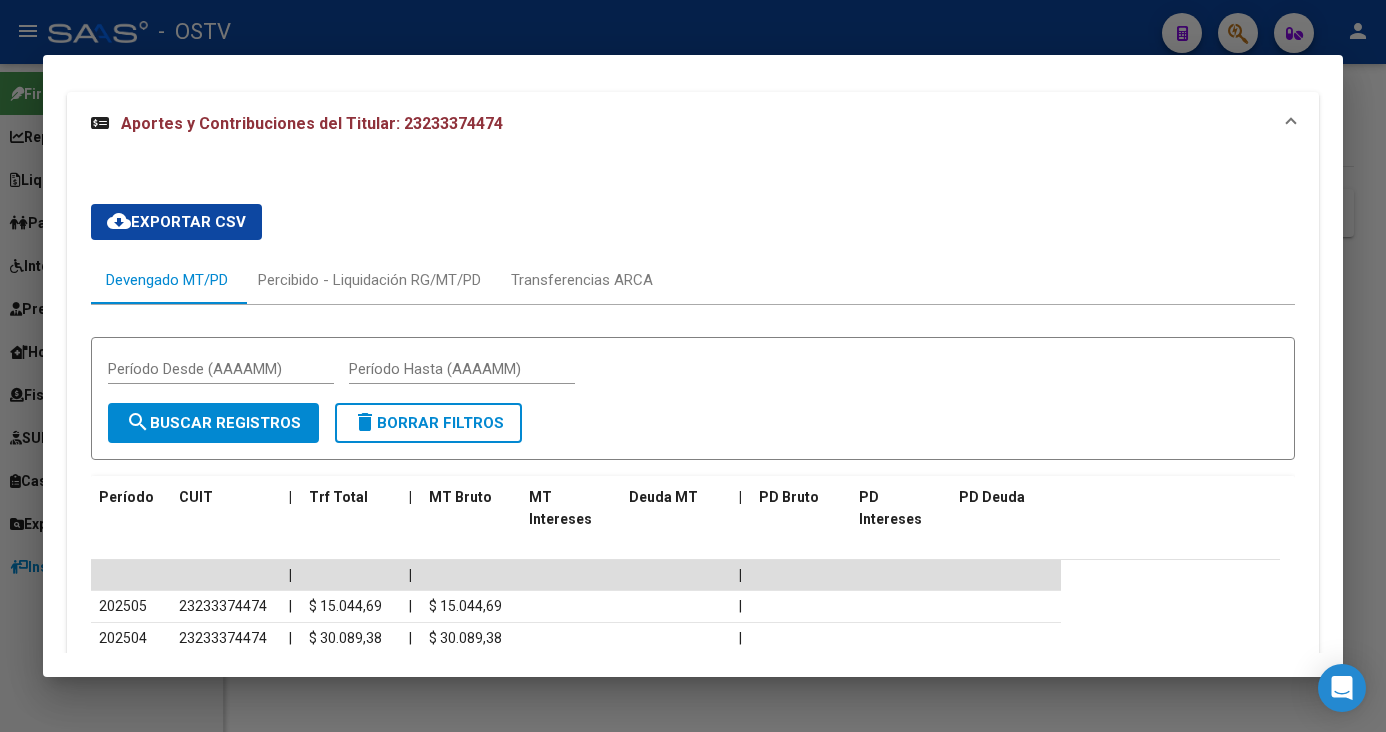 click on "Período Desde (AAAAMM) Período Hasta (AAAAMM)" at bounding box center (693, 378) 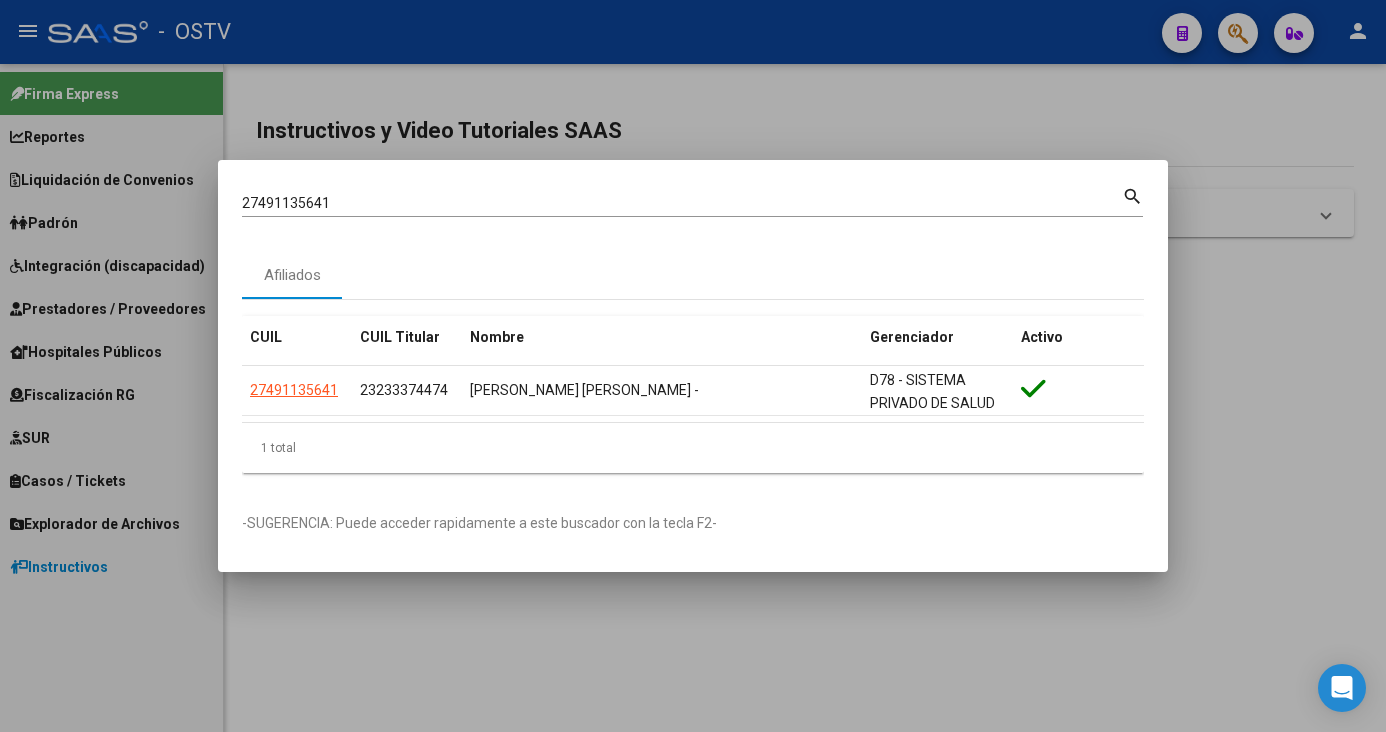 drag, startPoint x: 43, startPoint y: 174, endPoint x: -53, endPoint y: 146, distance: 100 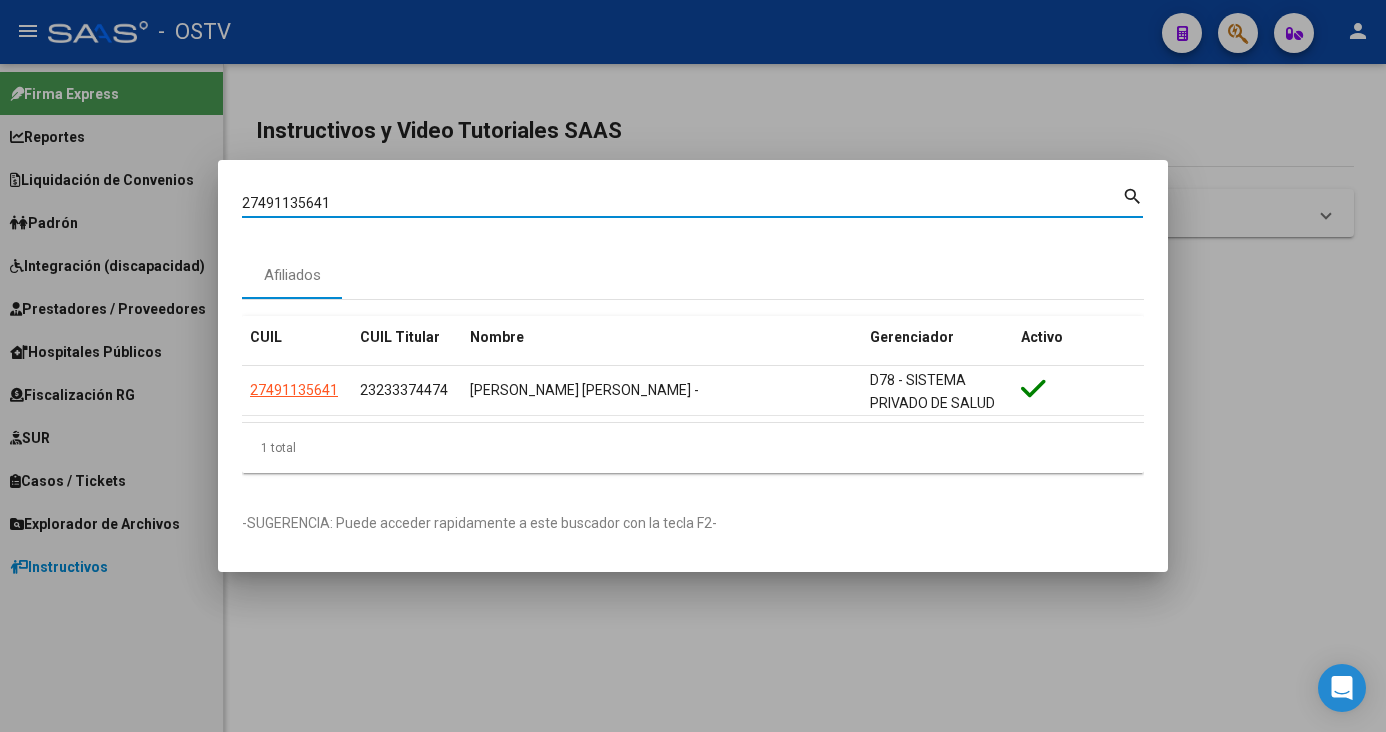 click on "27491135641" at bounding box center (682, 203) 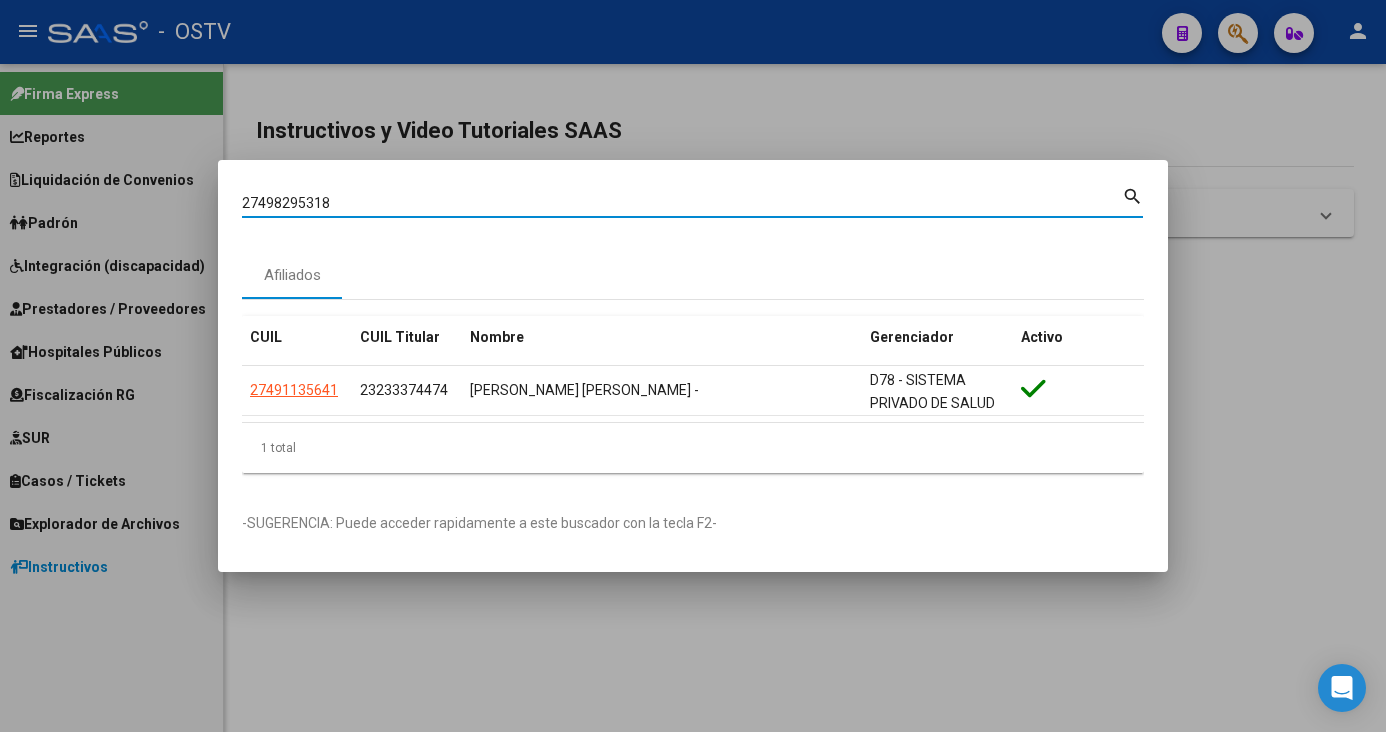 type on "27498295318" 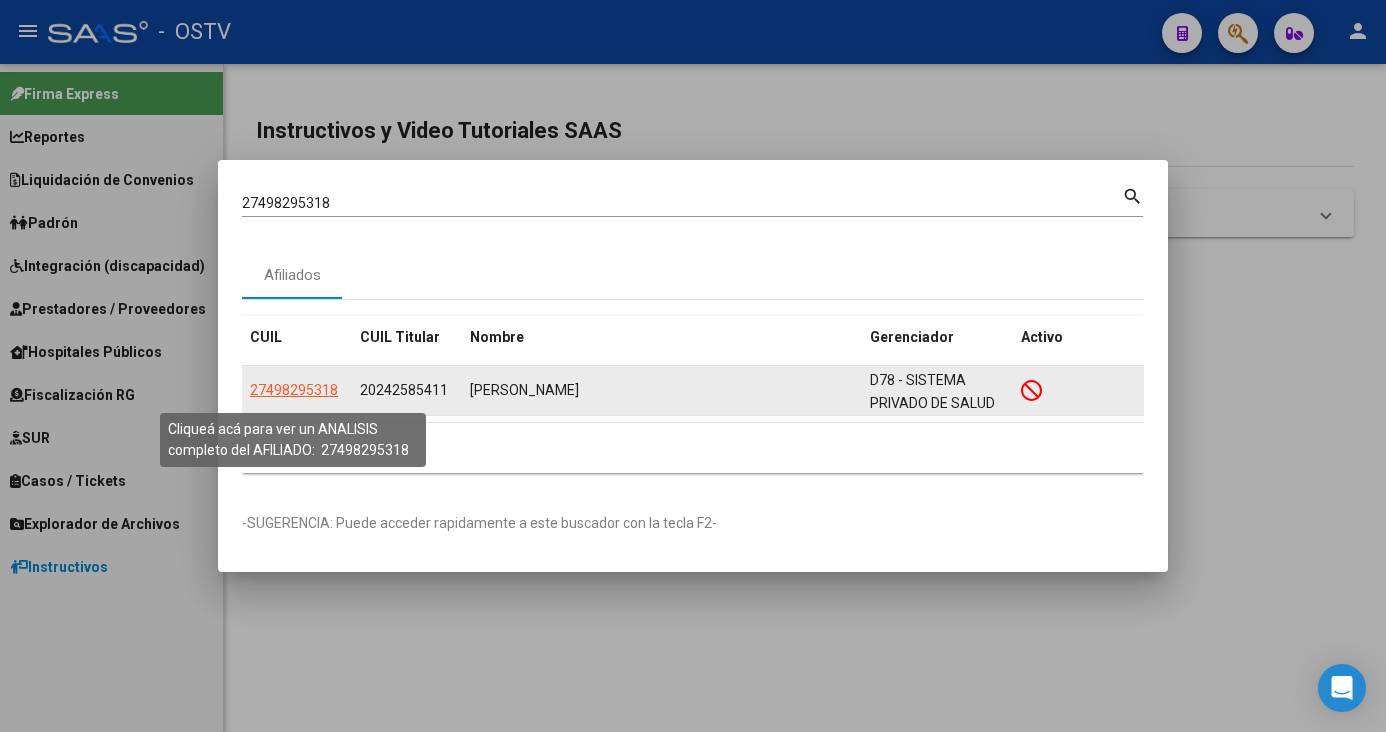 click on "27498295318" 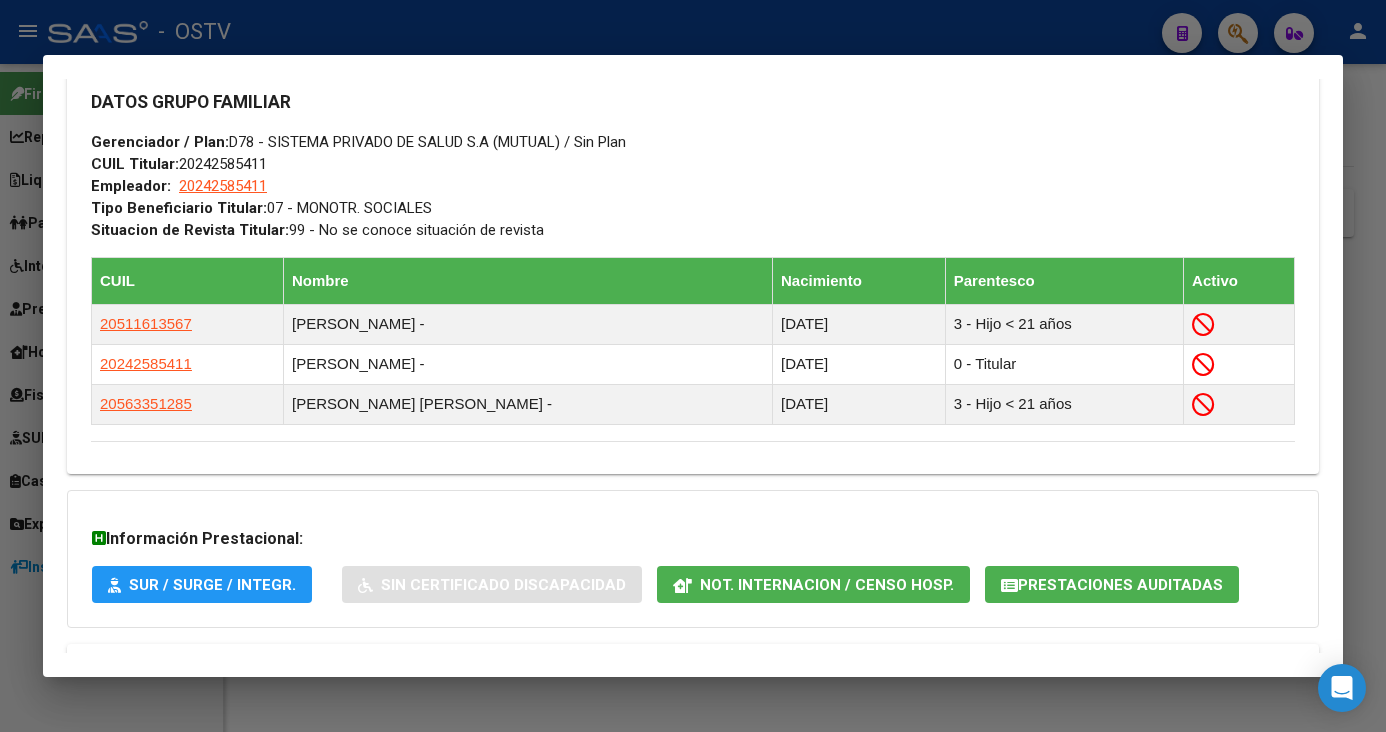 scroll, scrollTop: 1129, scrollLeft: 0, axis: vertical 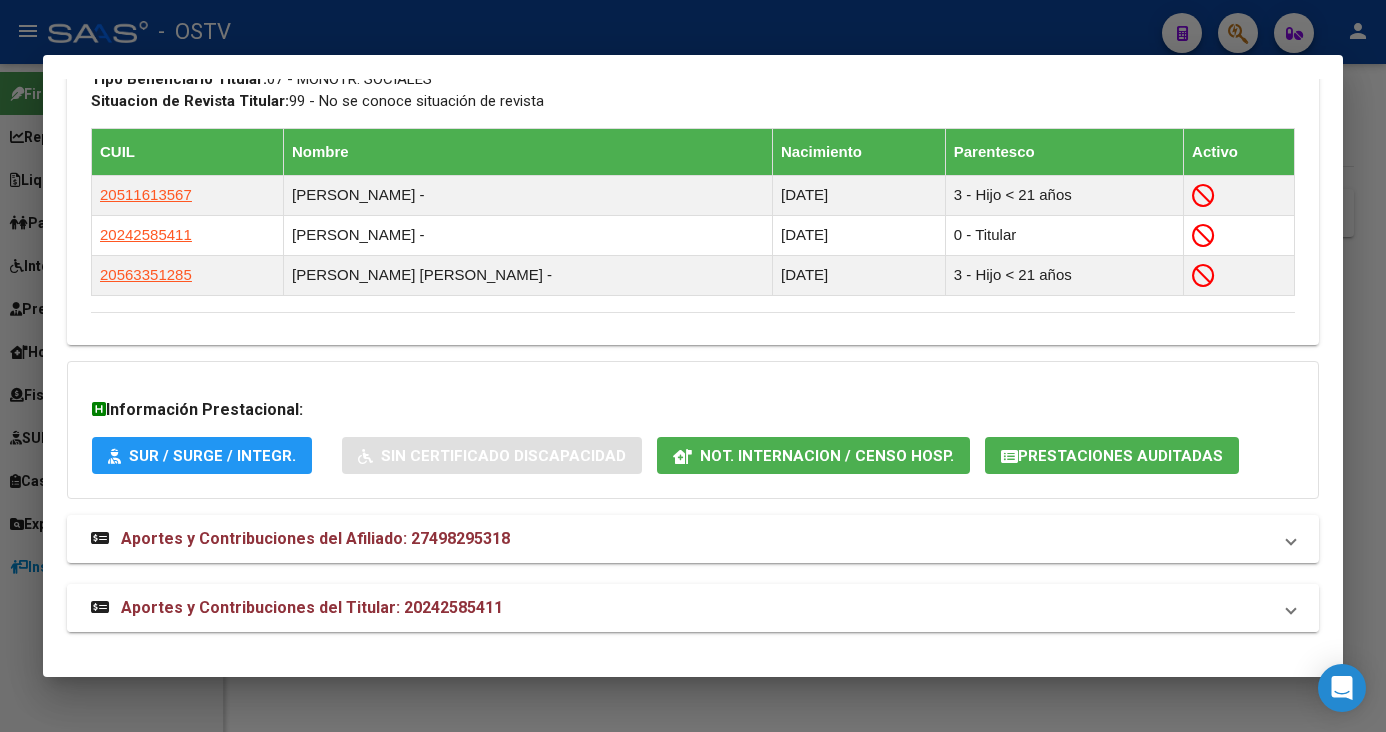 click on "Aportes y Contribuciones del Titular: 20242585411" at bounding box center [312, 607] 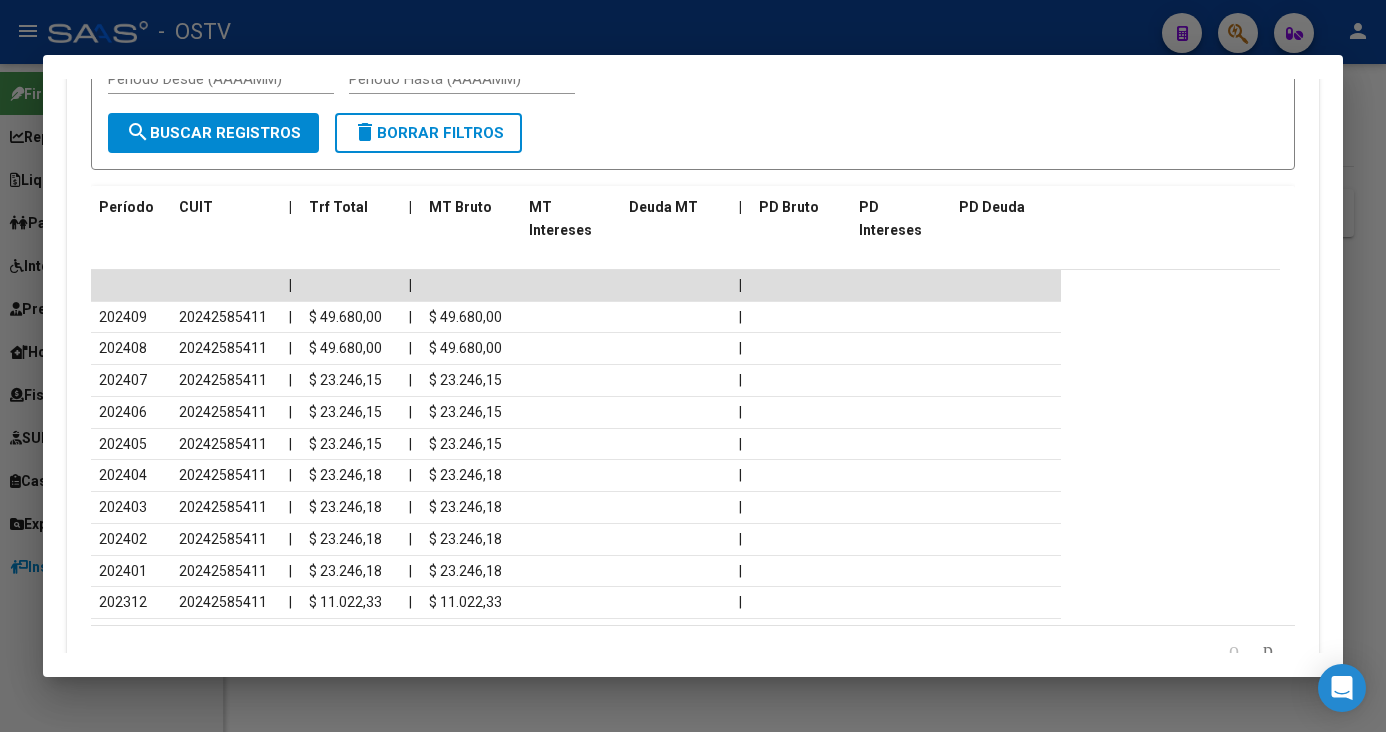 scroll, scrollTop: 1921, scrollLeft: 0, axis: vertical 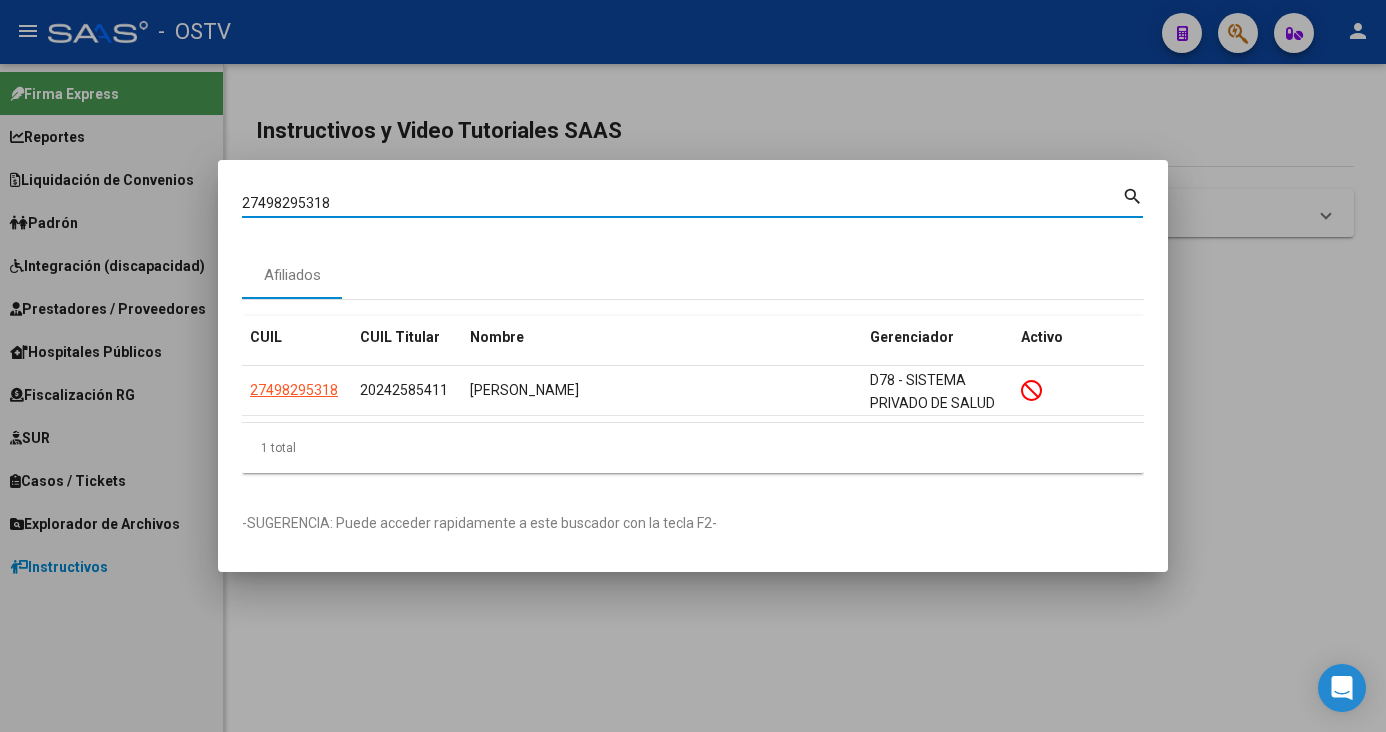 drag, startPoint x: 635, startPoint y: 205, endPoint x: -47, endPoint y: 55, distance: 698.3008 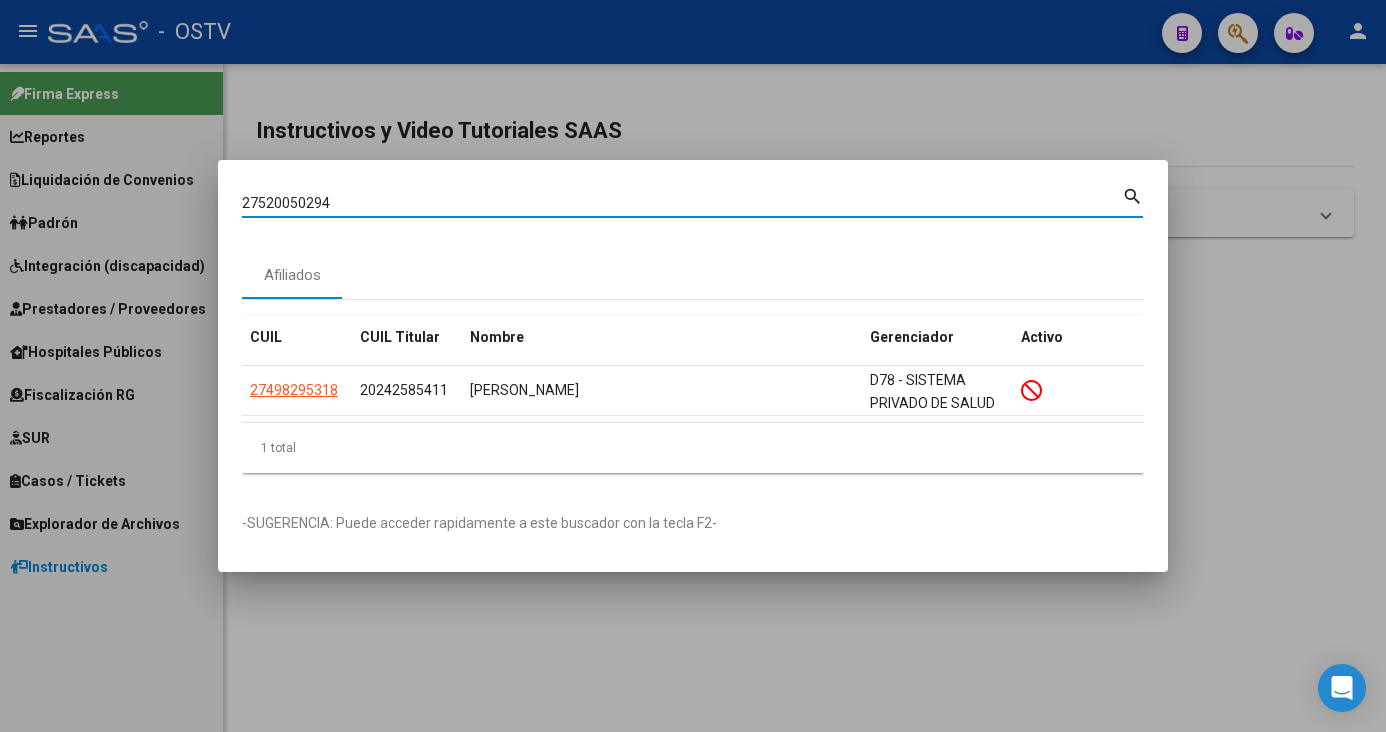type on "27520050294" 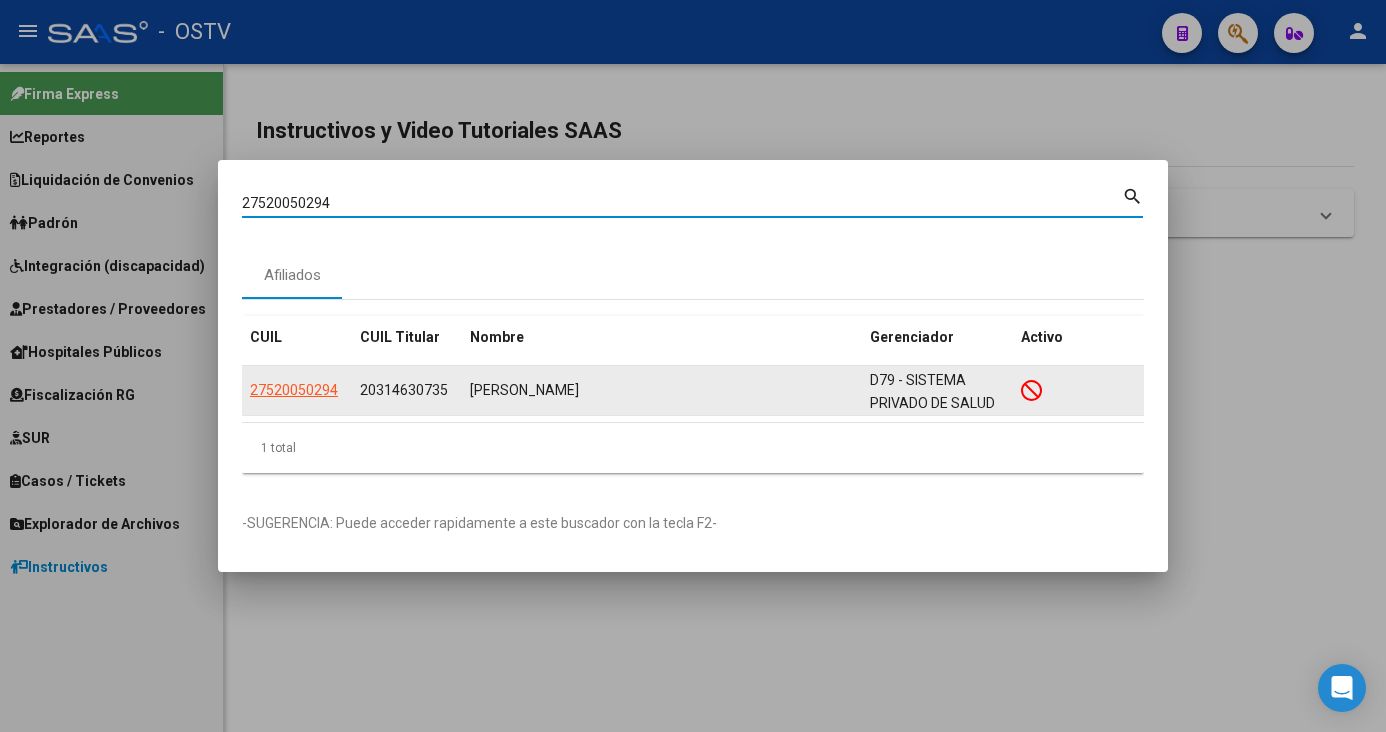 click on "27520050294" 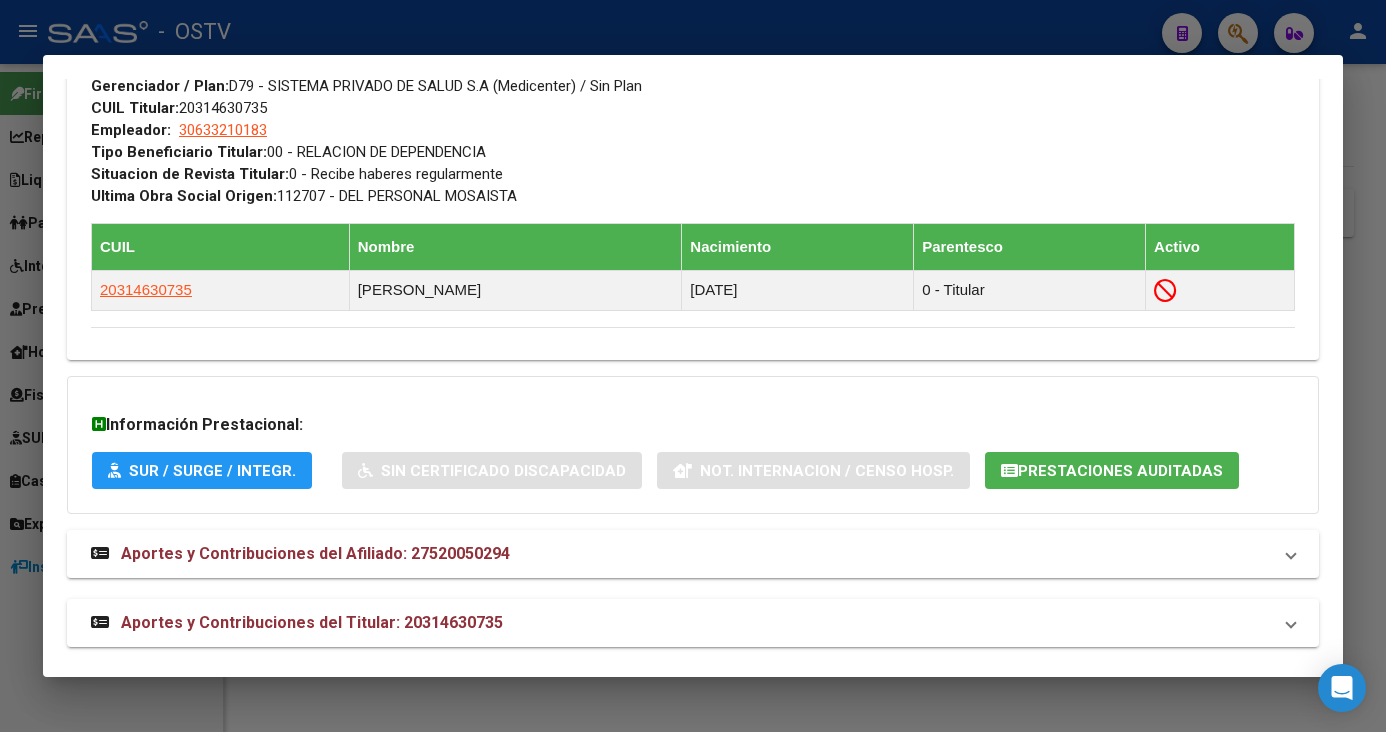 scroll, scrollTop: 1049, scrollLeft: 0, axis: vertical 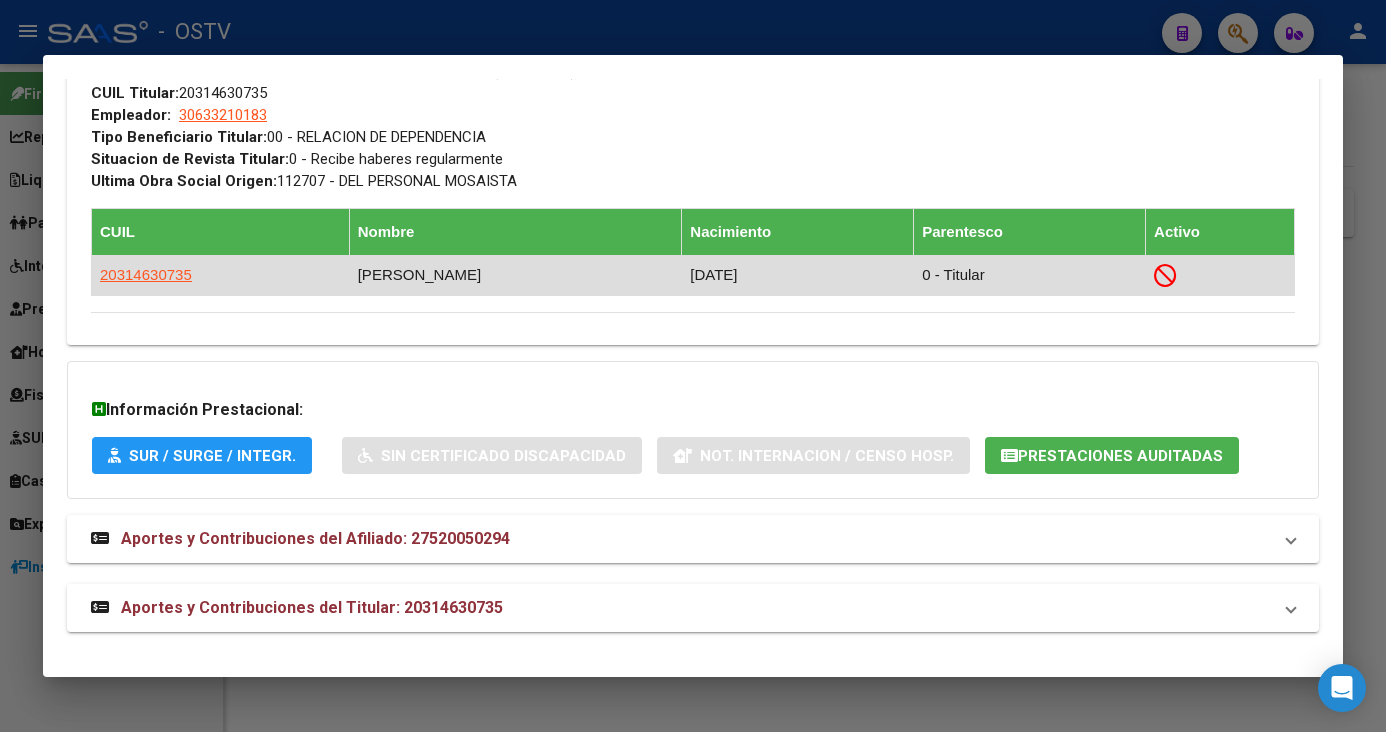 click on "20314630735" at bounding box center (221, 275) 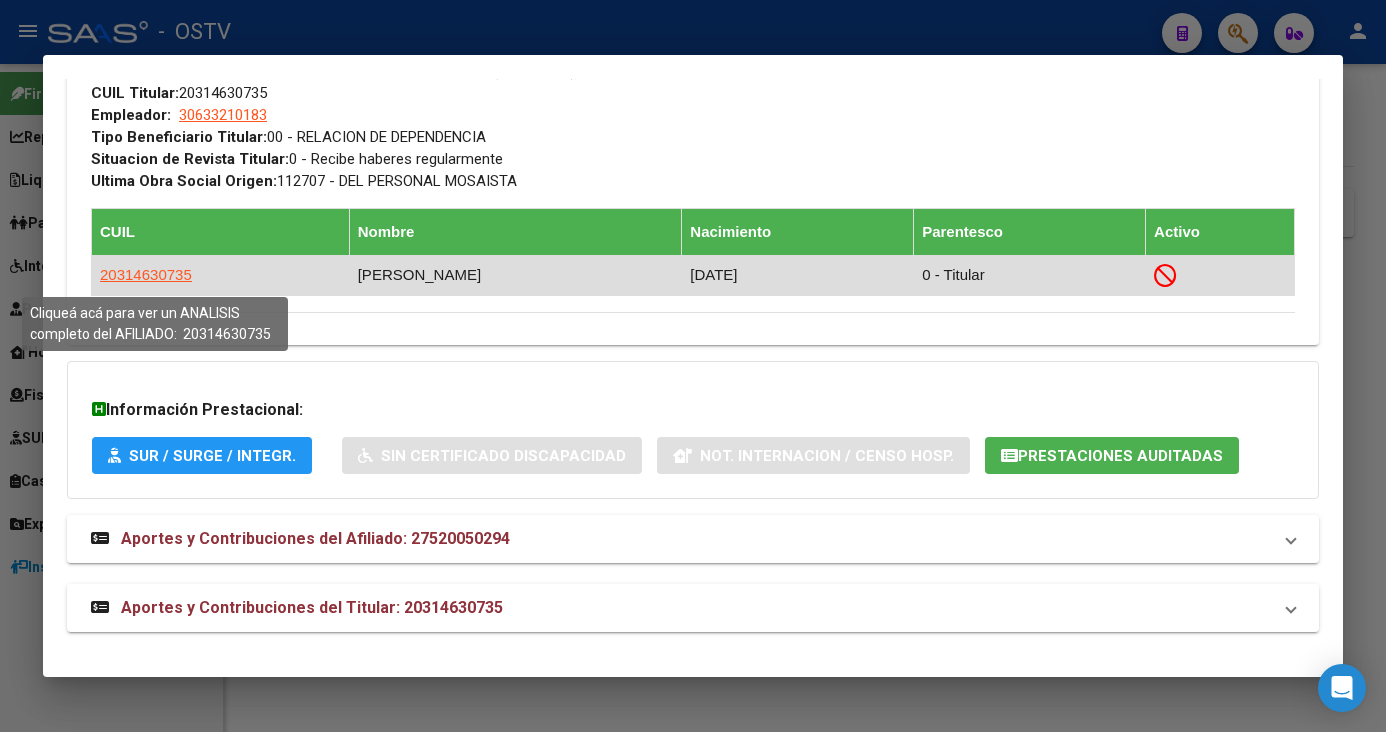 click on "20314630735" at bounding box center [146, 274] 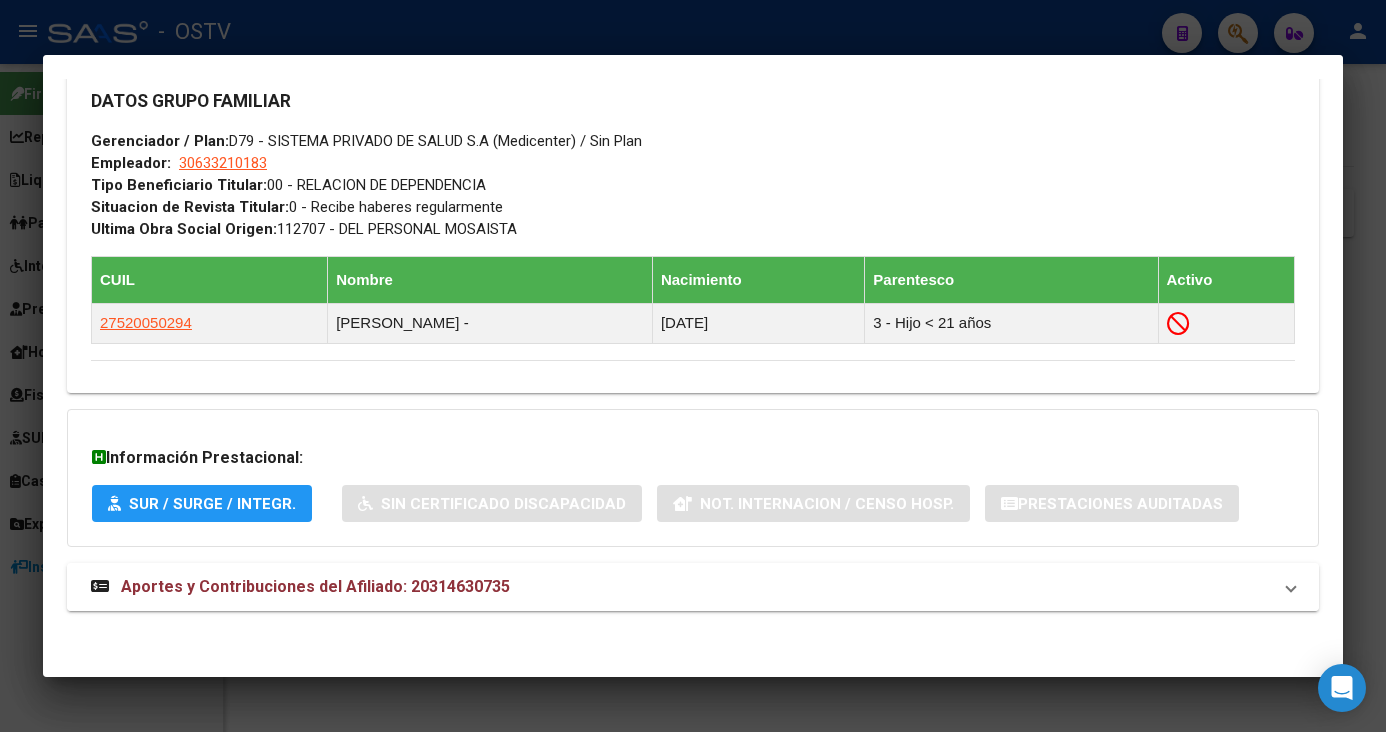 click on "Aportes y Contribuciones del Afiliado: 20314630735" at bounding box center (315, 586) 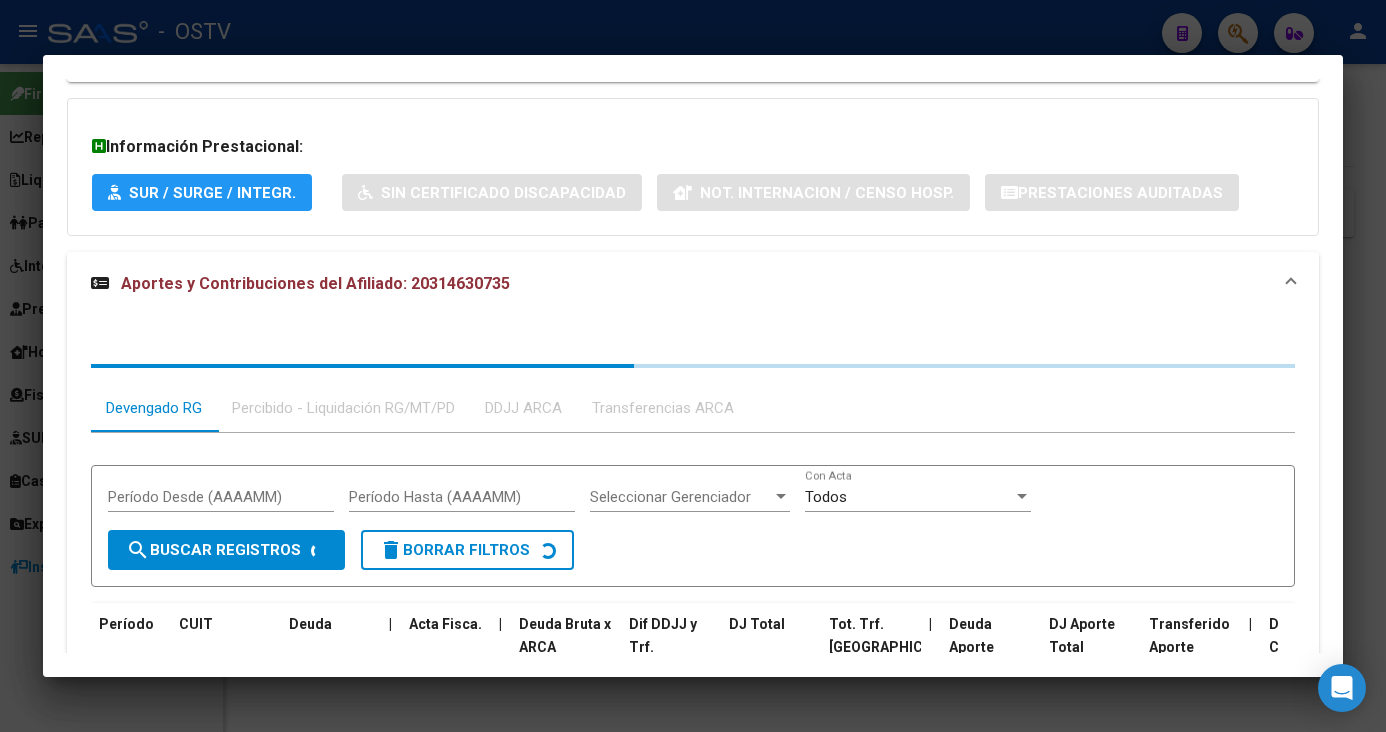 scroll, scrollTop: 1478, scrollLeft: 0, axis: vertical 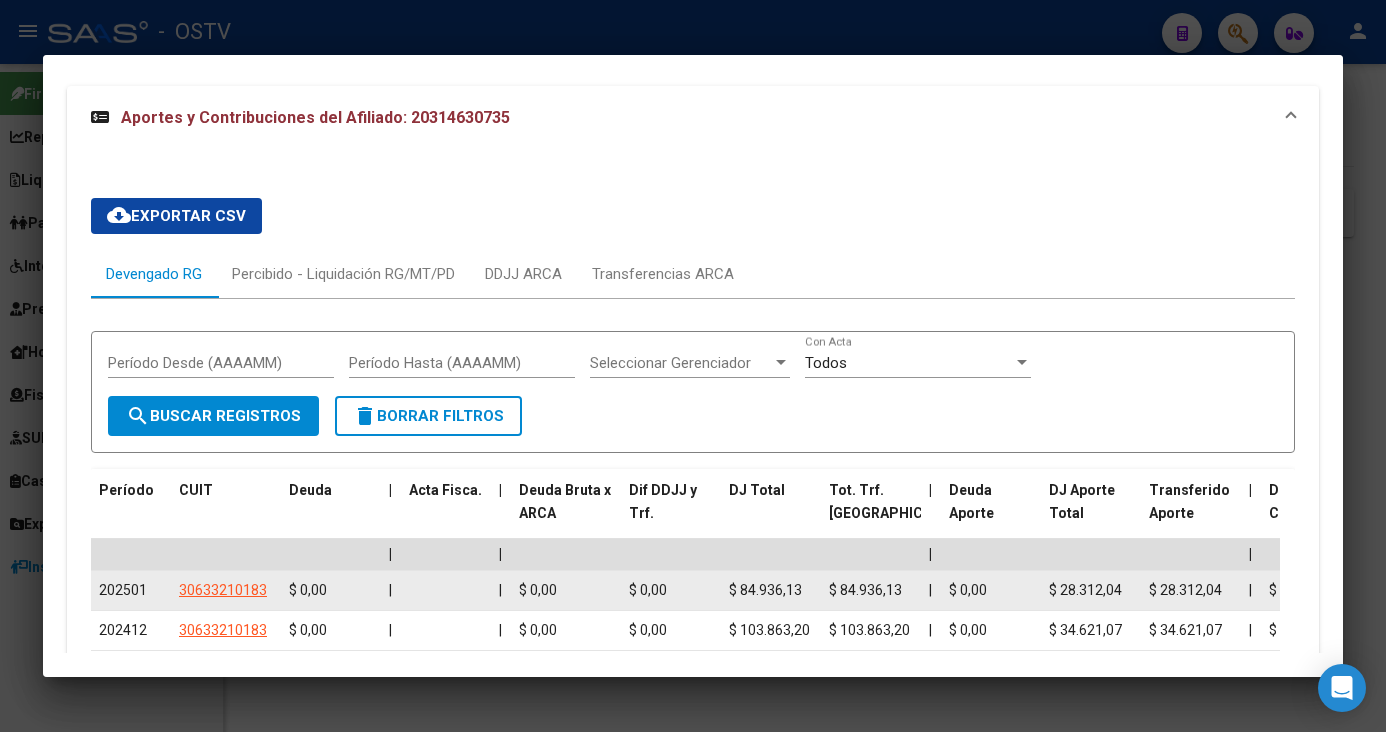 click on "$ 84.936,13" 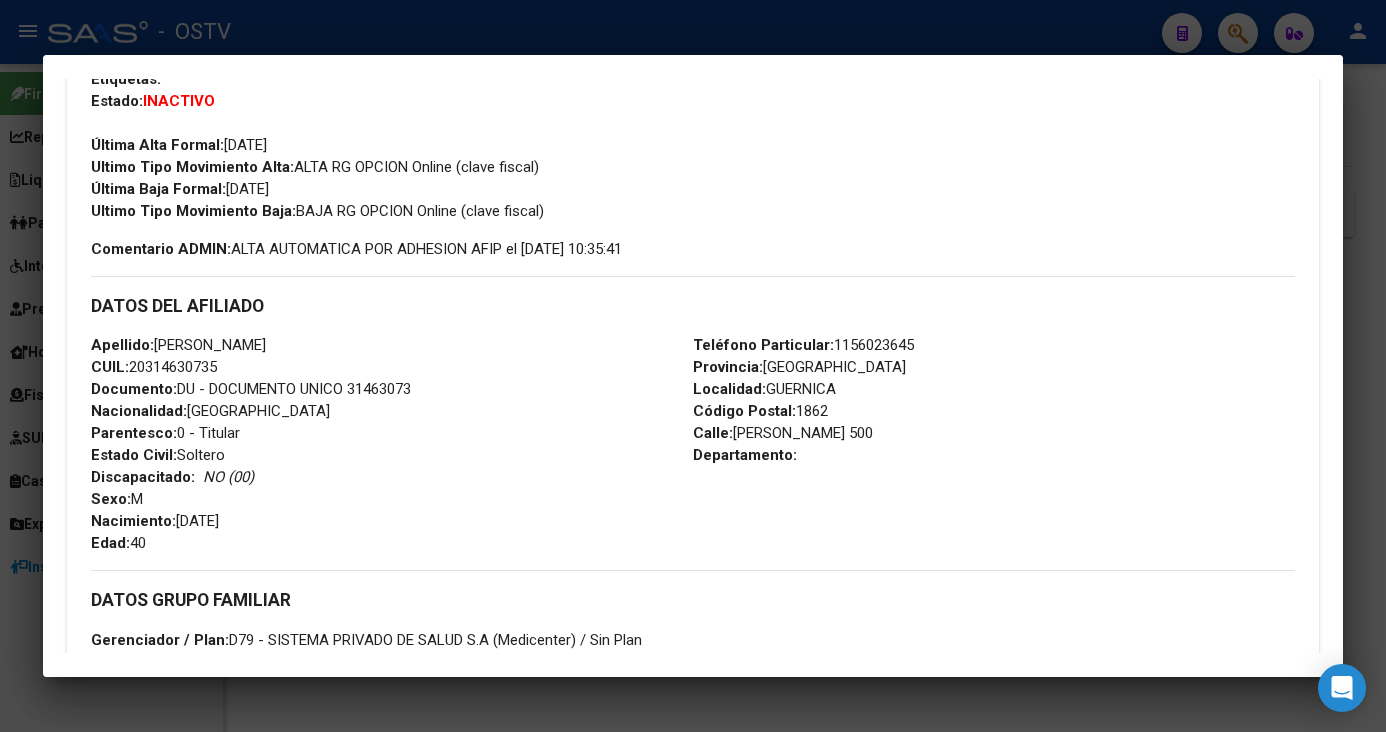 scroll, scrollTop: 500, scrollLeft: 0, axis: vertical 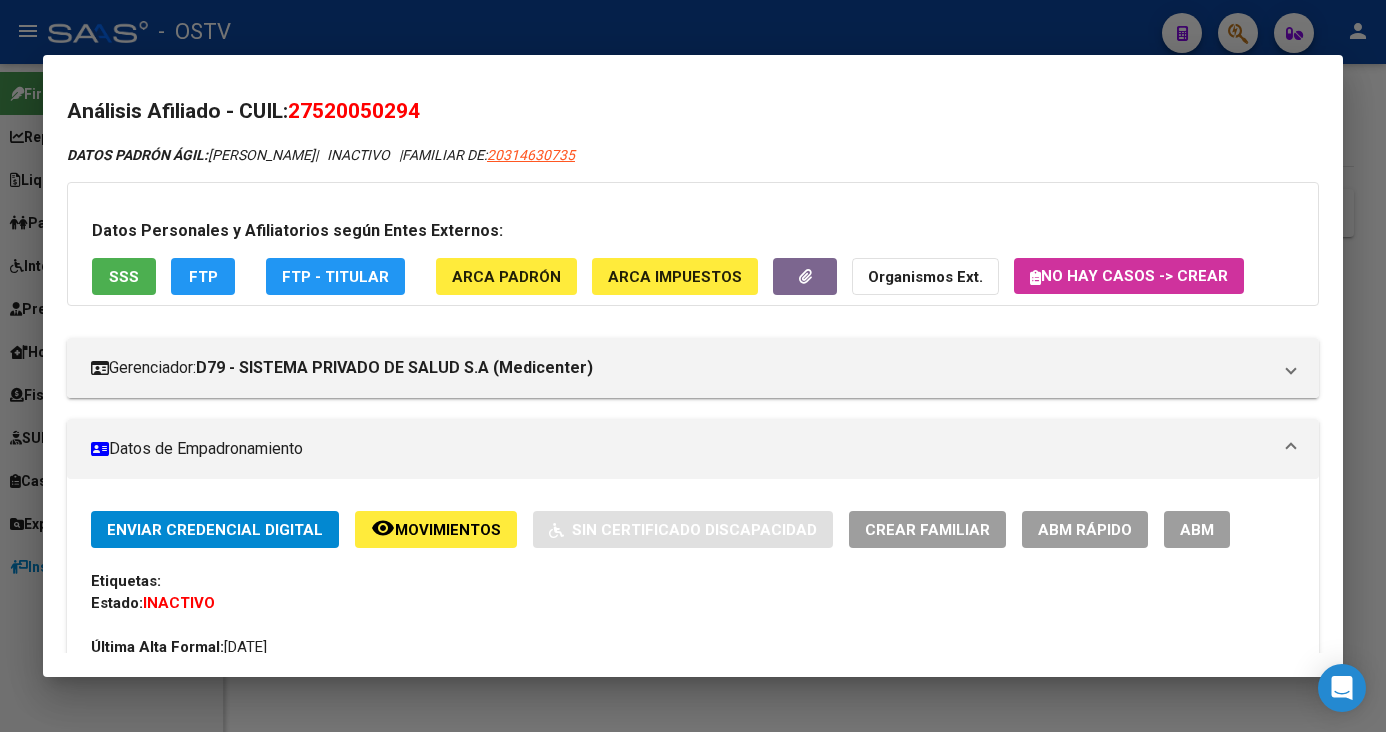 click on "27520050294" at bounding box center (354, 111) 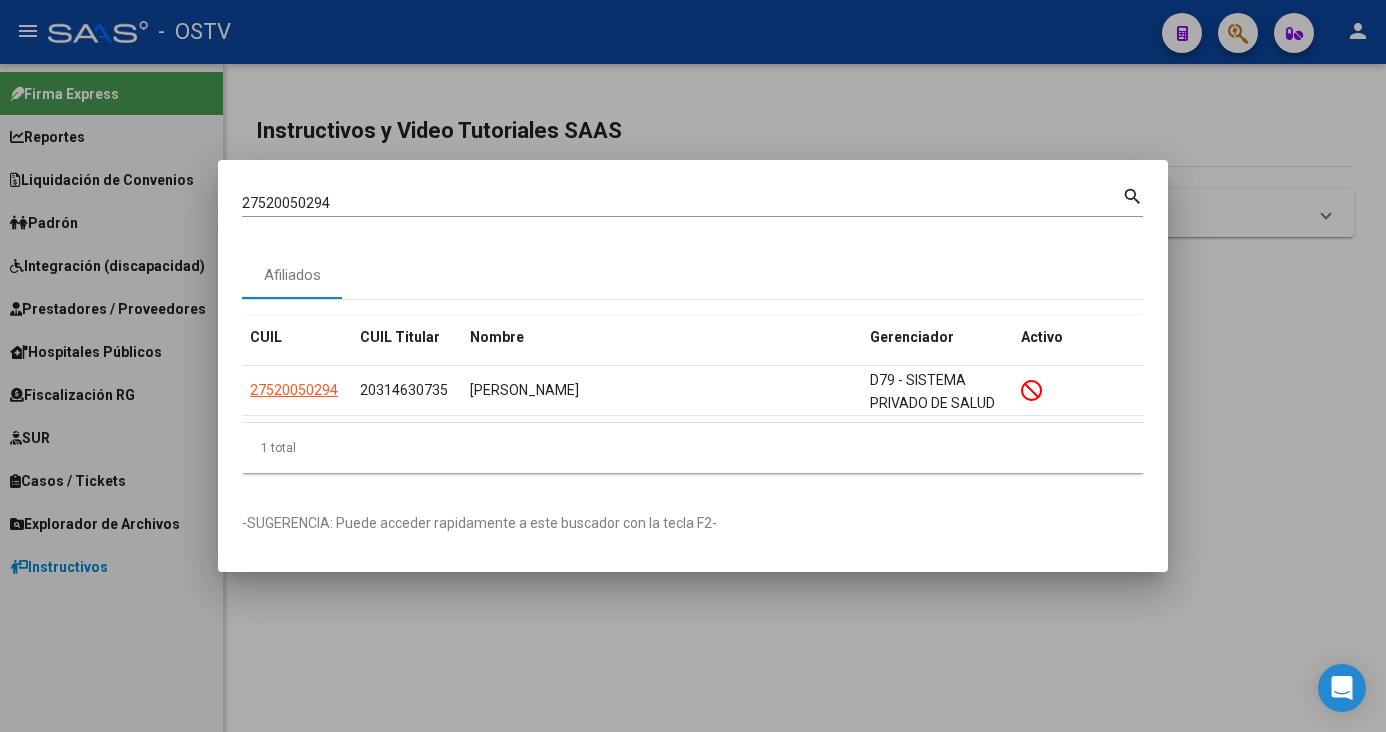 click on "menu -   OSTV  person    Firma Express     Reportes Ingresos Devengados Detalles por CUIL RG Detalles - MT/PD MT morosos Padrón Traspasos x O.S. Traspasos x Provincia Nuevos Aportantes    Liquidación de Convenios Liquidación Publicada ARCA - Aportes RG / MT / PD ARCA - Suma ARCA - Sumarte ARCA - Sano SSS - Integración SSS - Sur ANSES - Desempleo Fiscalización Gastos - Items Gastos - Facturas Otros Débitos y Créditos TOTAL x CUIL    Padrón Afiliados Empadronados Movimientos de Afiliados Padrón Ágil Análisis Afiliado Doc. Respaldatoria Categorías Última DDJJ Último Aporte MT/PD    Integración (discapacidad) Certificado Discapacidad Legajos    Prestadores / Proveedores Facturas - Listado/Carga Facturas - Documentación Pagos x Transferencia Auditorías - Listado Auditorías - Comentarios Auditorías - Cambios Área Auditoría - Ítems Prestadores - Listado    Hospitales Públicos SSS - Censo Hospitalario SSS - Preliquidación SSS - Comprobantes SSS - CPBTs Atenciones Deuda X Empresa" at bounding box center (693, 366) 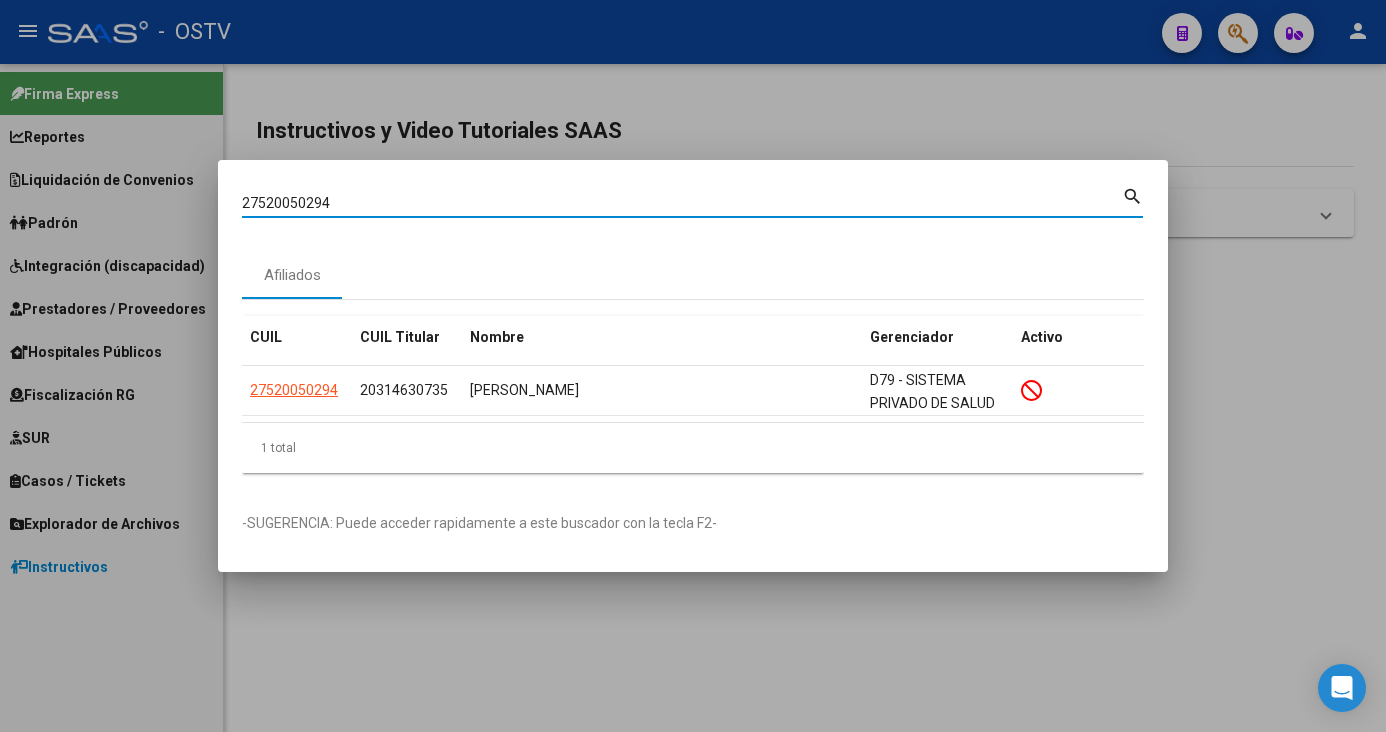 paste on "48964038" 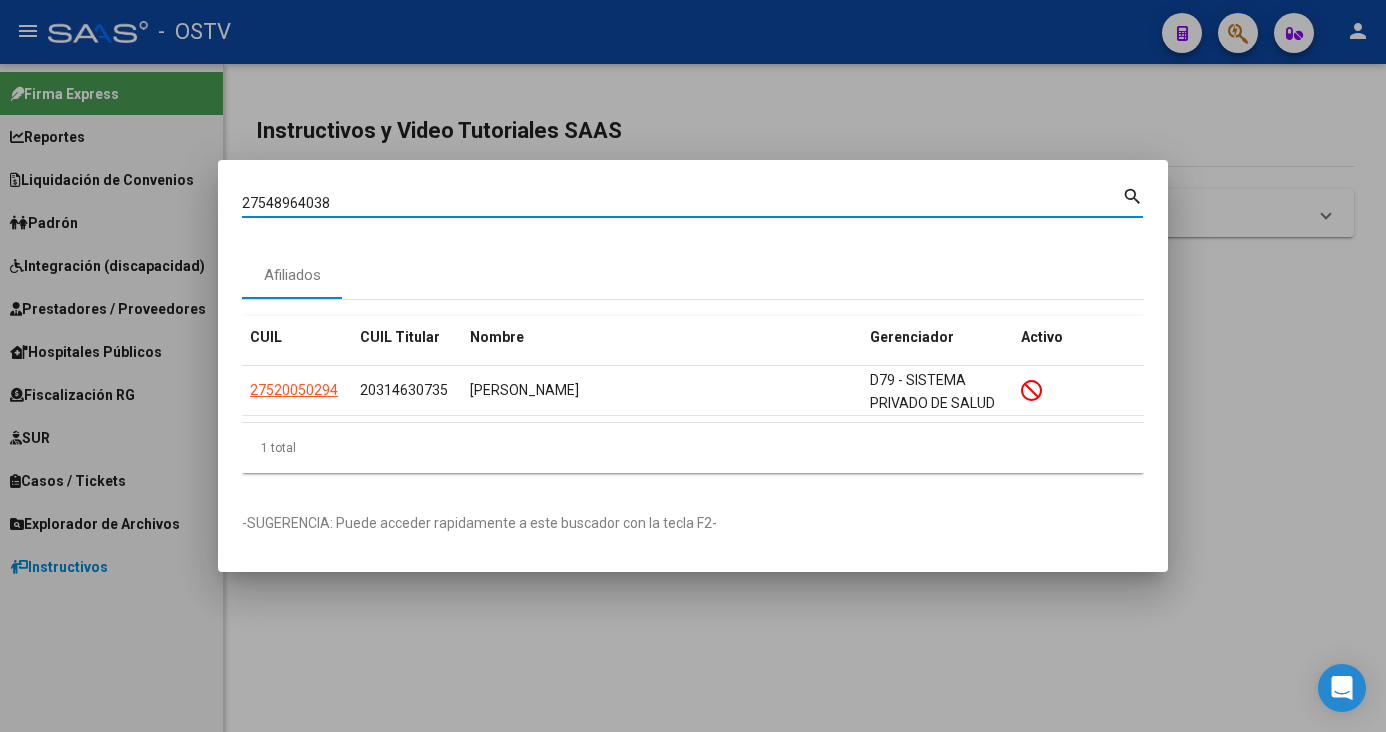 type on "27548964038" 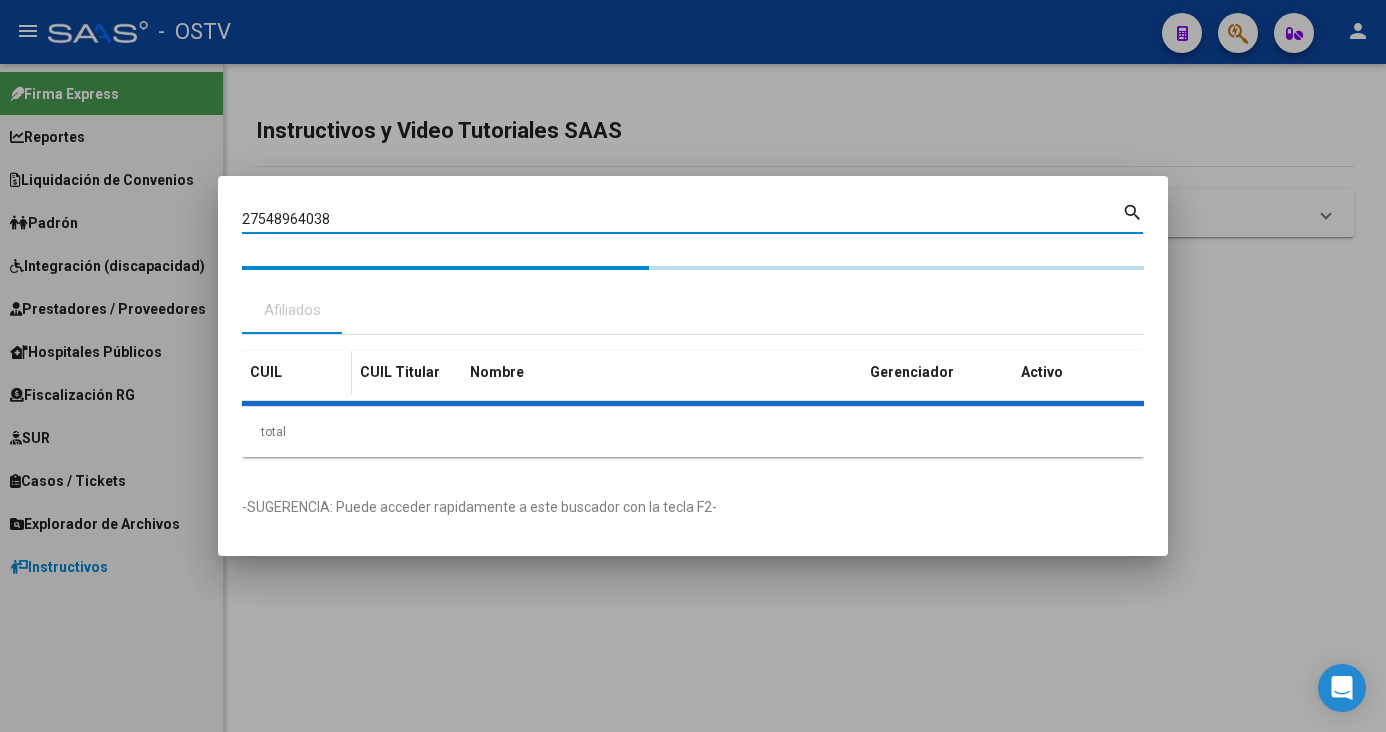 click on "CUIL CUIL Titular Nombre Gerenciador Activo   total   1" at bounding box center [693, 404] 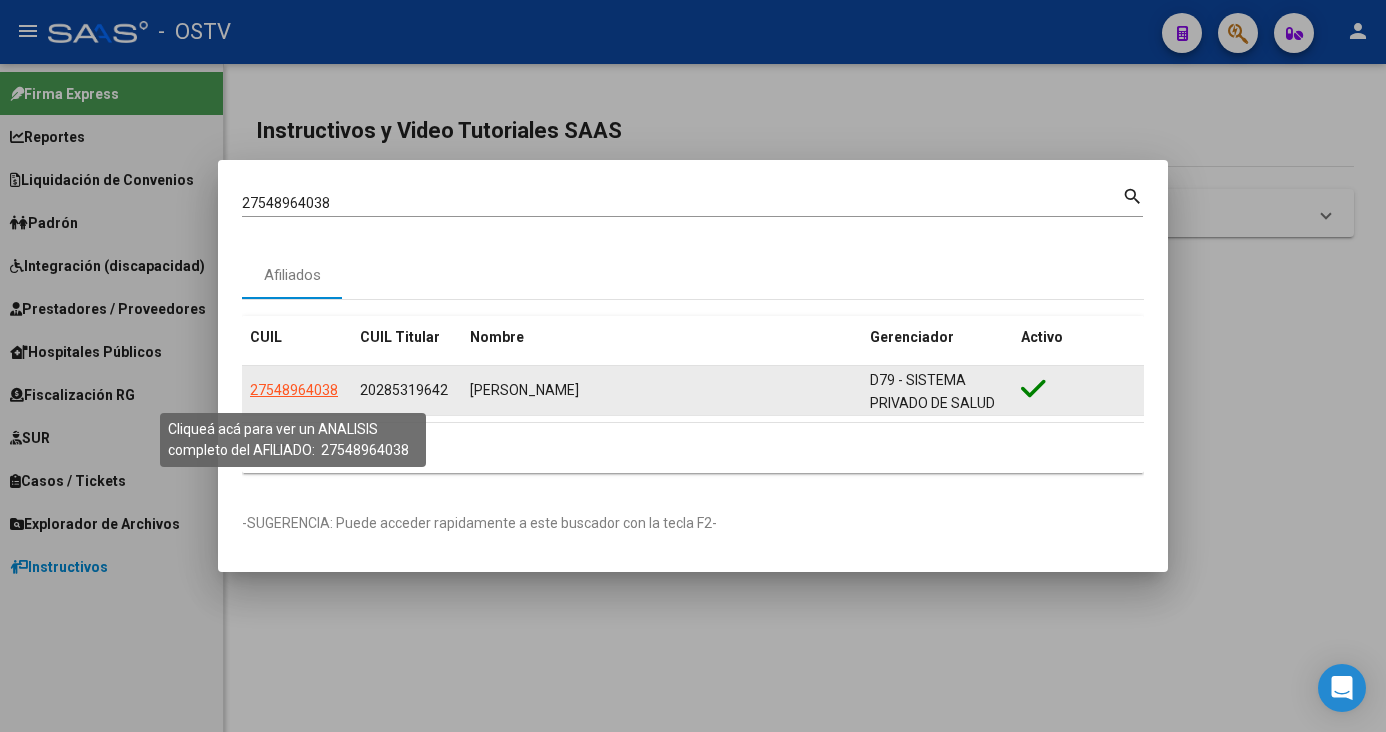 click on "27548964038" 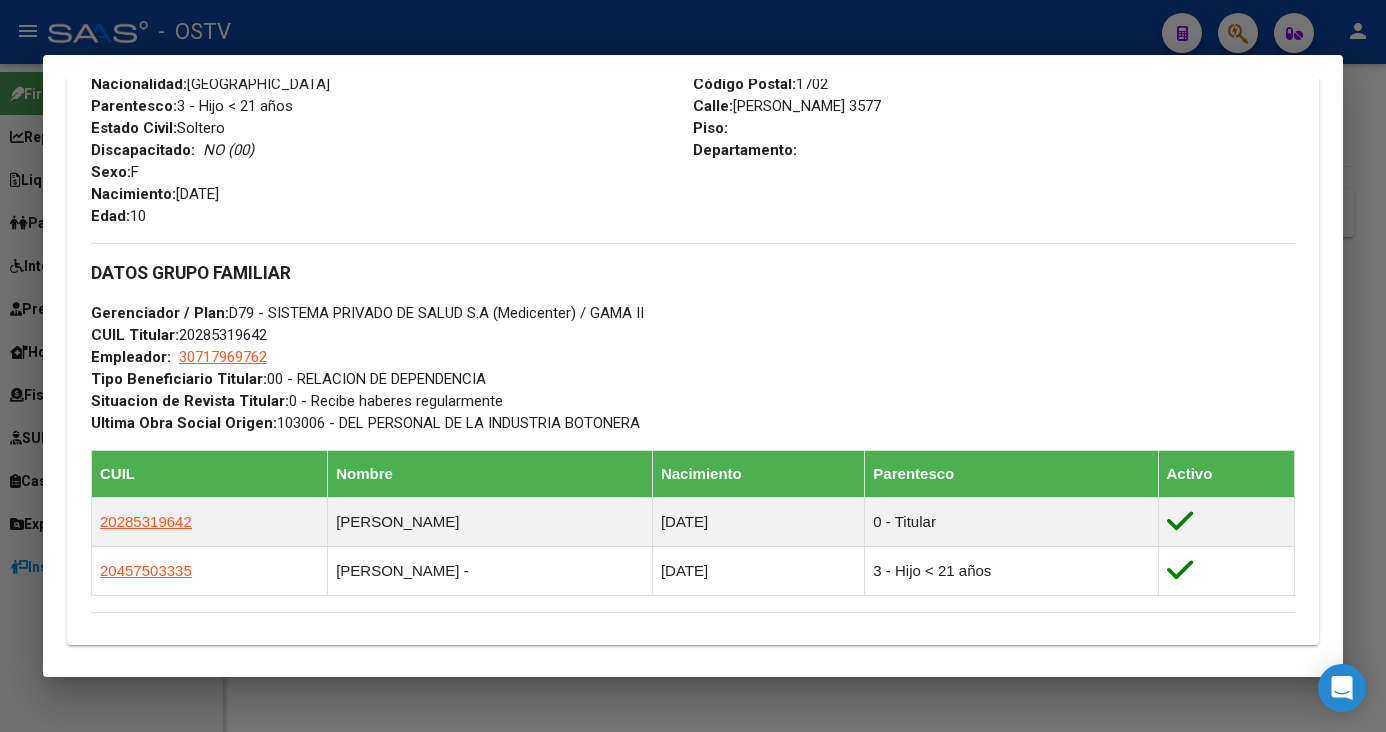 scroll, scrollTop: 900, scrollLeft: 0, axis: vertical 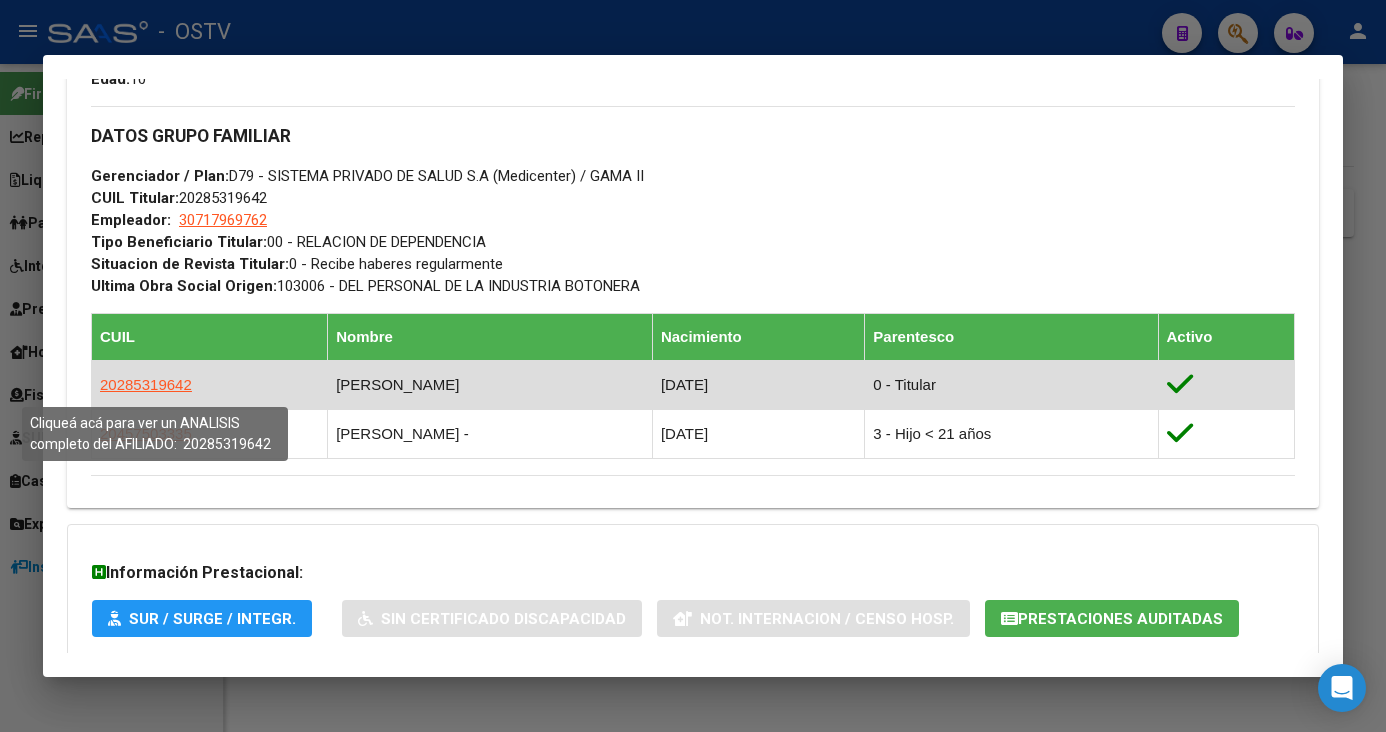 click on "20285319642" at bounding box center [146, 384] 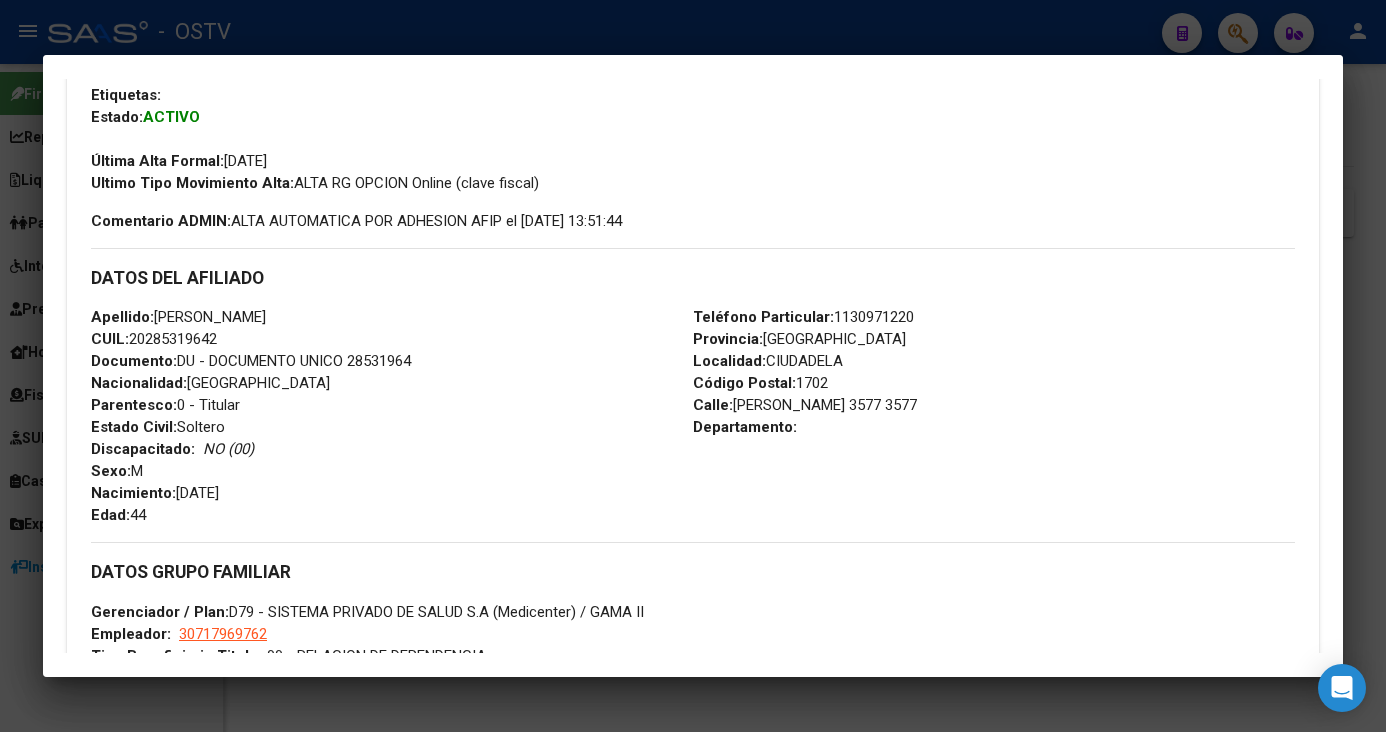 scroll, scrollTop: 1015, scrollLeft: 0, axis: vertical 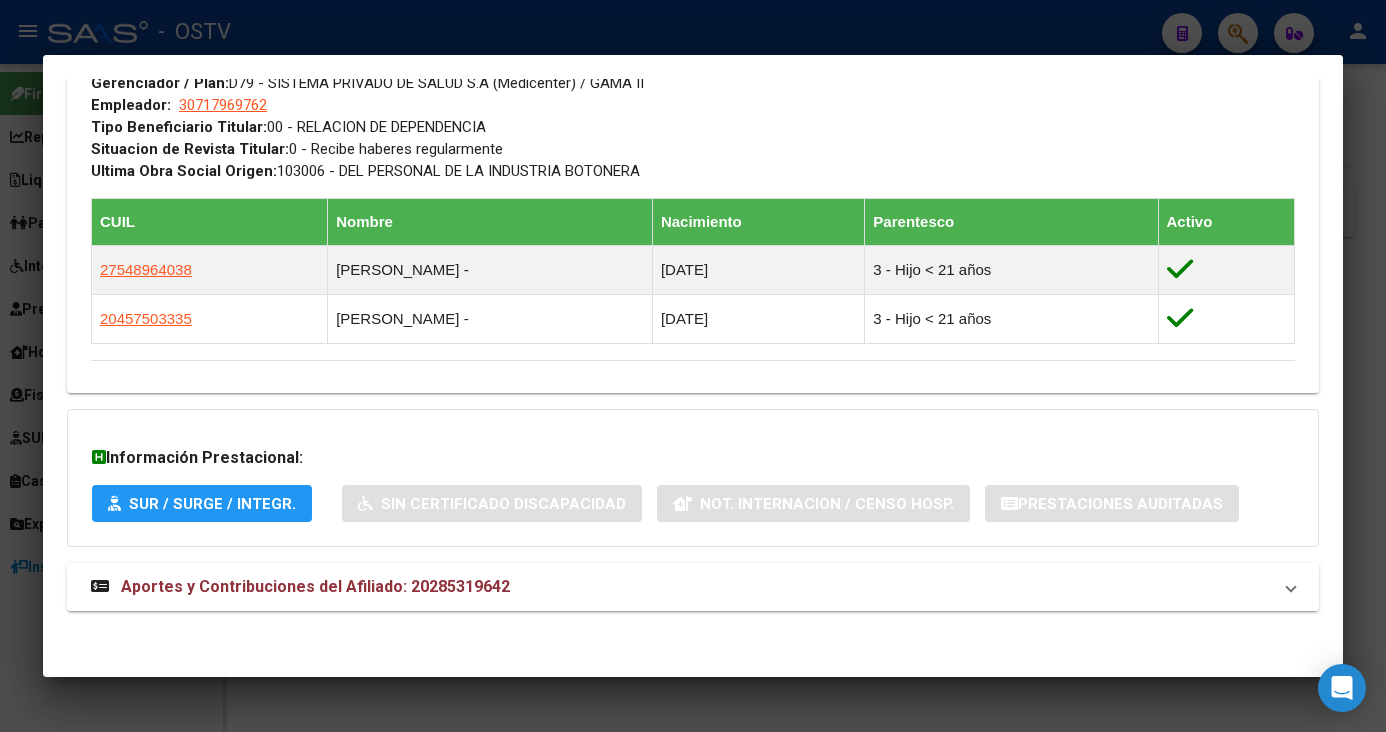click on "Aportes y Contribuciones del Afiliado: 20285319642" at bounding box center (315, 586) 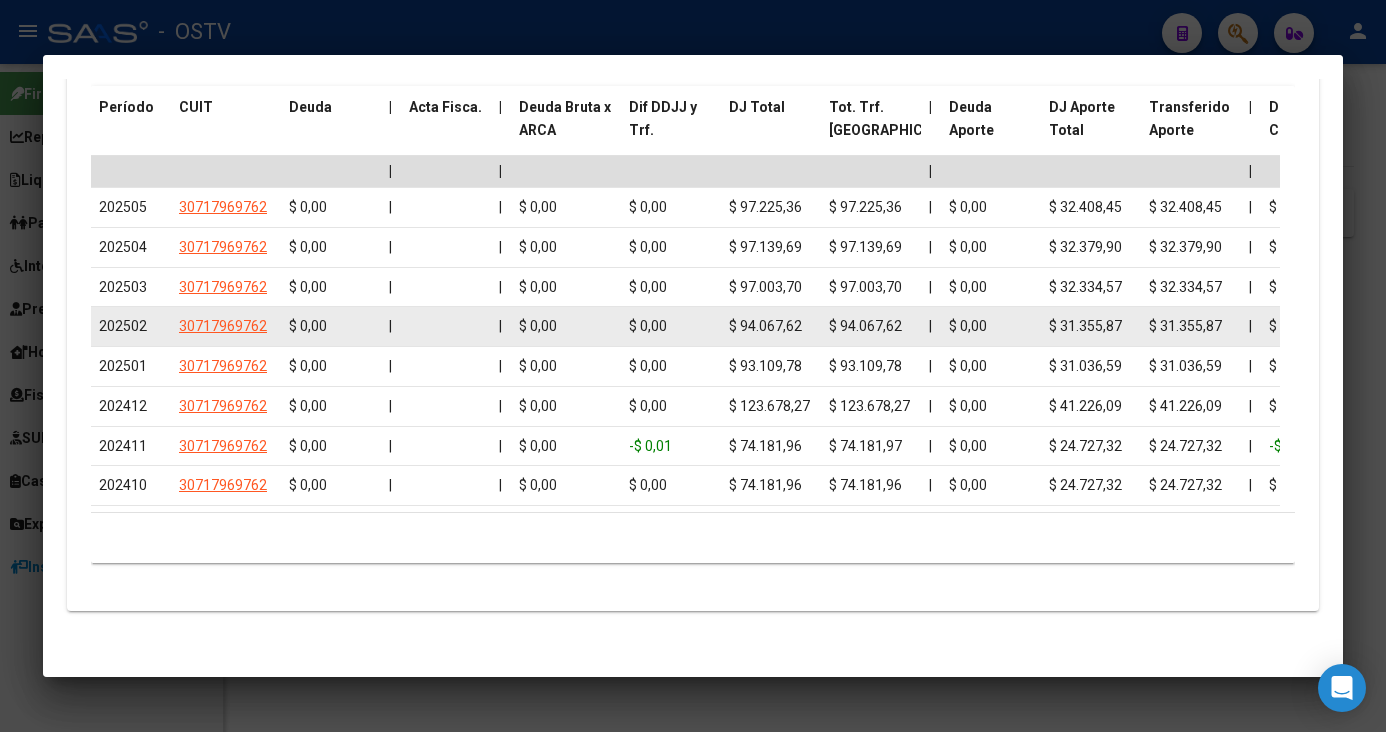 scroll, scrollTop: 1898, scrollLeft: 0, axis: vertical 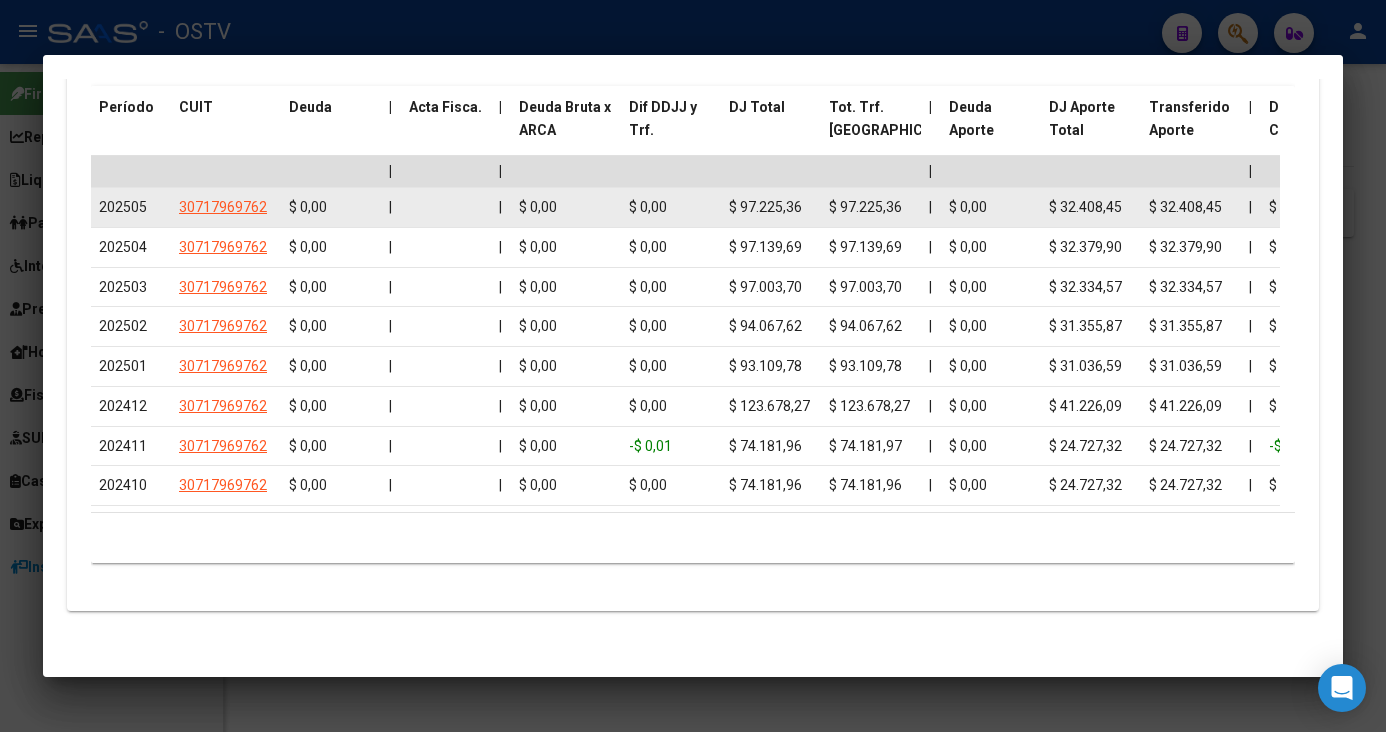 click on "$ 97.225,36" 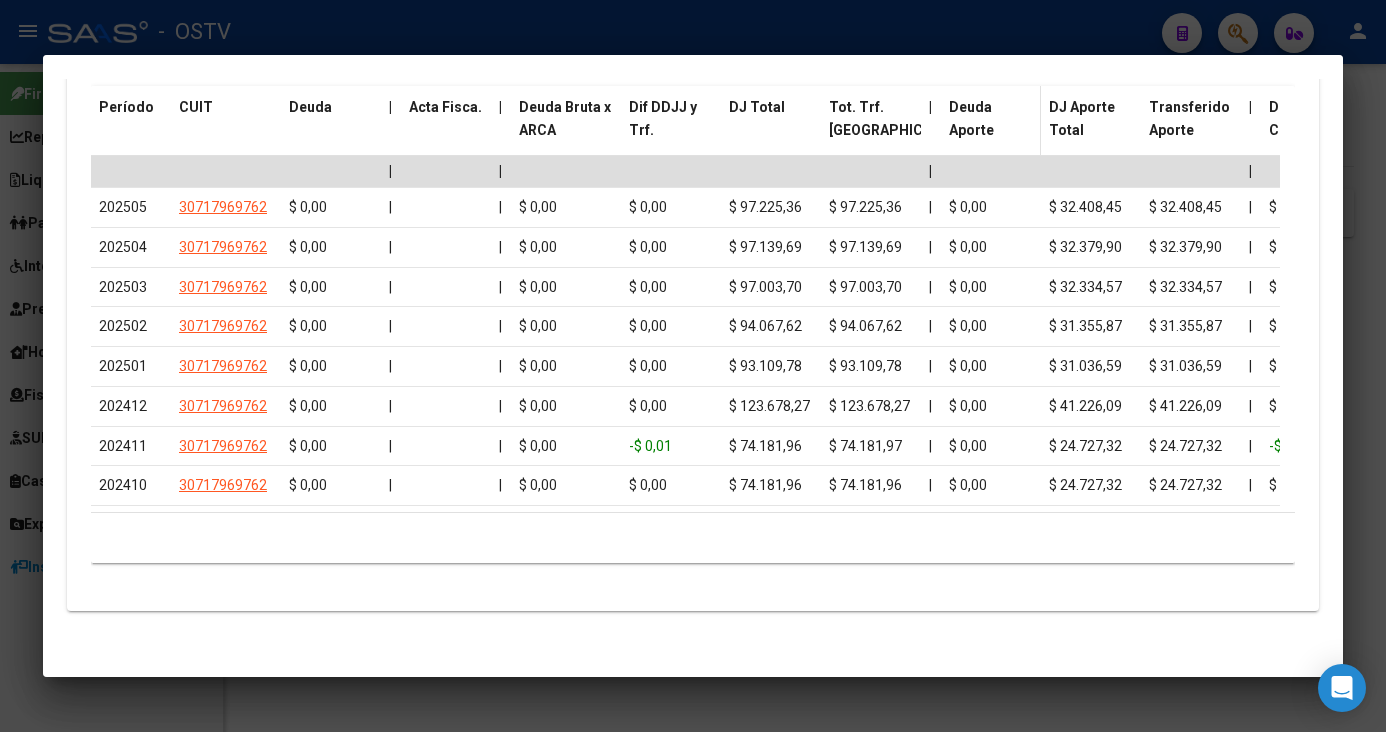 click on "Deuda Aporte" 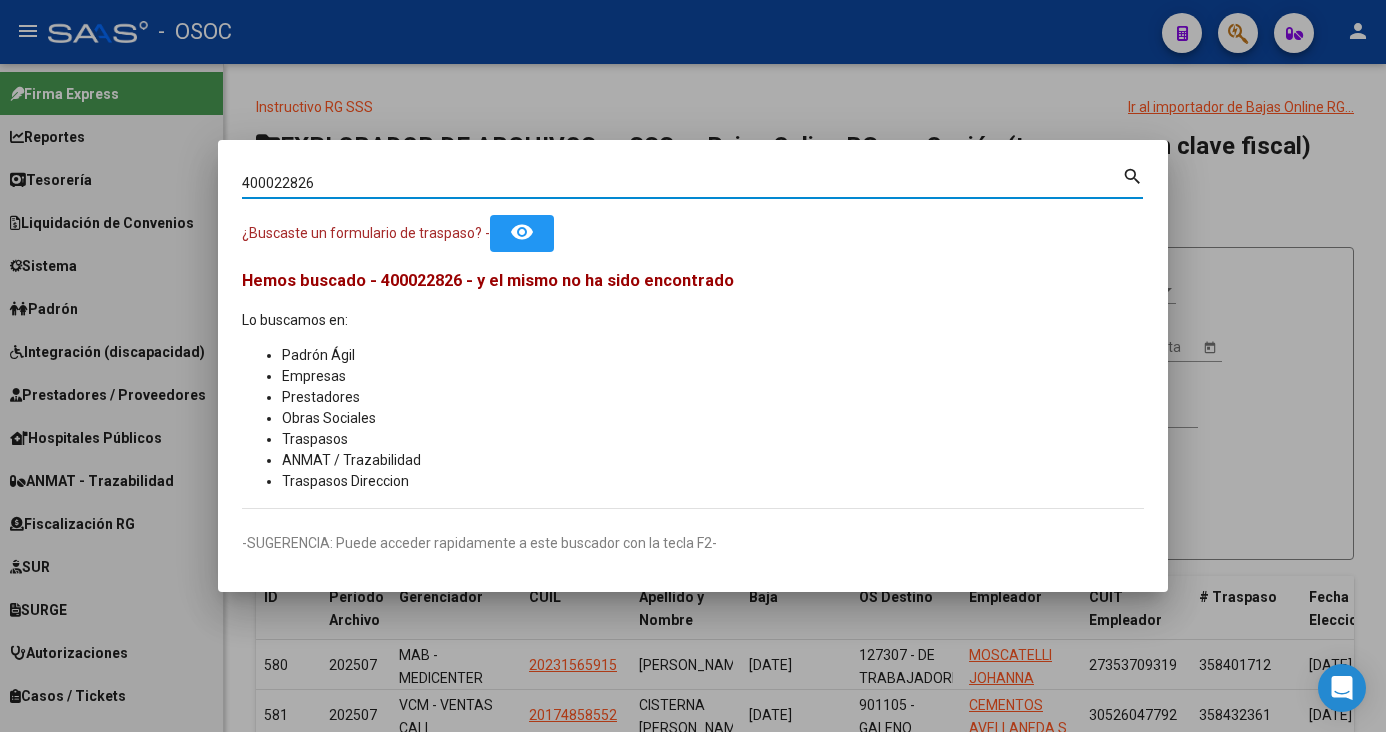 scroll, scrollTop: 0, scrollLeft: 0, axis: both 